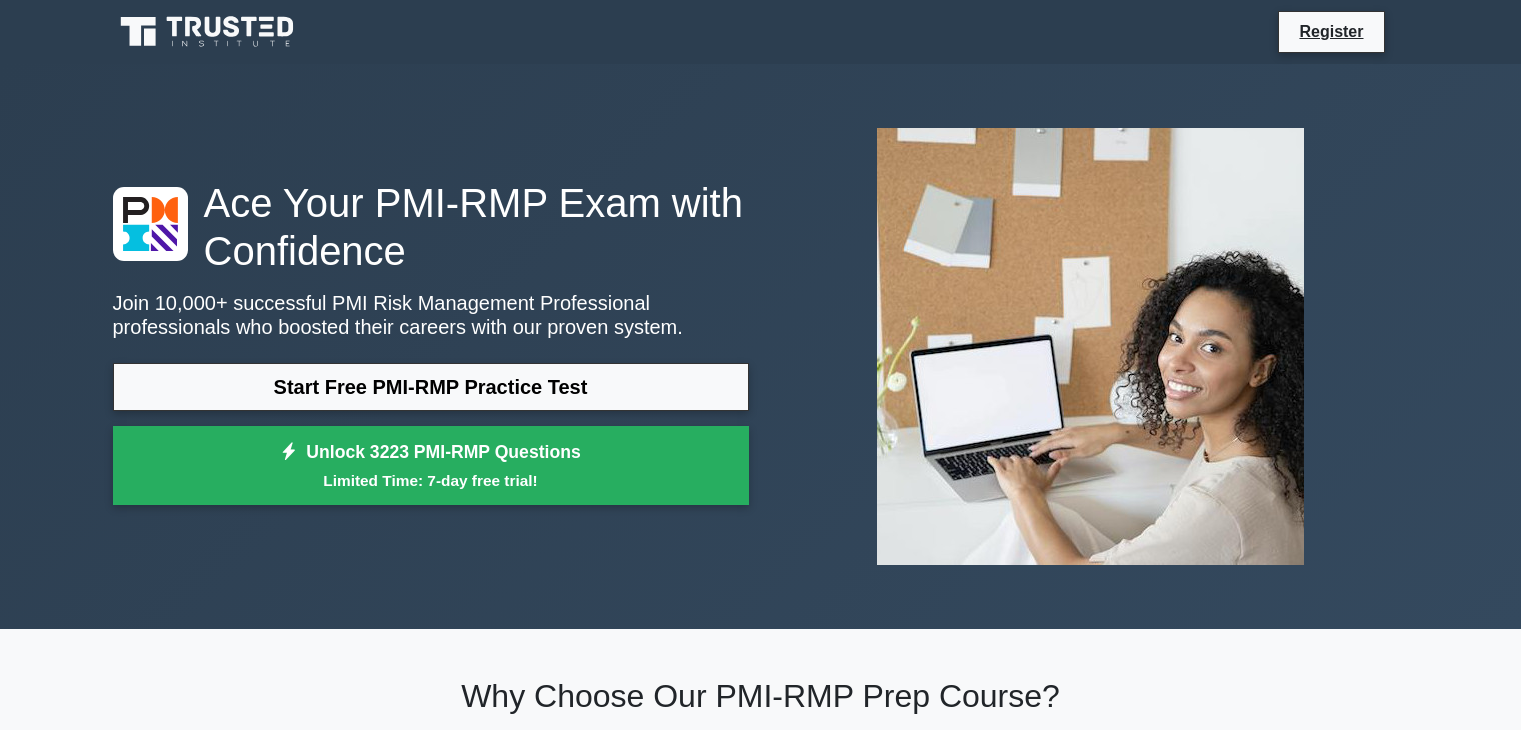 scroll, scrollTop: 993, scrollLeft: 0, axis: vertical 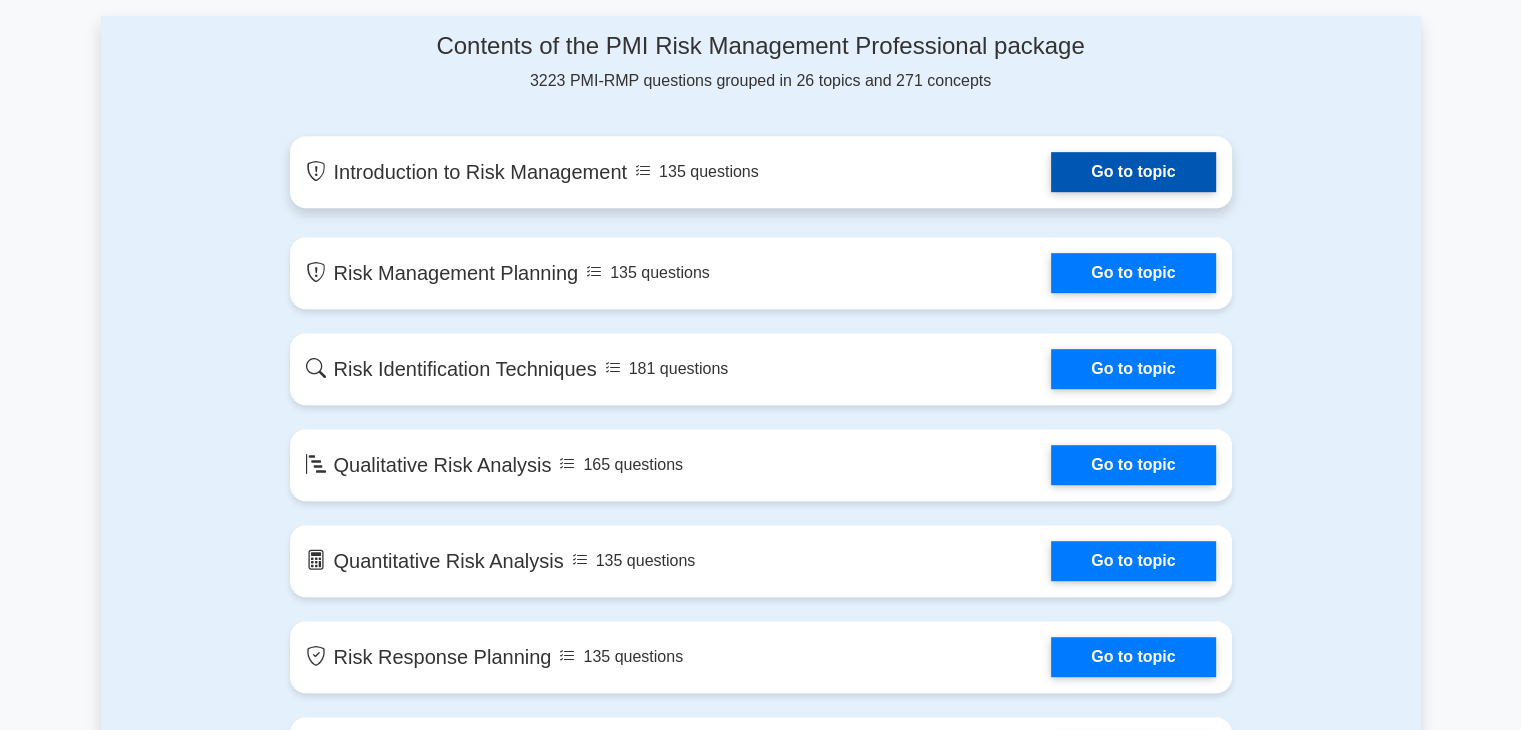 click on "Go to topic" at bounding box center (1133, 172) 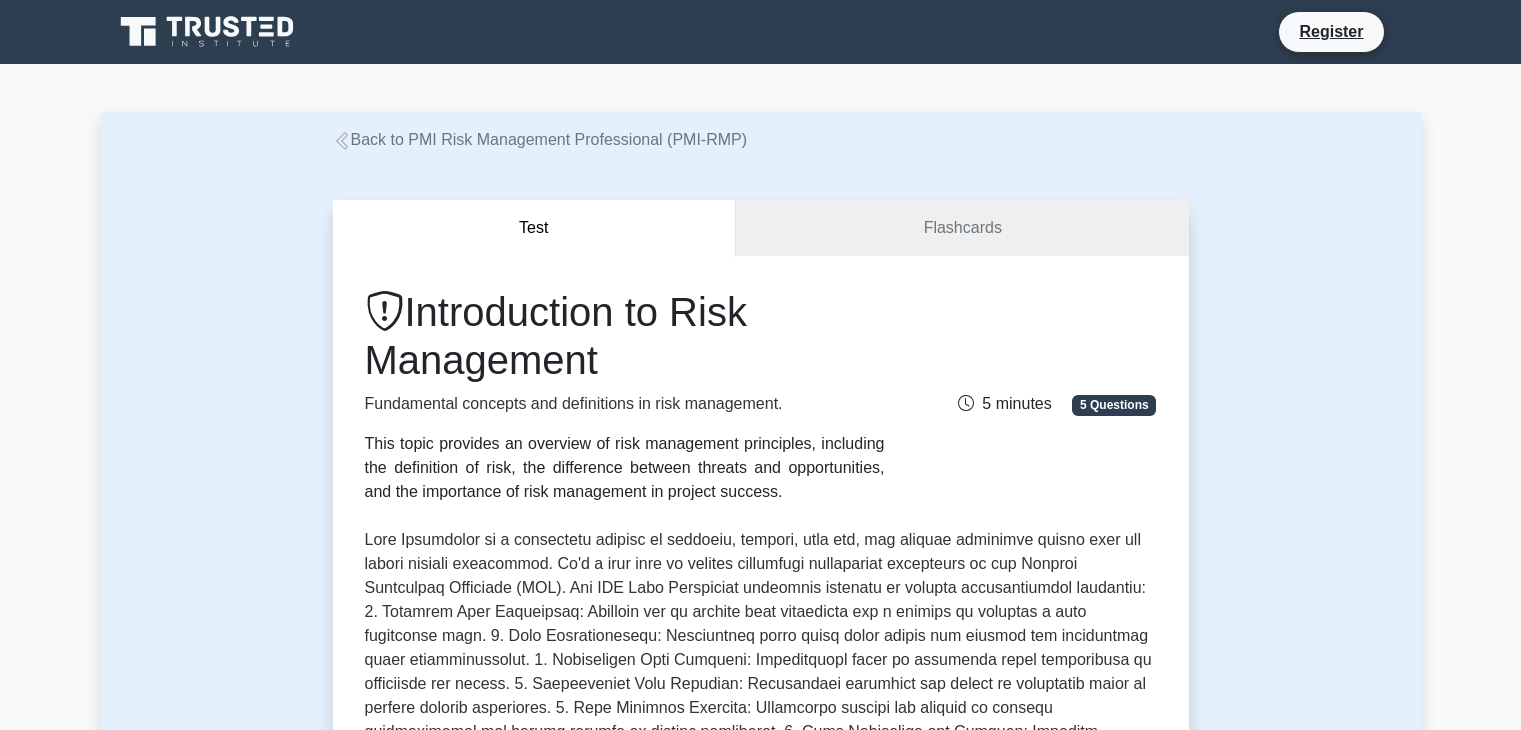 scroll, scrollTop: 0, scrollLeft: 0, axis: both 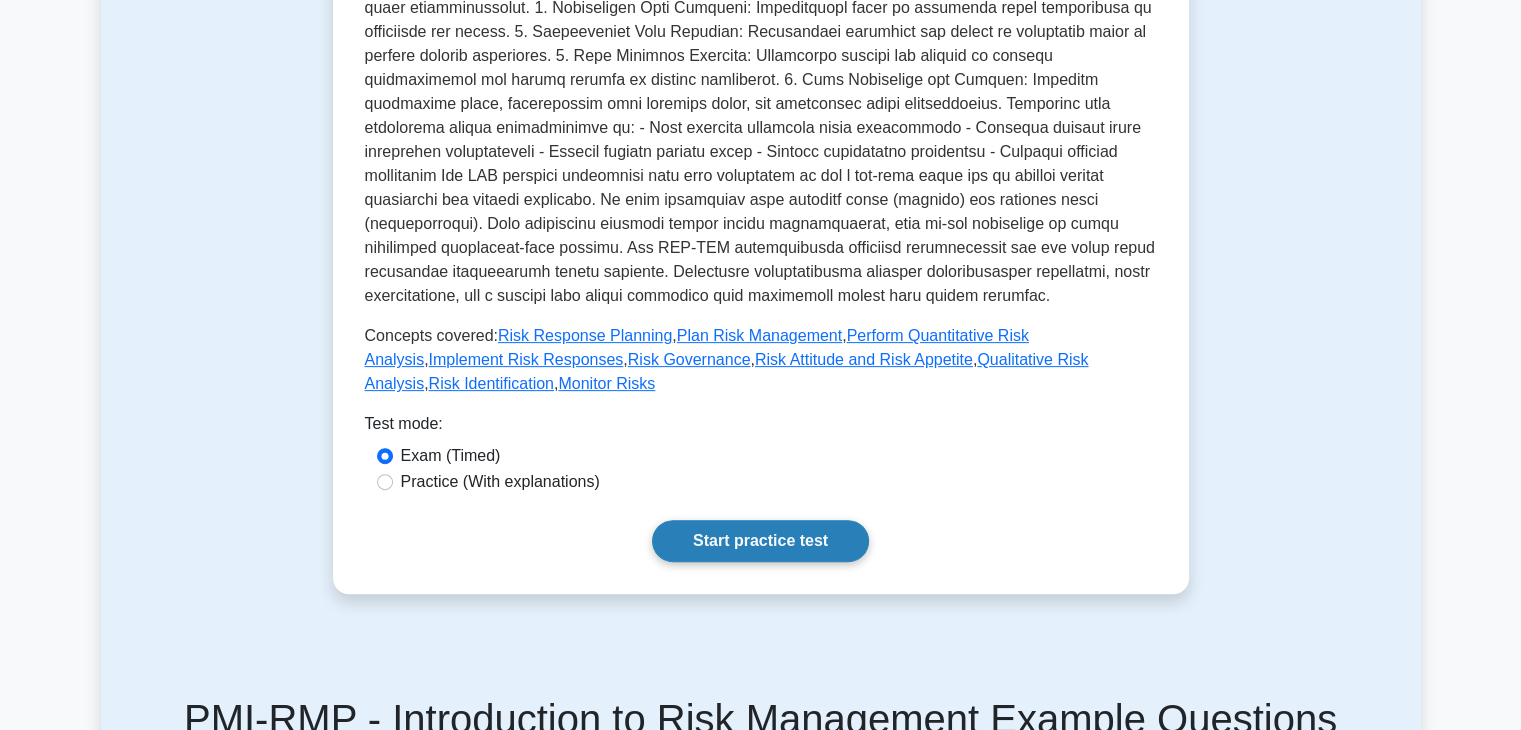 click on "Start practice test" at bounding box center [760, 541] 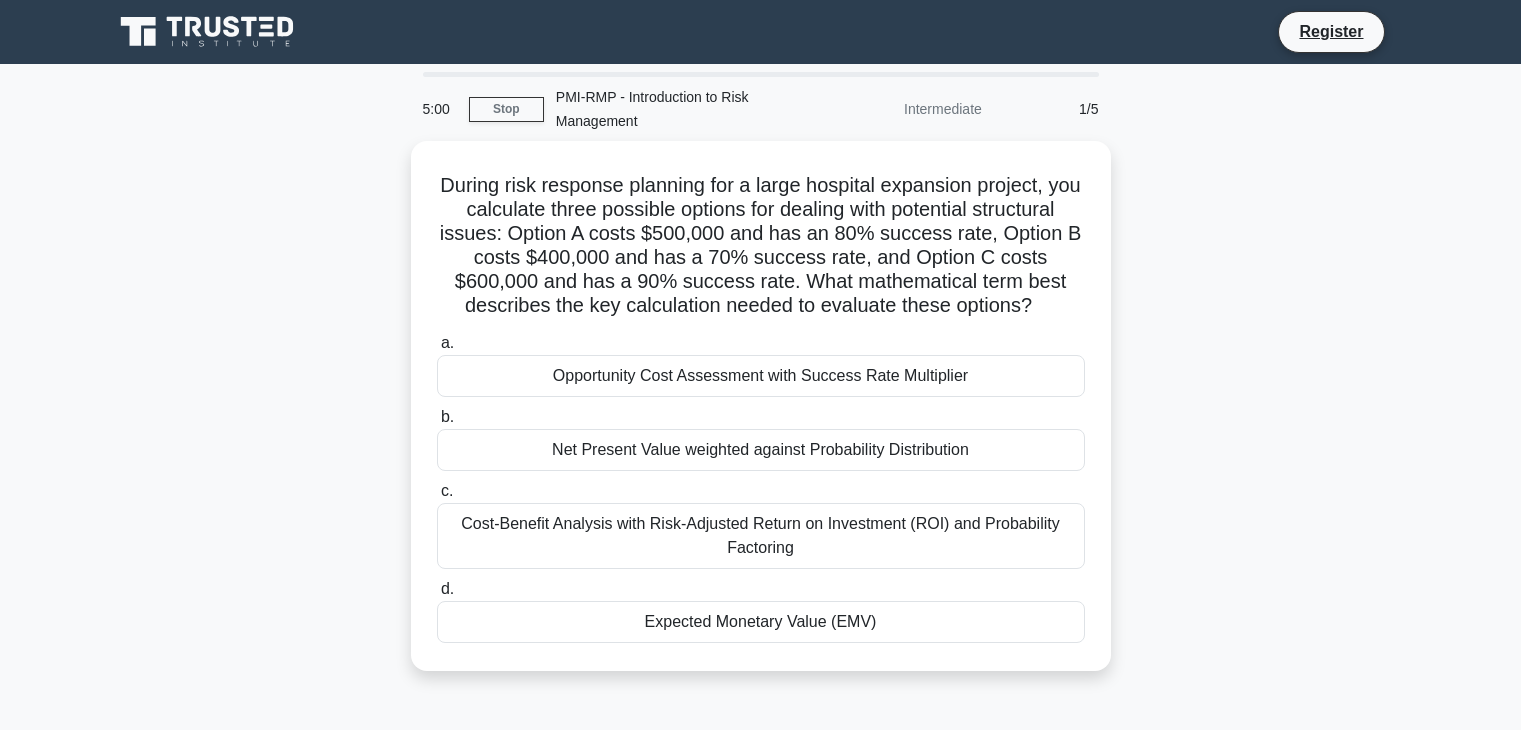 scroll, scrollTop: 0, scrollLeft: 0, axis: both 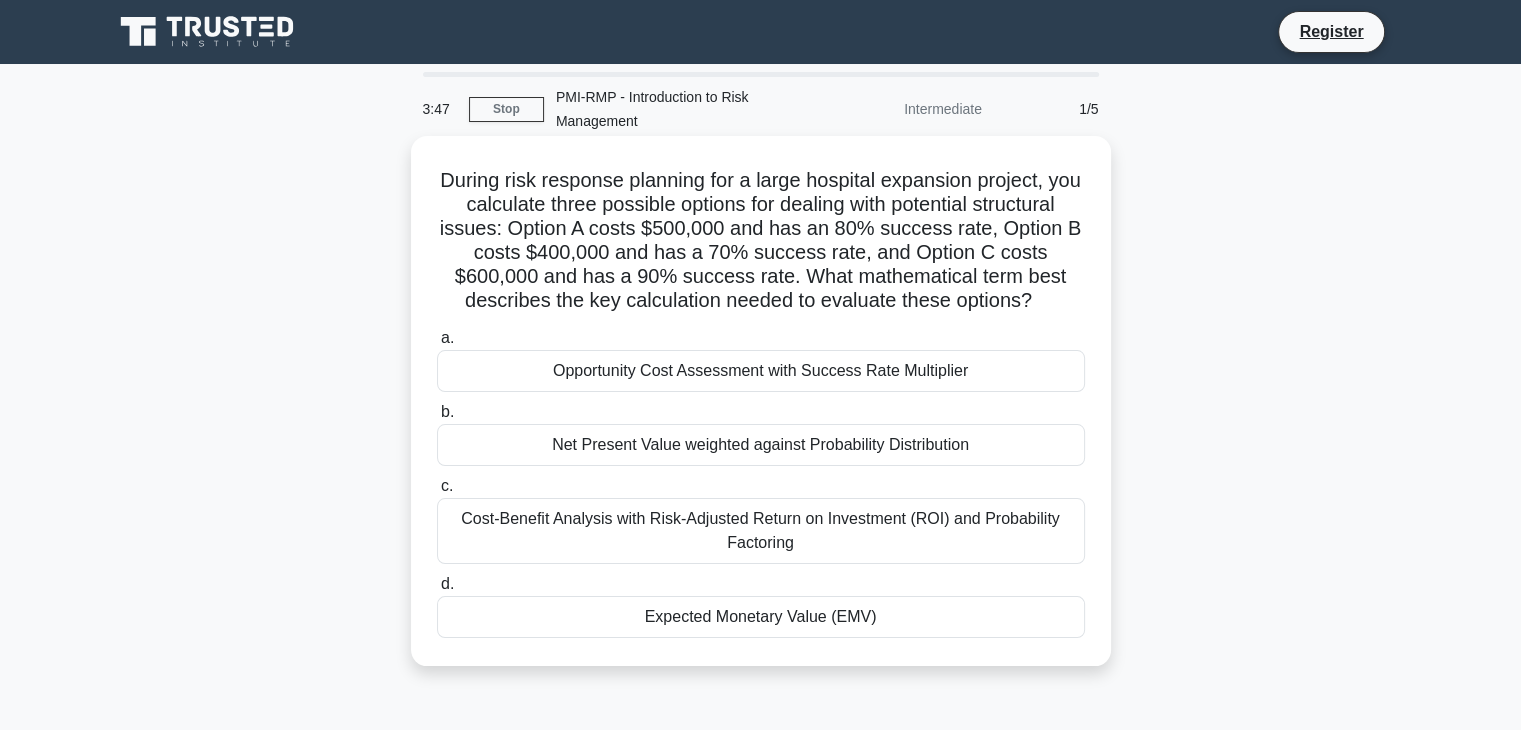 click on "Opportunity Cost Assessment with Success Rate Multiplier" at bounding box center [761, 371] 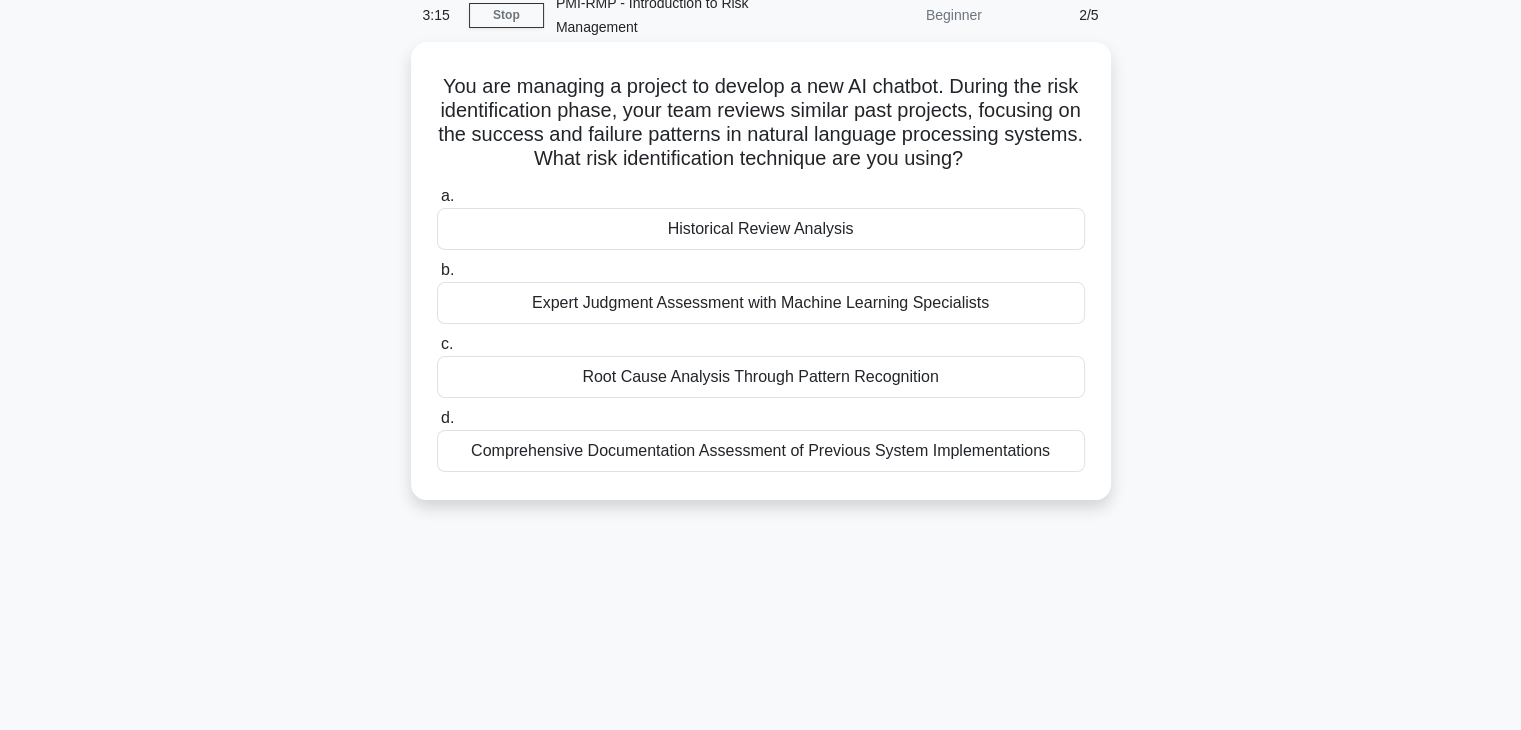 scroll, scrollTop: 102, scrollLeft: 0, axis: vertical 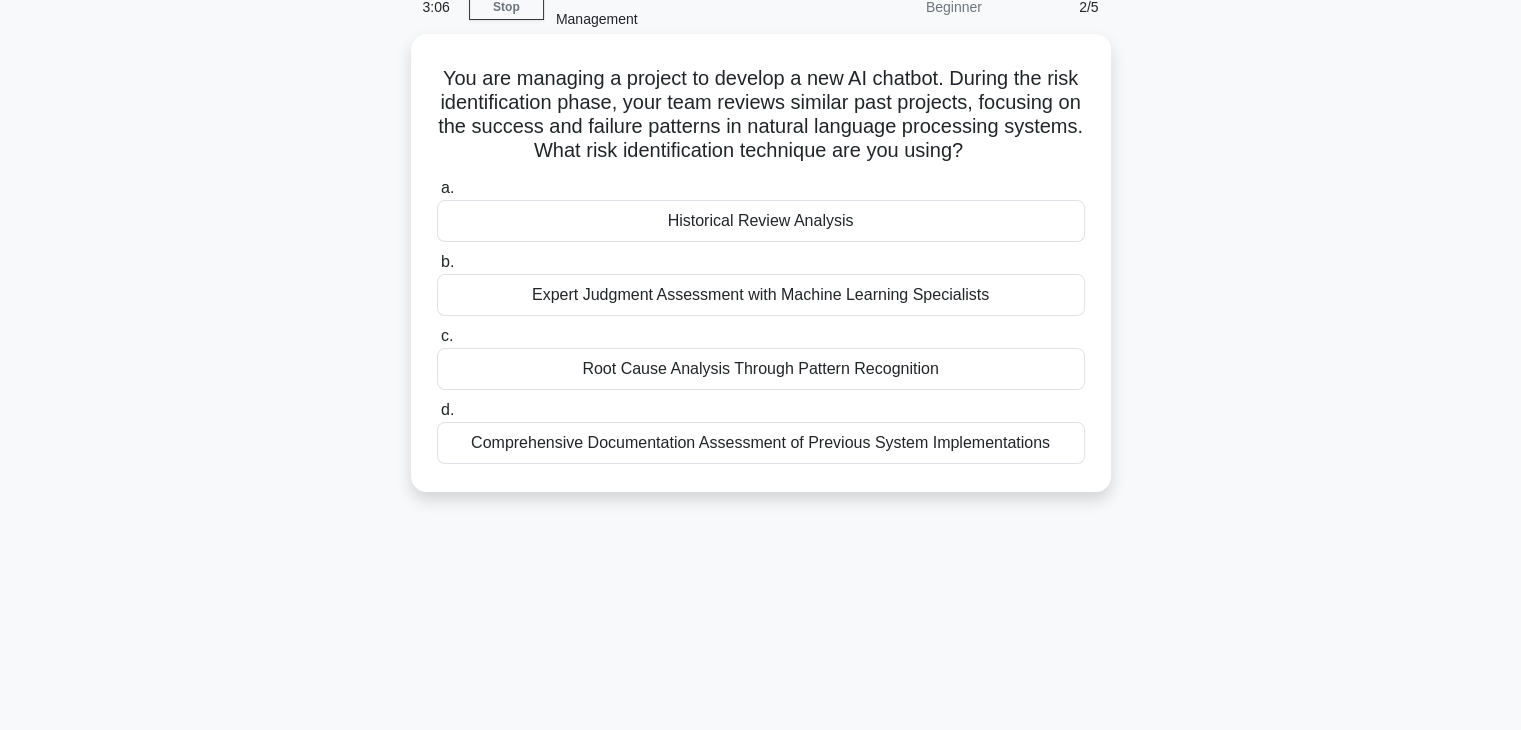 click on "Comprehensive Documentation Assessment of Previous System Implementations" at bounding box center [761, 443] 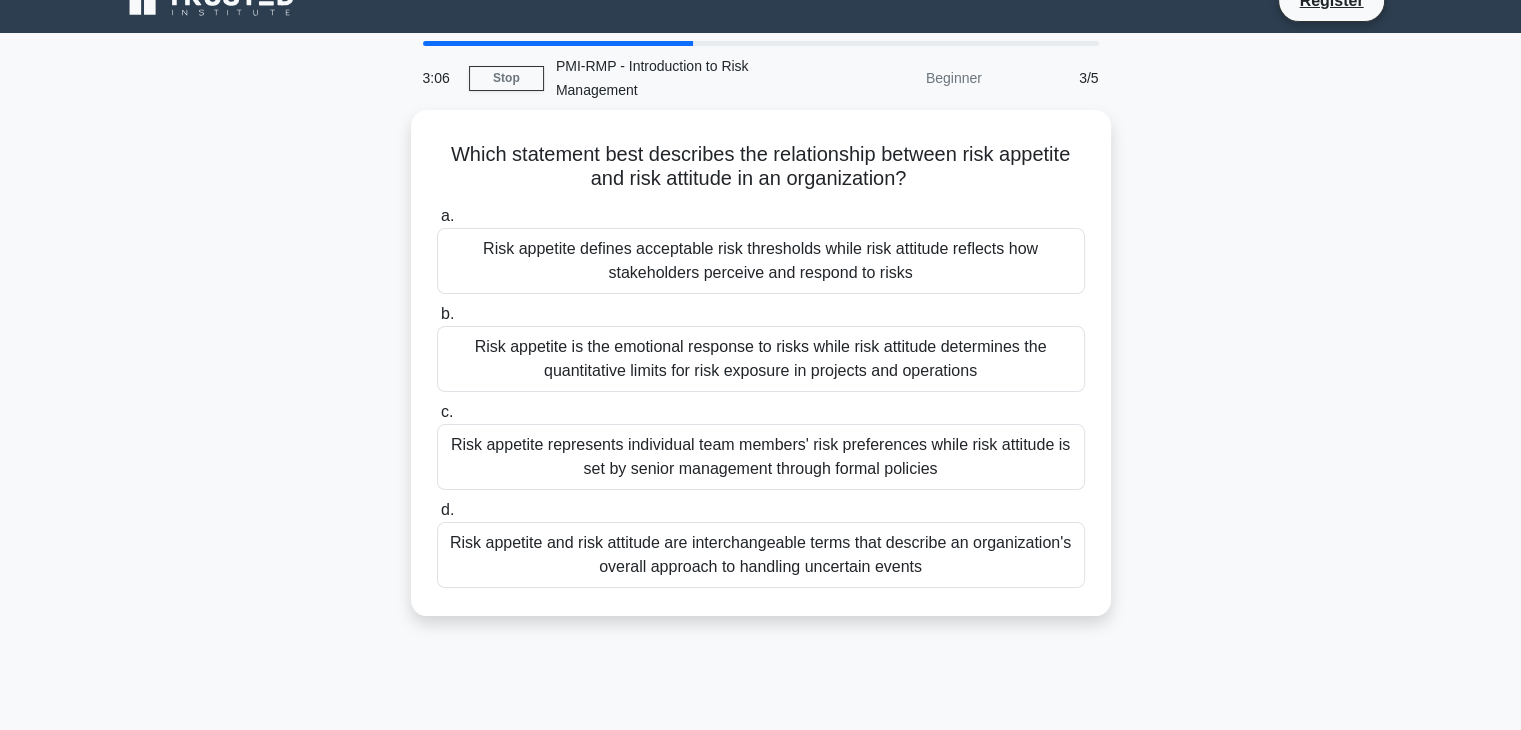 scroll, scrollTop: 0, scrollLeft: 0, axis: both 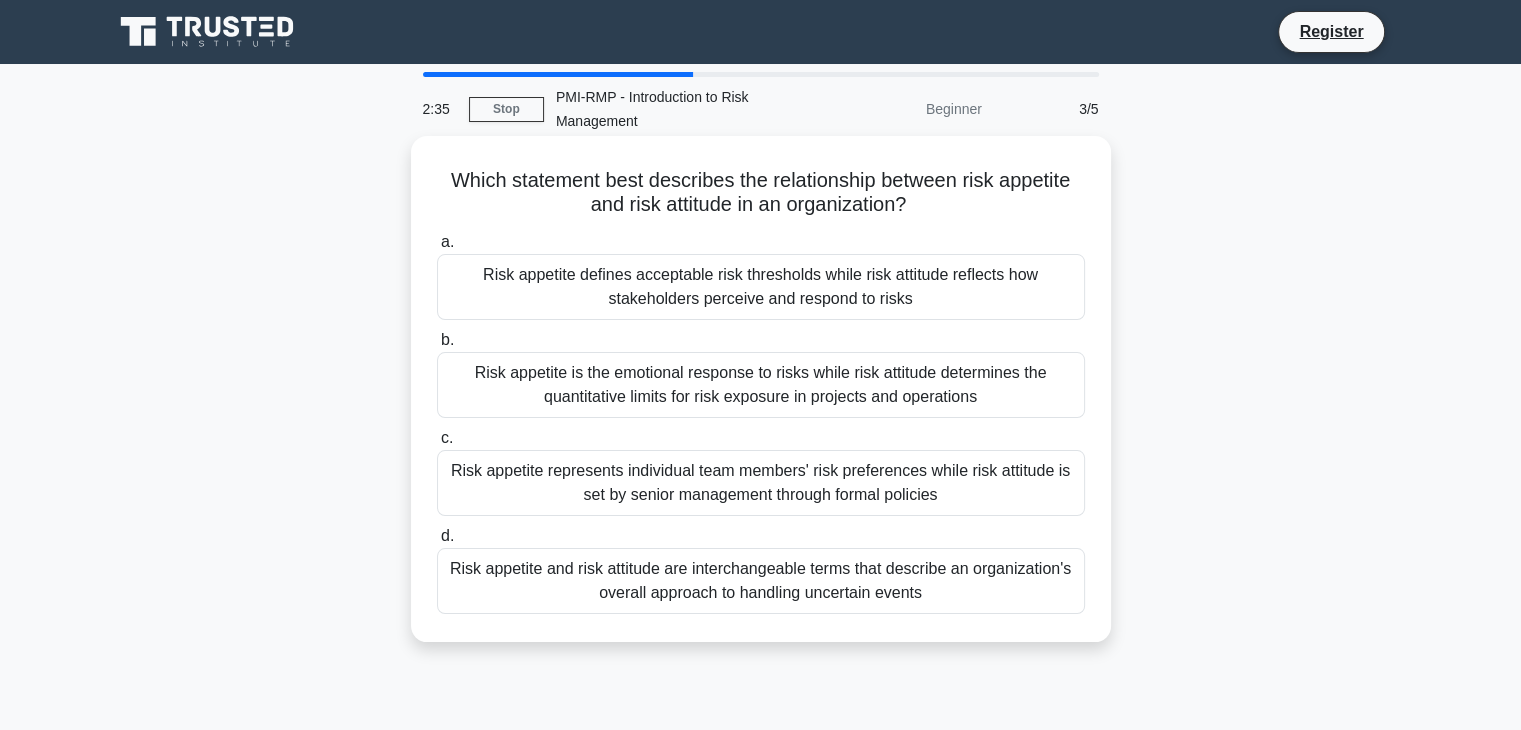 click on "Risk appetite defines acceptable risk thresholds while risk attitude reflects how stakeholders perceive and respond to risks" at bounding box center (761, 287) 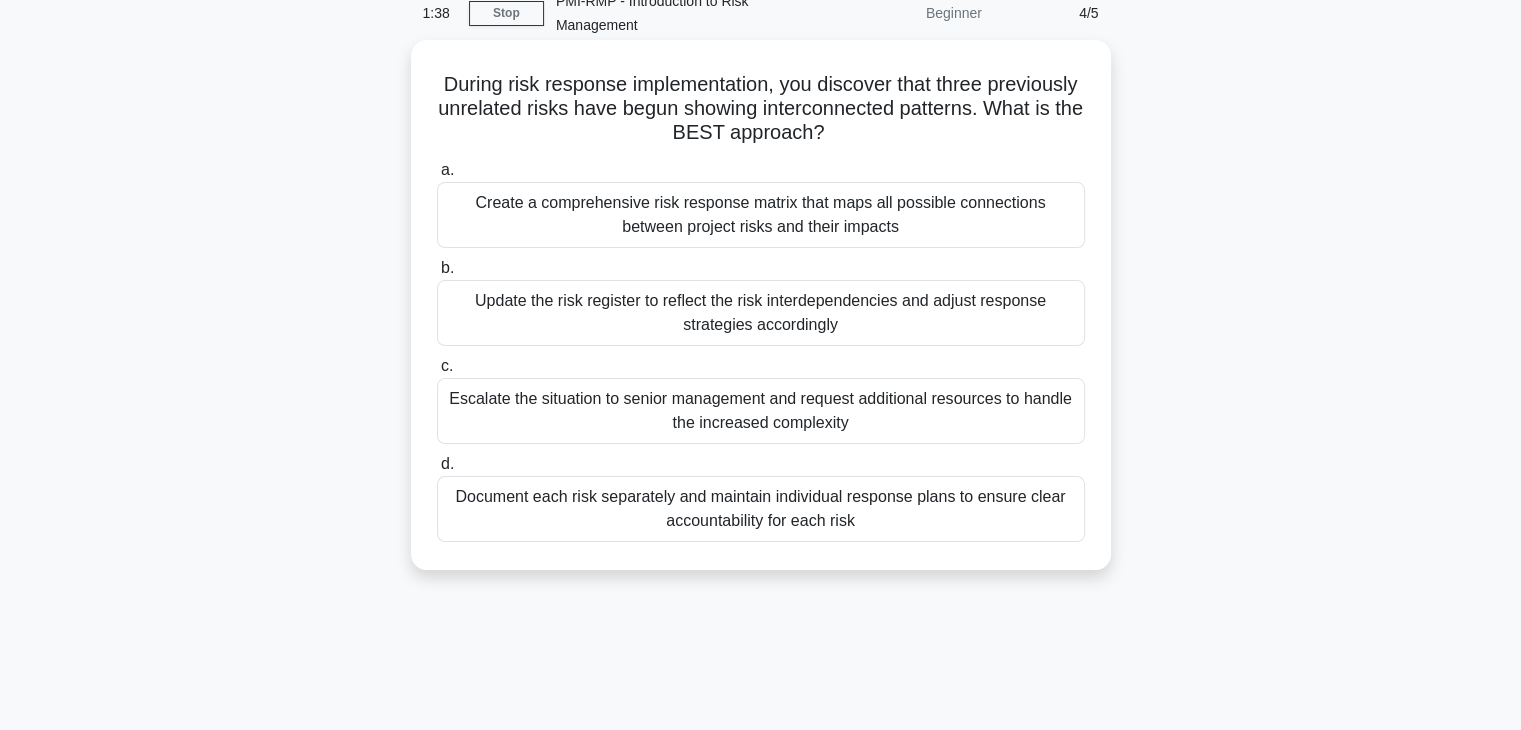 scroll, scrollTop: 95, scrollLeft: 0, axis: vertical 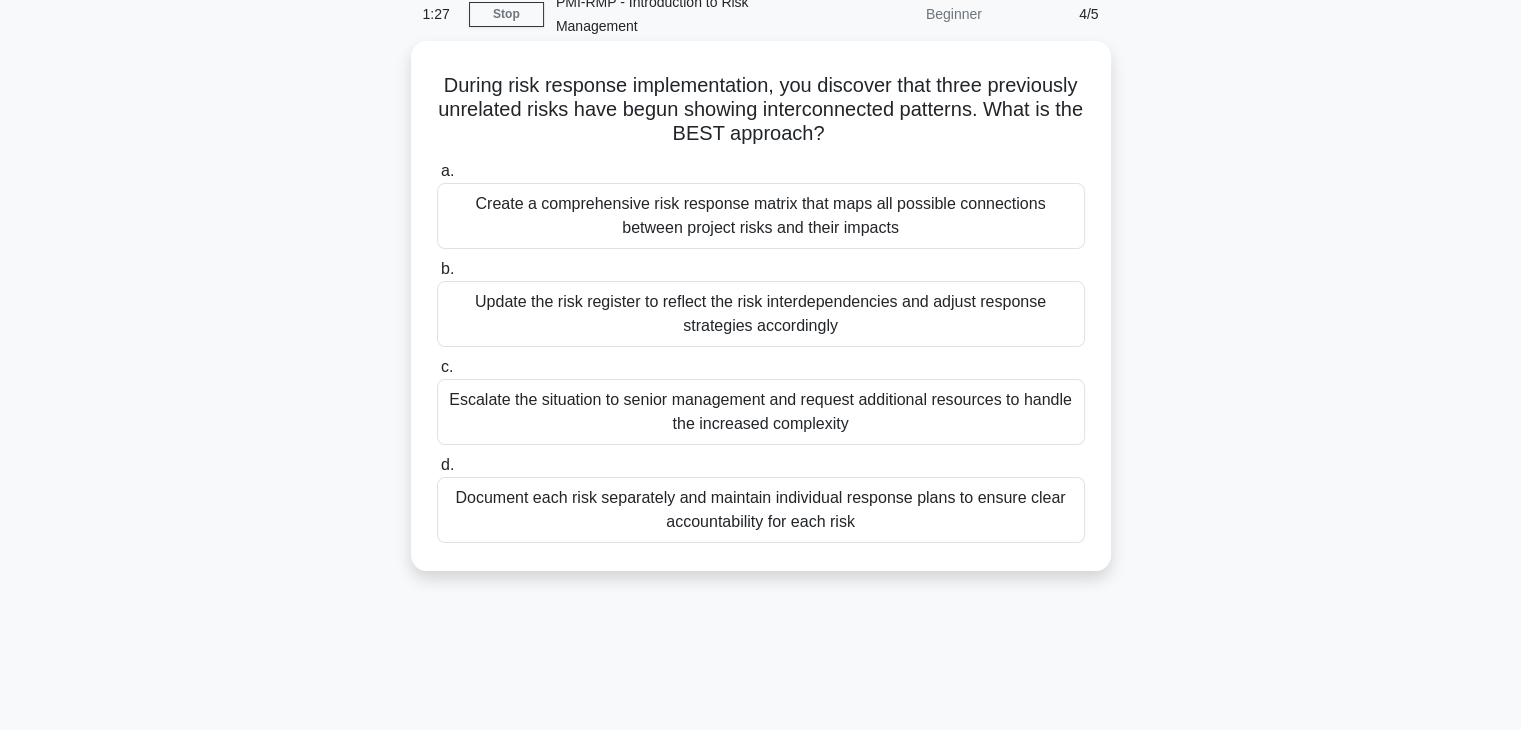 click on "Escalate the situation to senior management and request additional resources to handle the increased complexity" at bounding box center [761, 412] 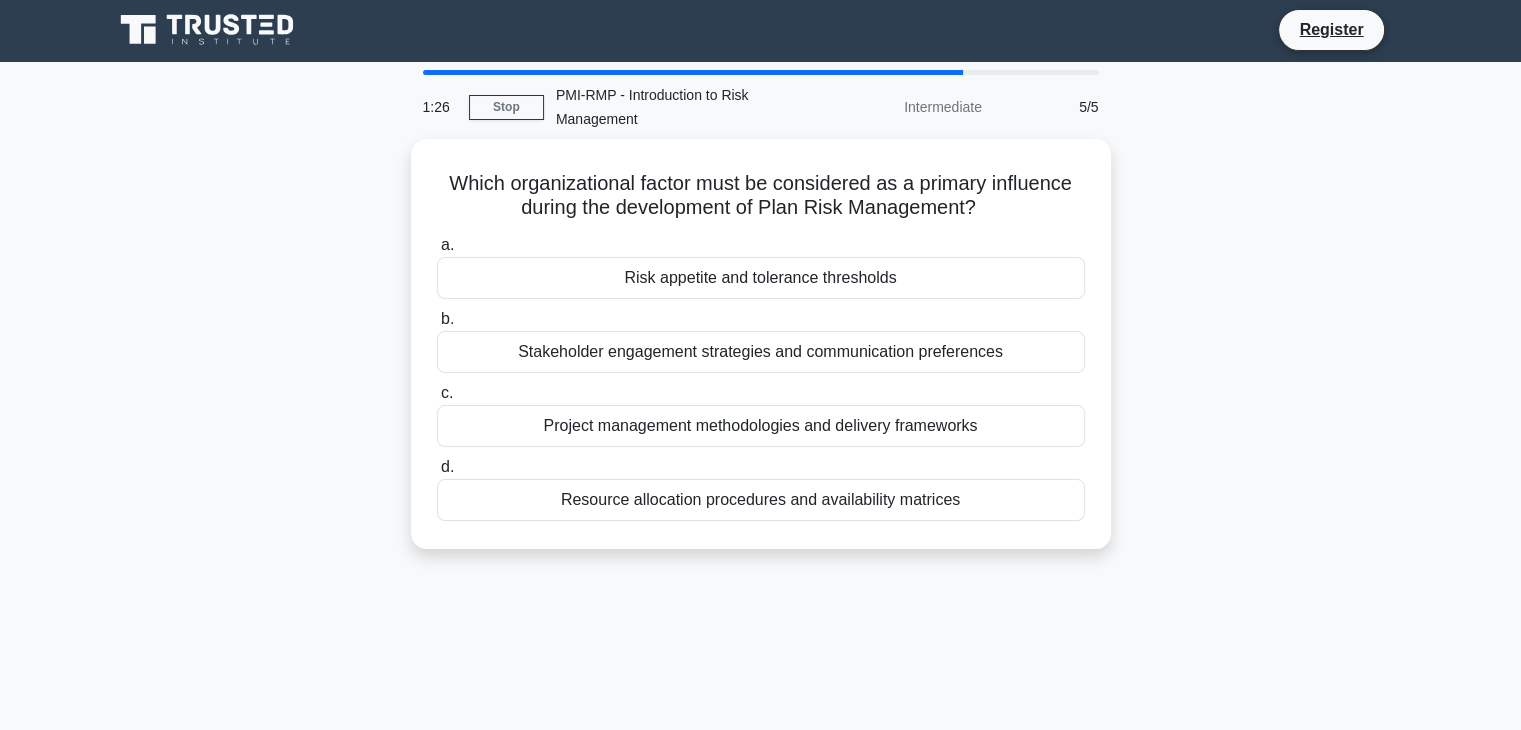 scroll, scrollTop: 0, scrollLeft: 0, axis: both 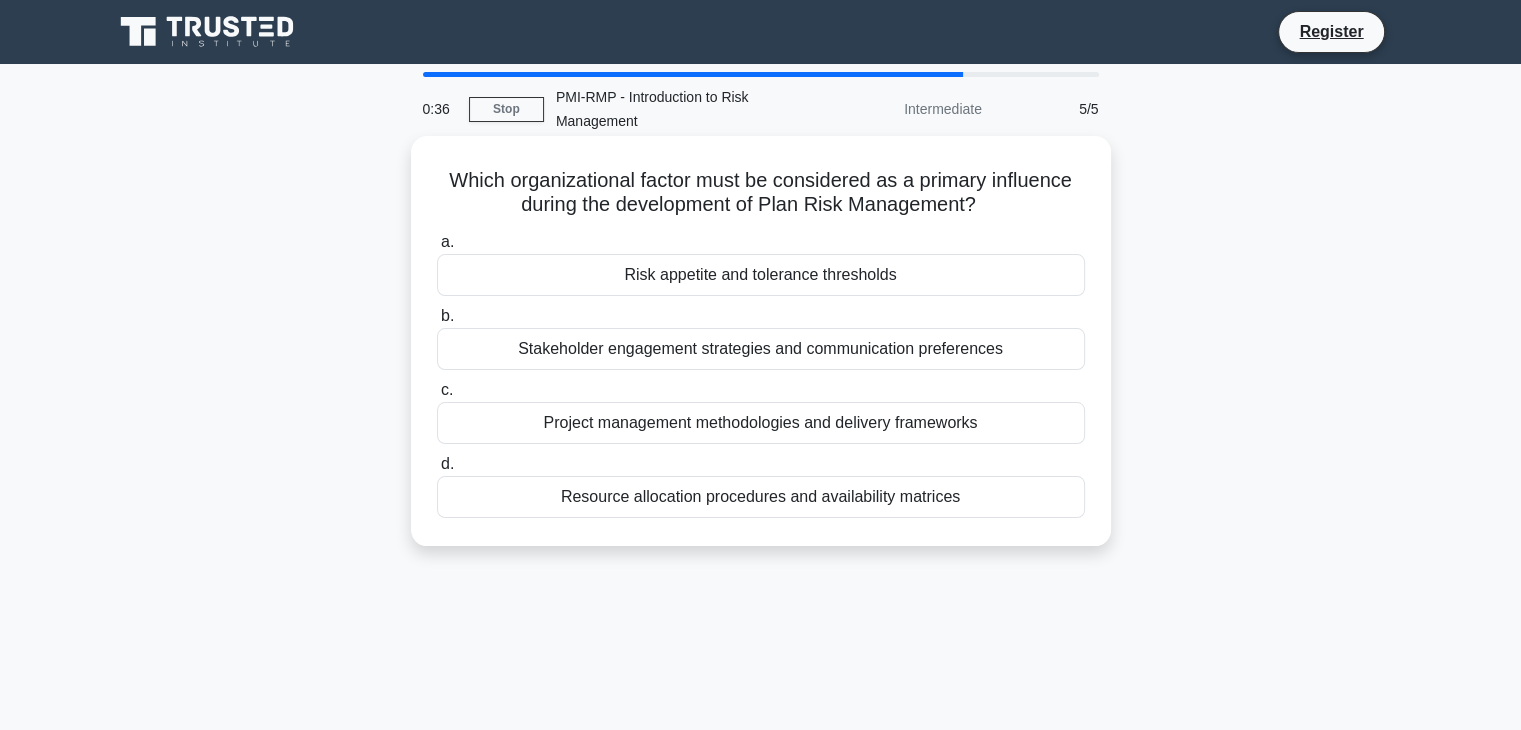 click on "Risk appetite and tolerance thresholds" at bounding box center (761, 275) 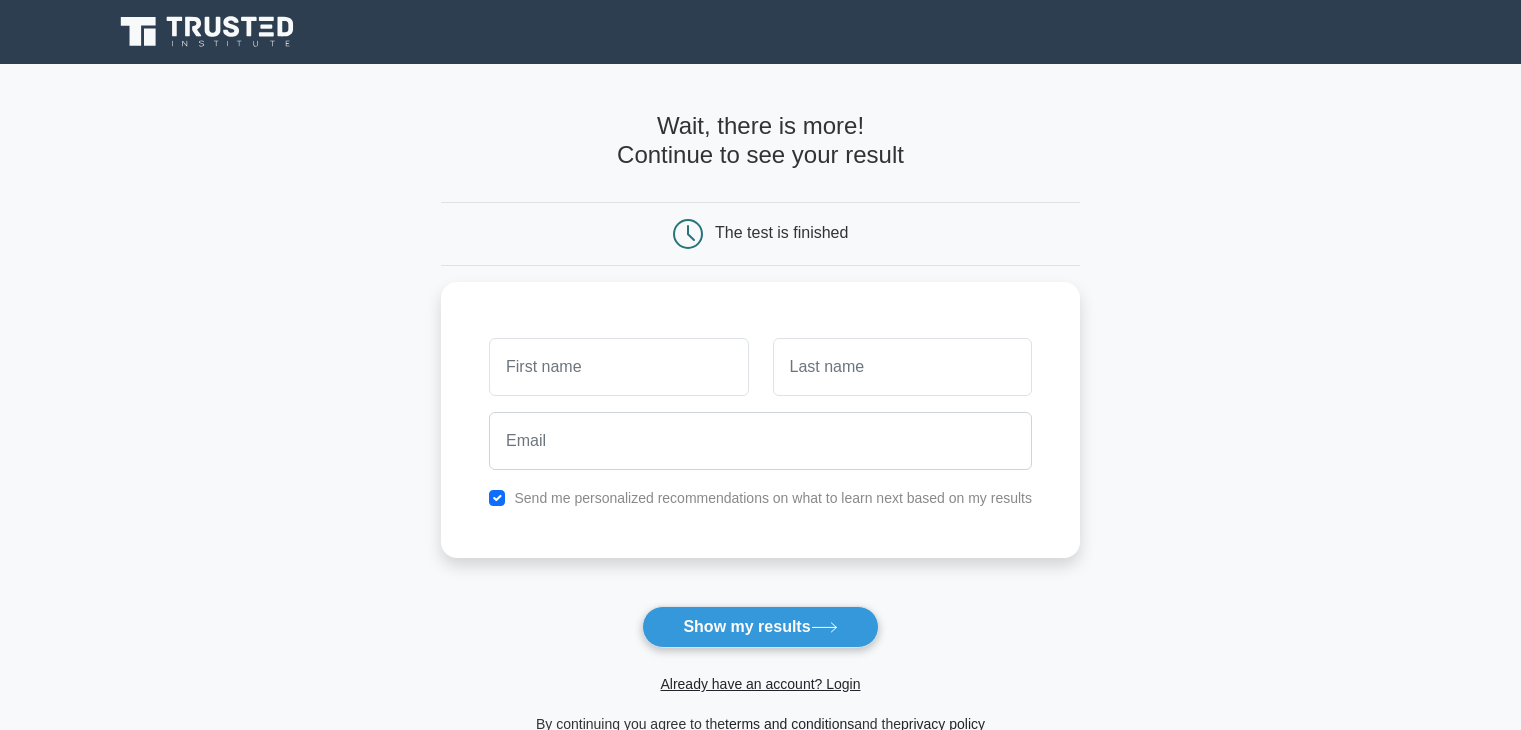 scroll, scrollTop: 0, scrollLeft: 0, axis: both 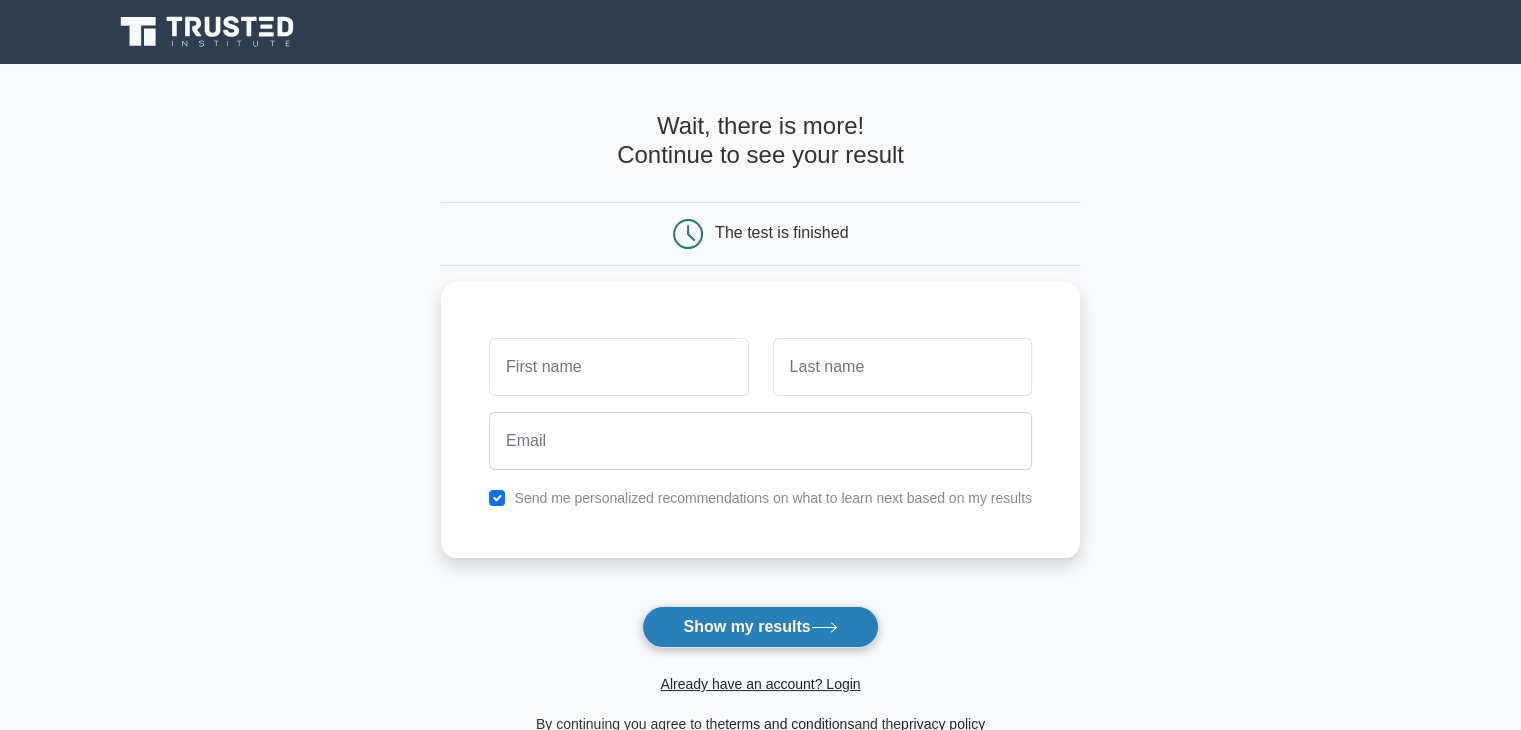 click on "Show my results" at bounding box center (760, 627) 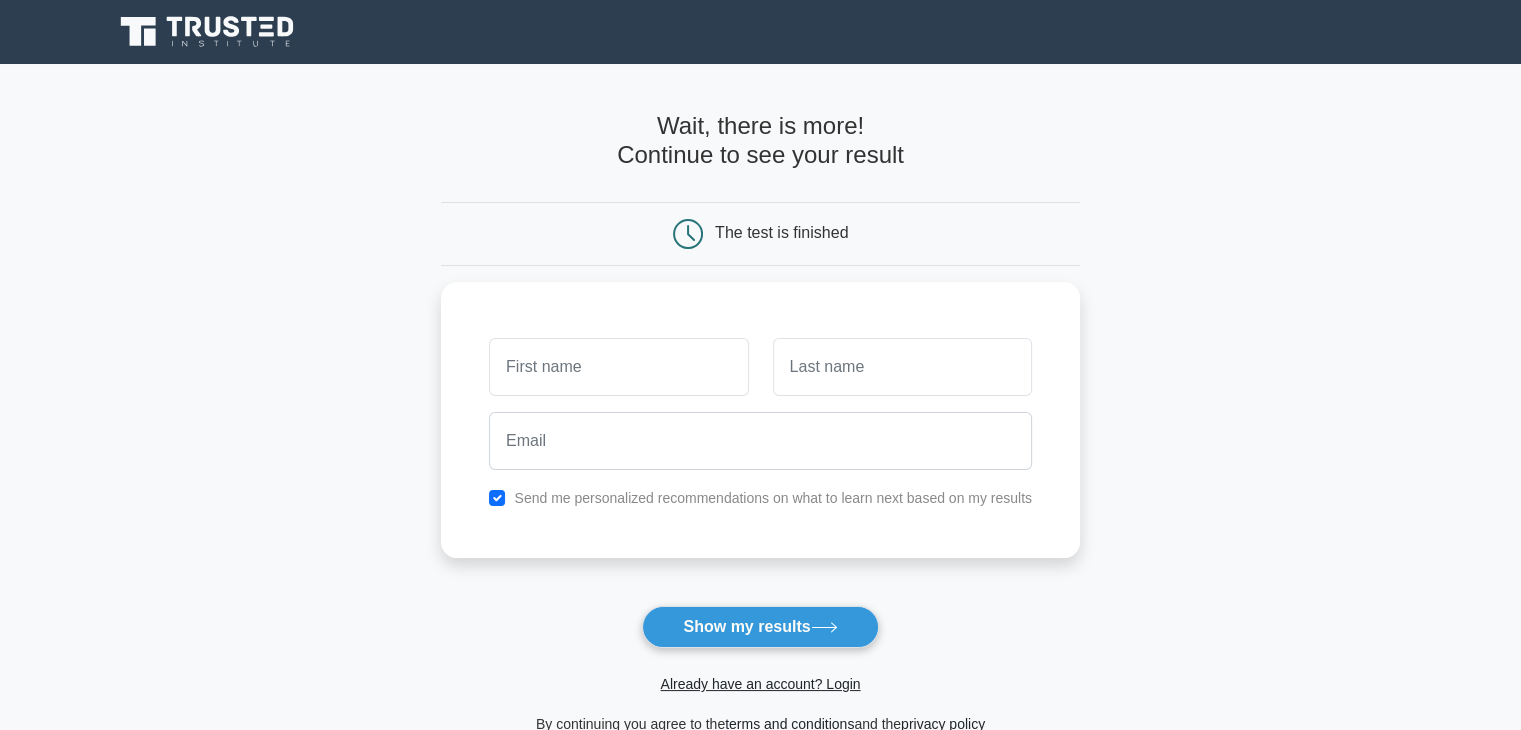 click on "Wait, there is more! Continue to see your result
The test is finished
and the" at bounding box center (760, 424) 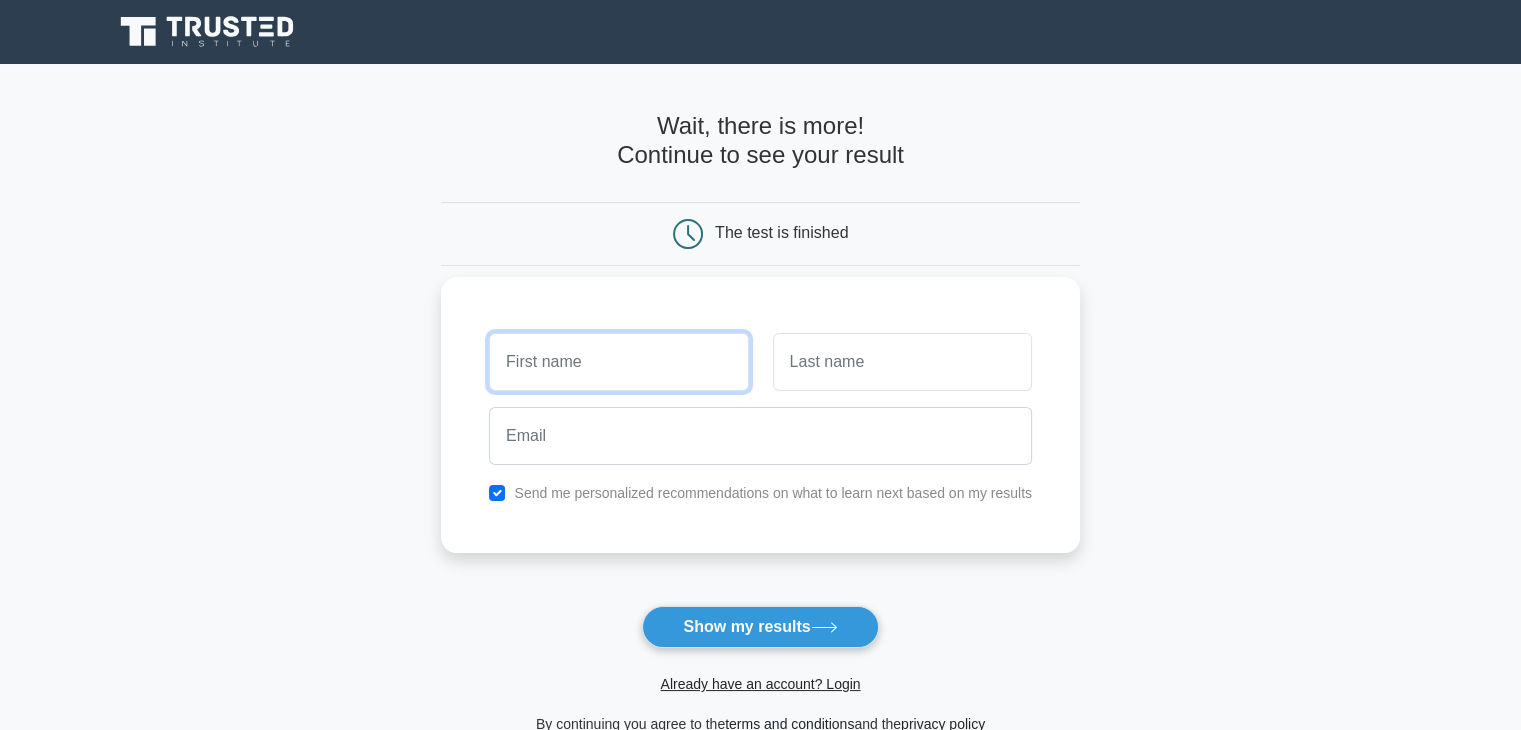 click at bounding box center (618, 362) 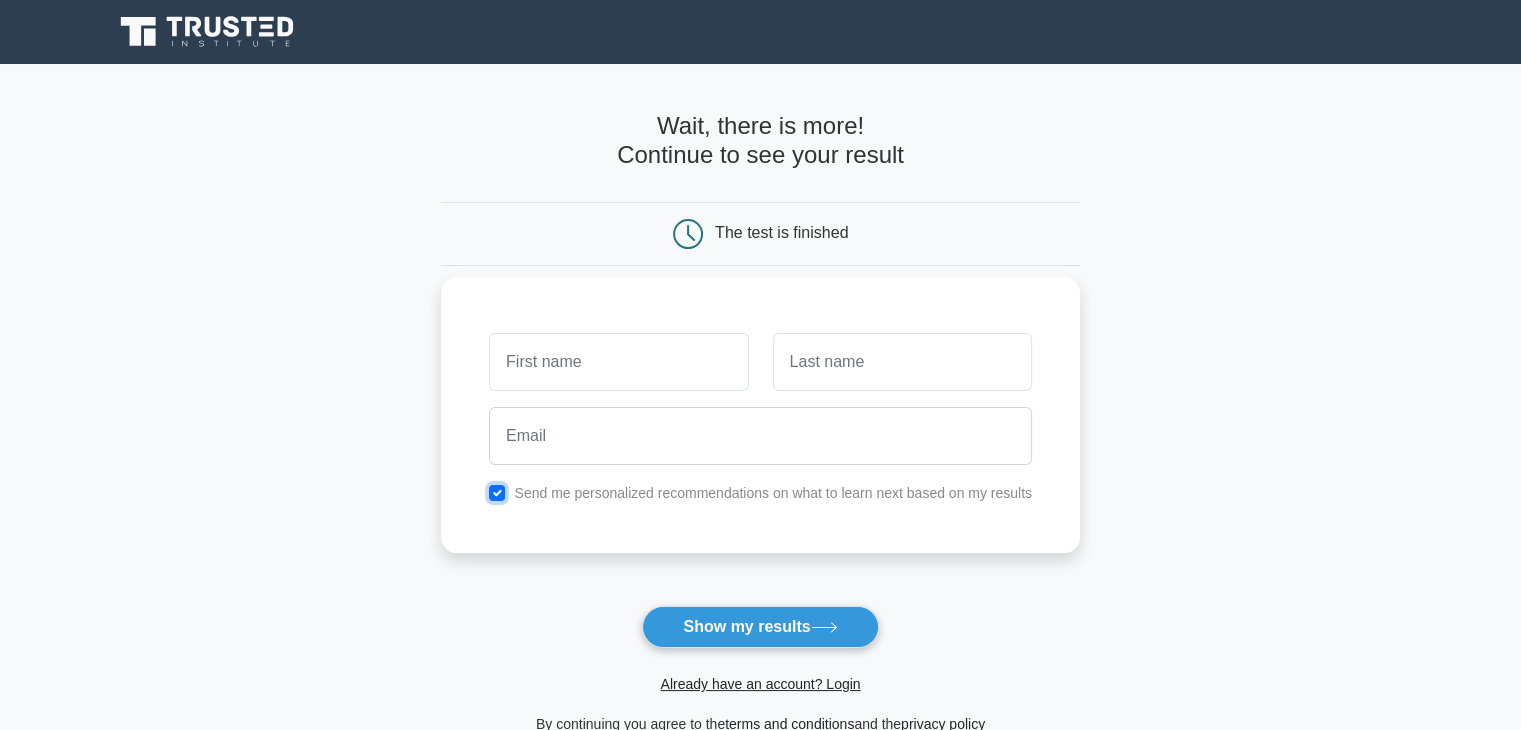 click at bounding box center [497, 493] 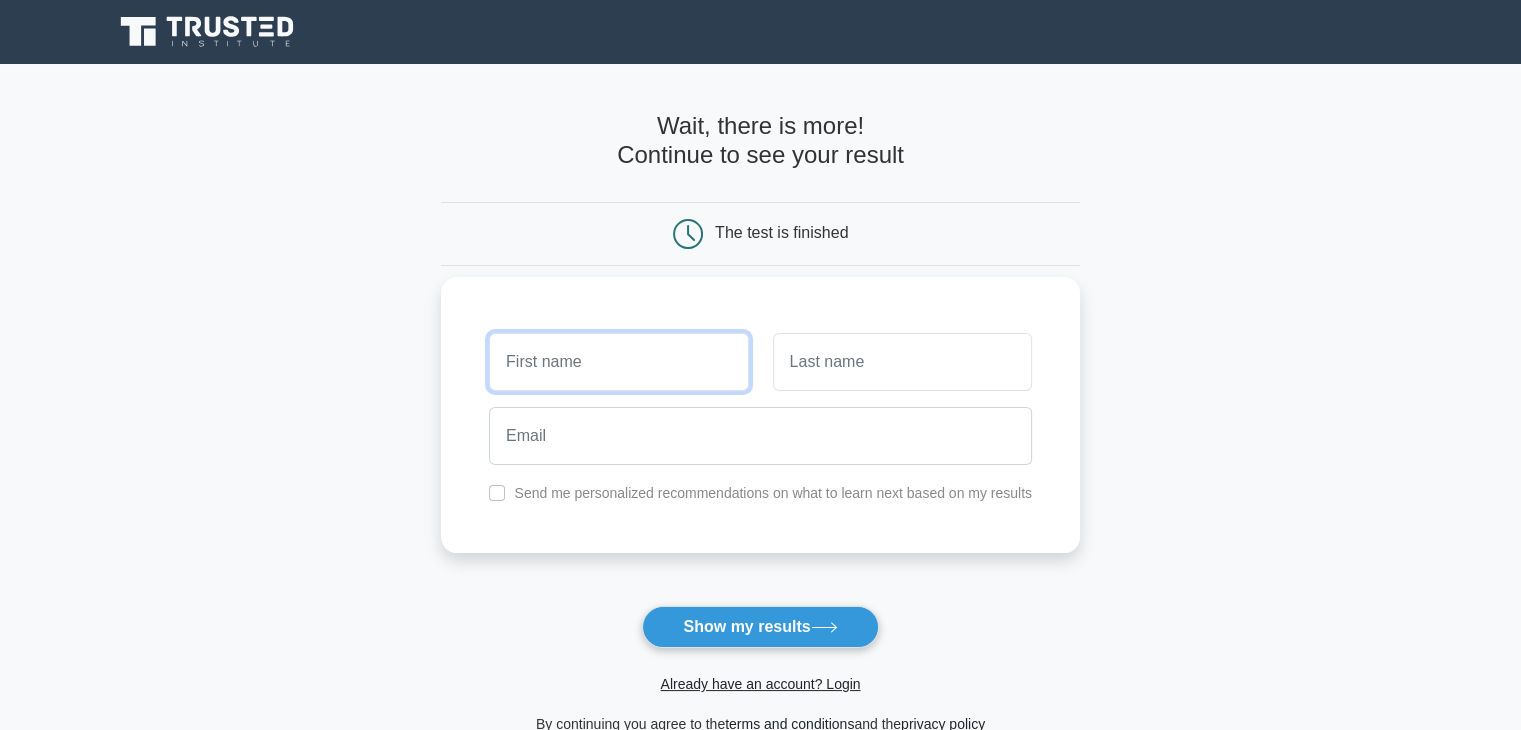 click at bounding box center [618, 362] 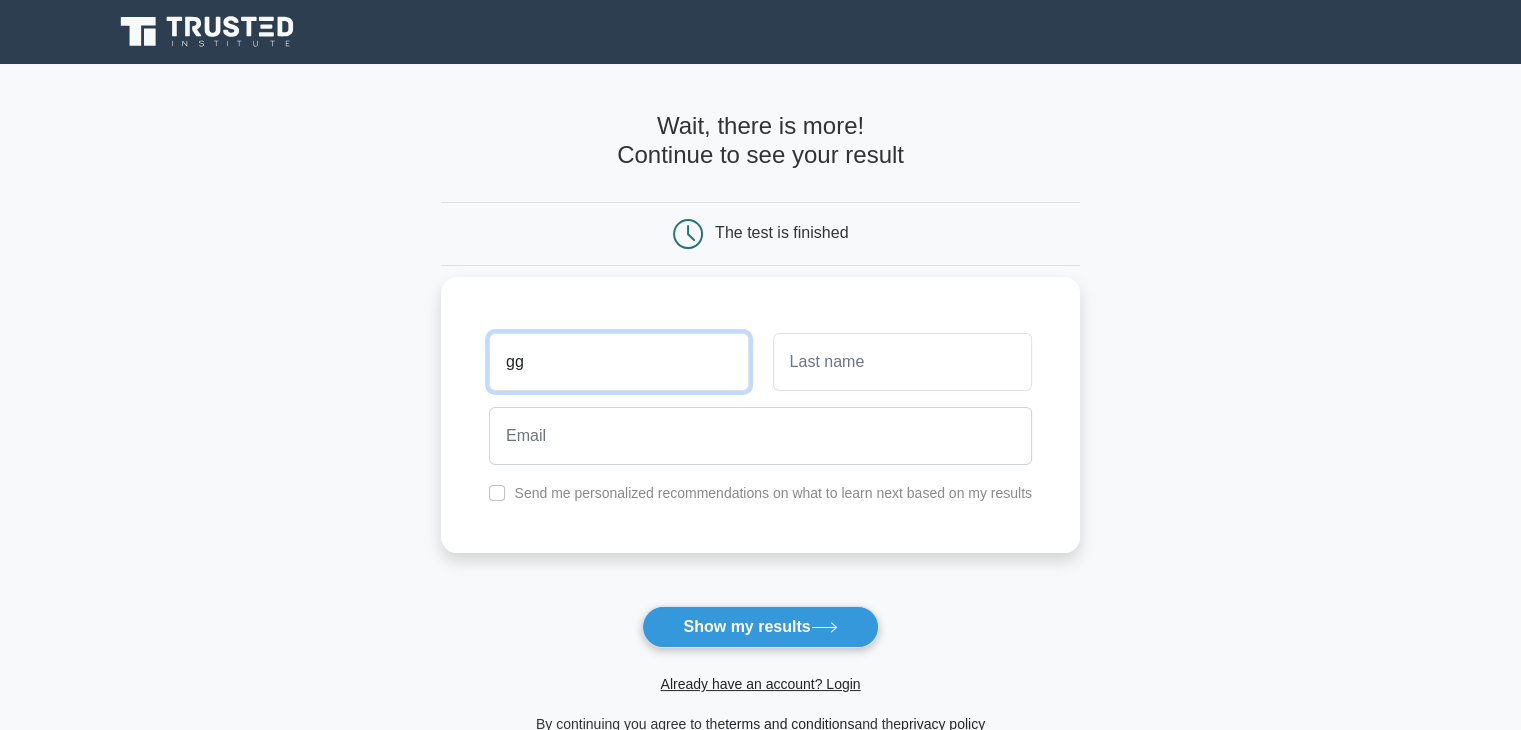 type on "g" 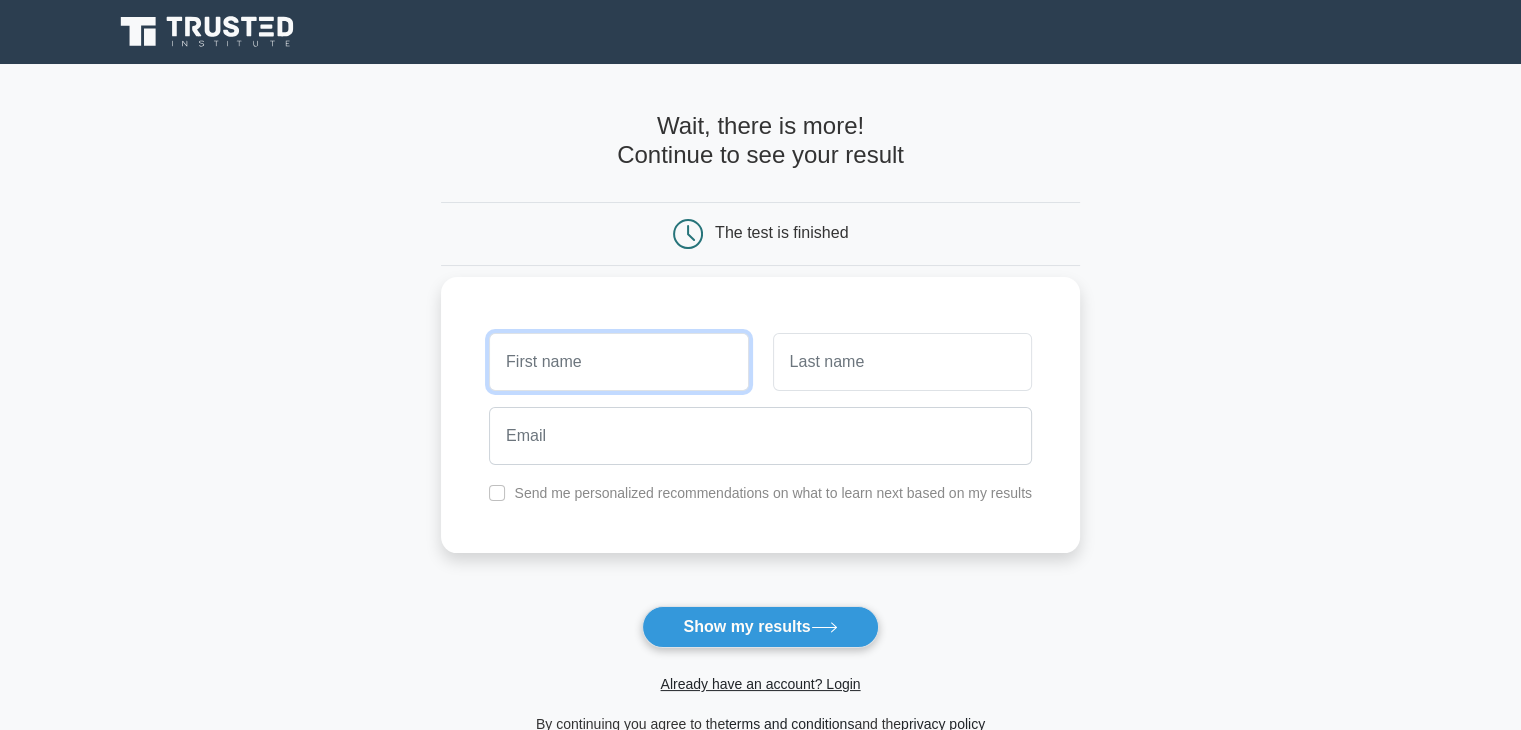 type on "ل" 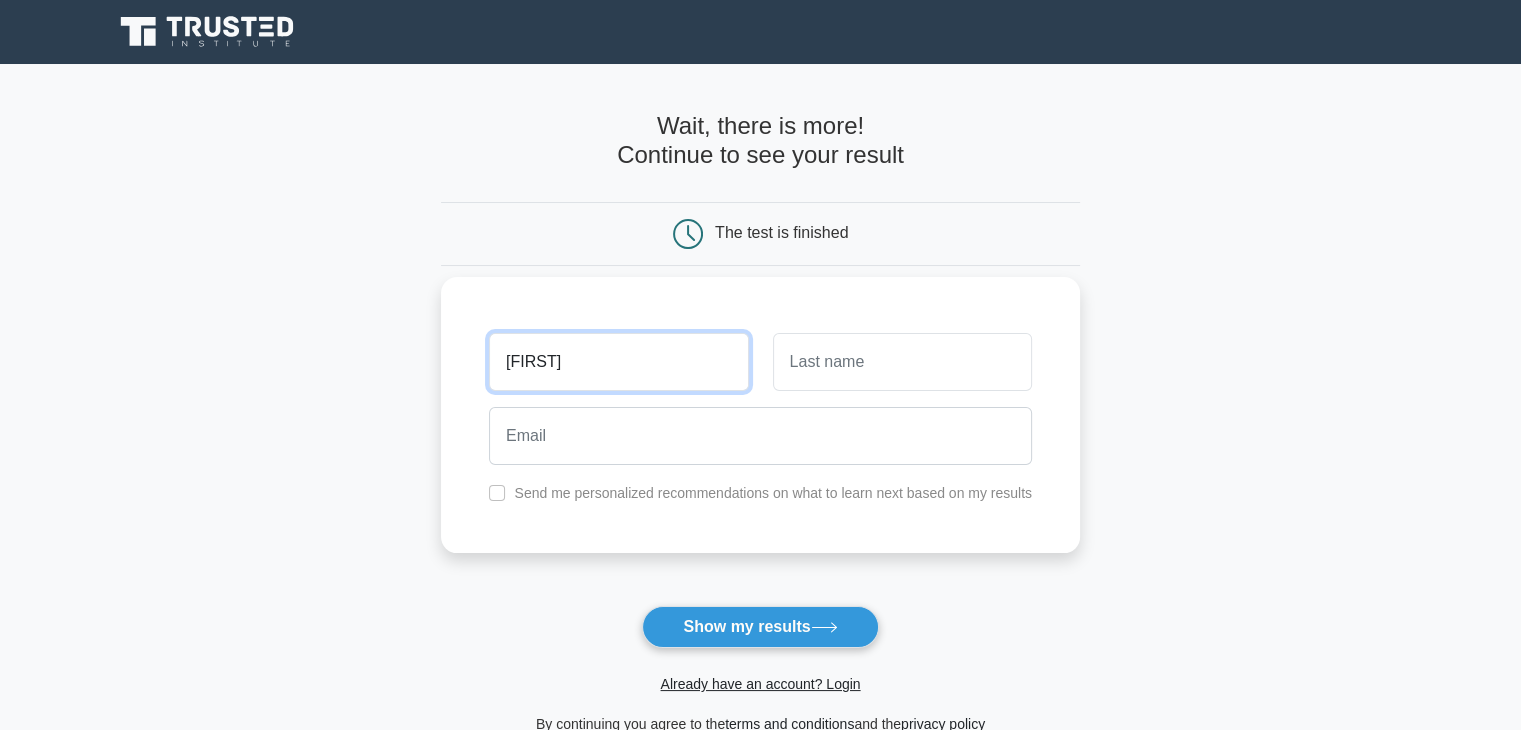 type on "[FIRST]" 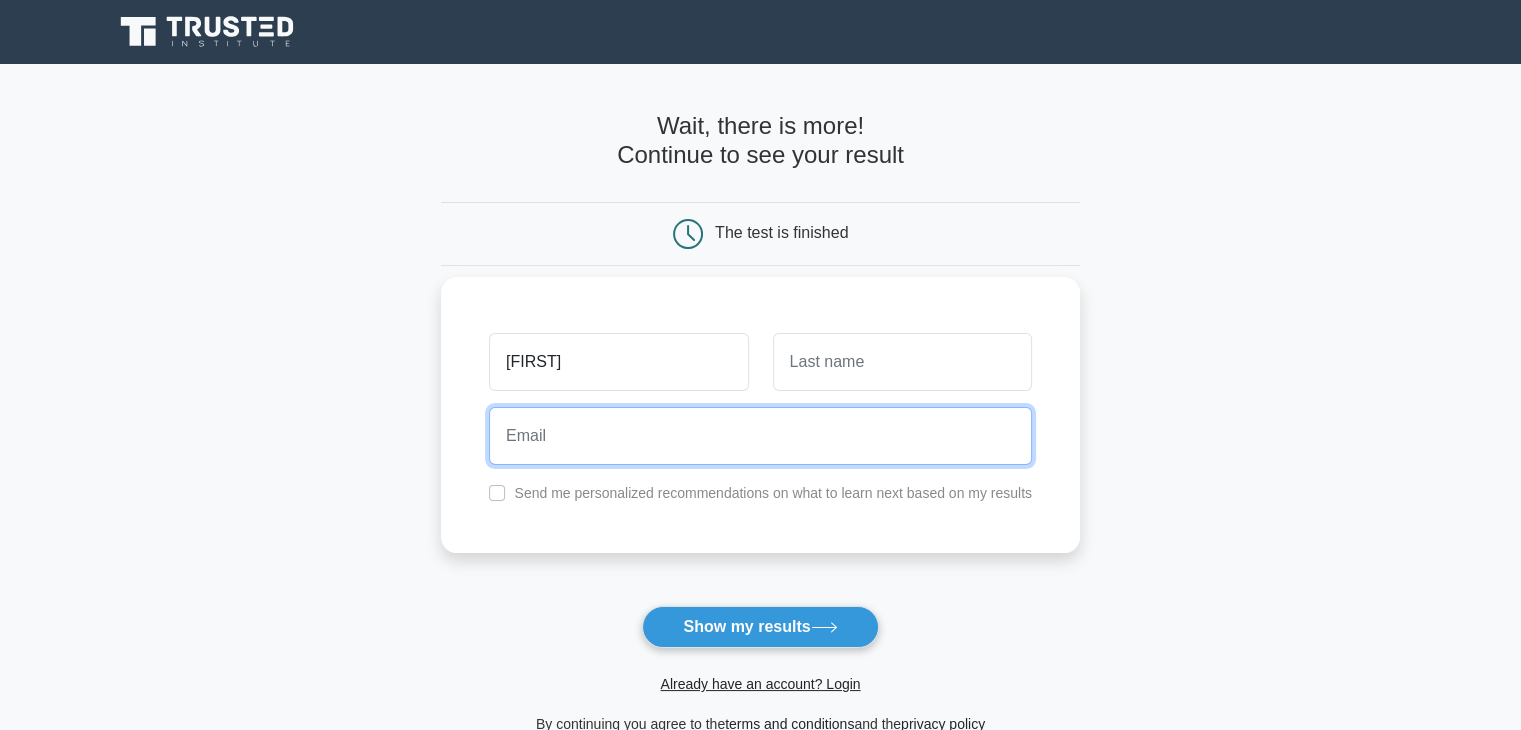 click at bounding box center (760, 436) 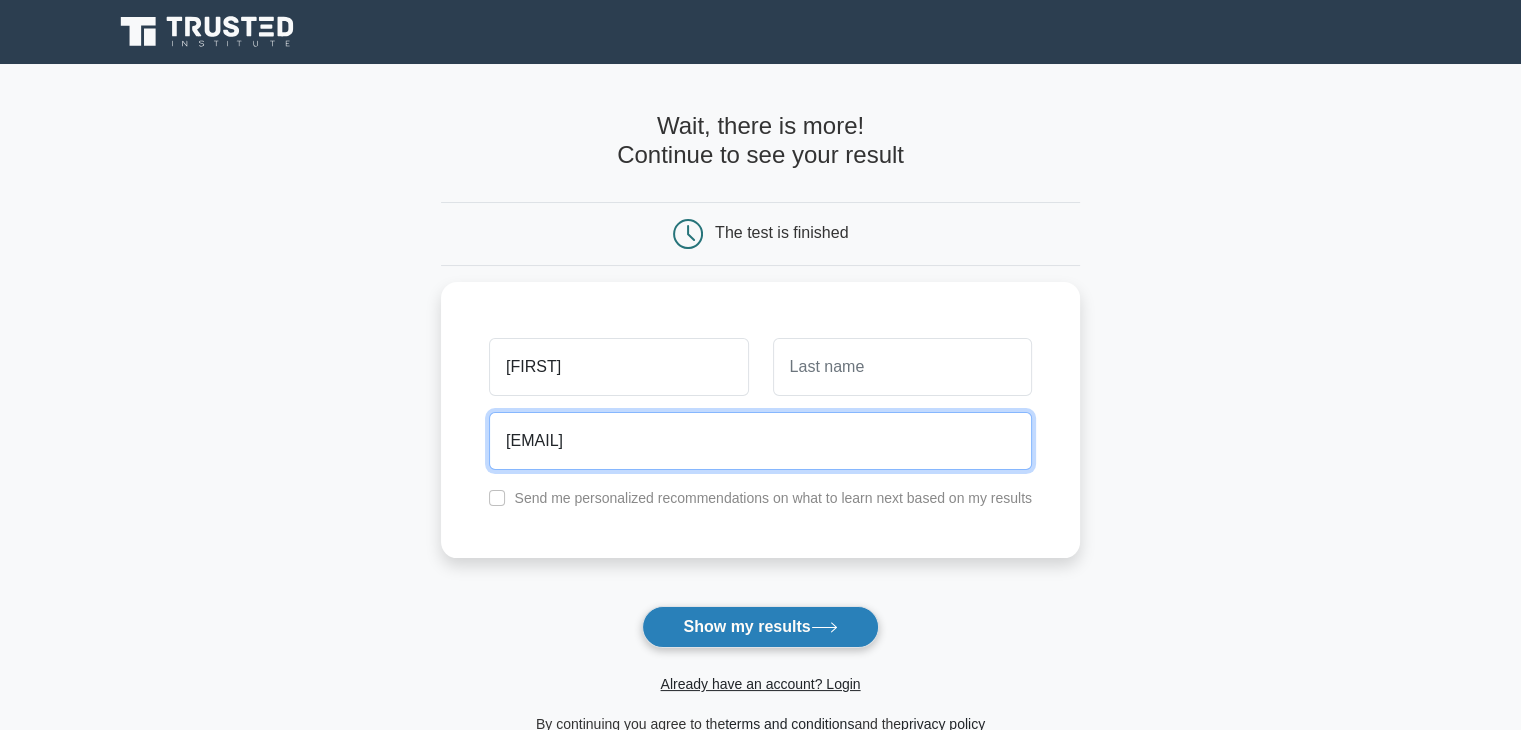 type on "ghaida.san22@gmail.com" 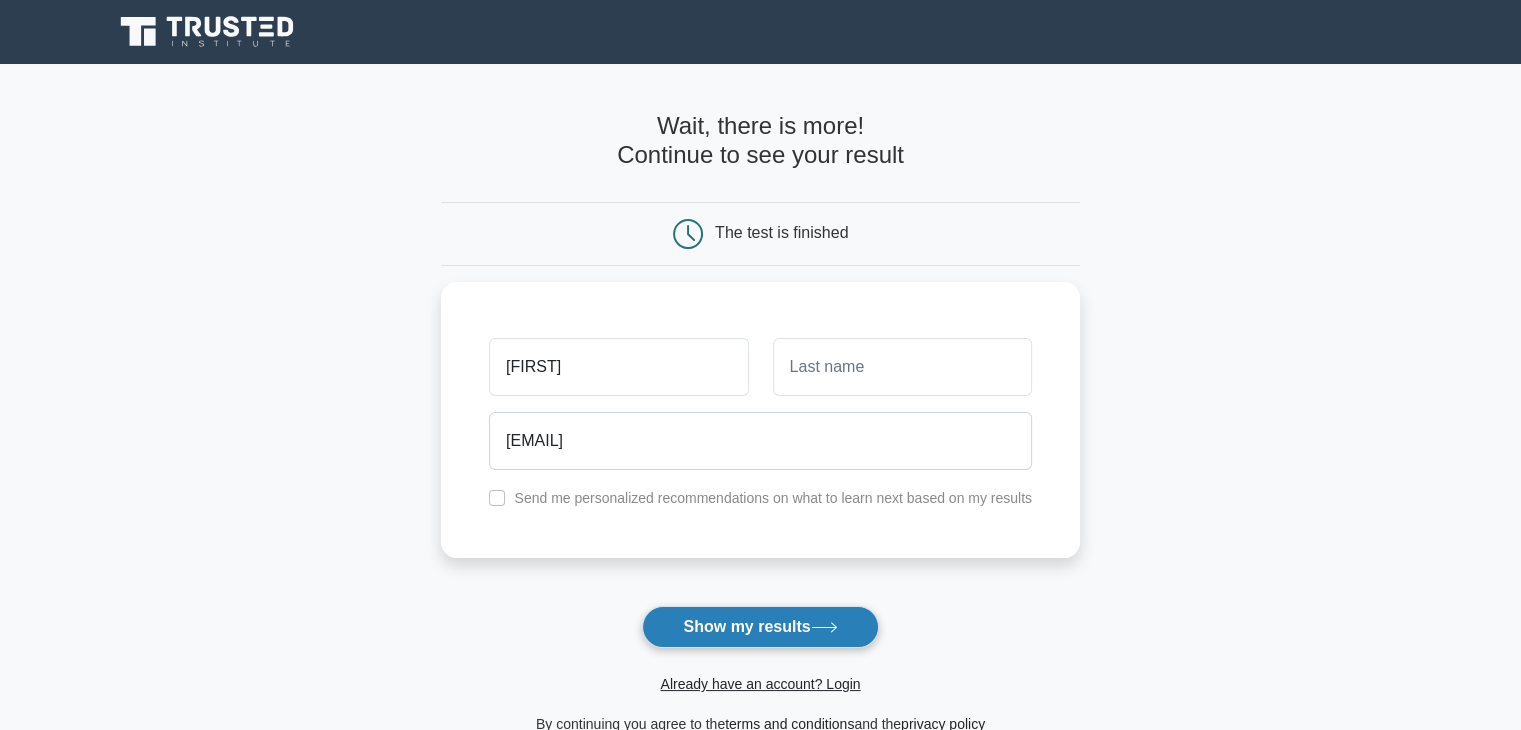 click on "Show my results" at bounding box center (760, 627) 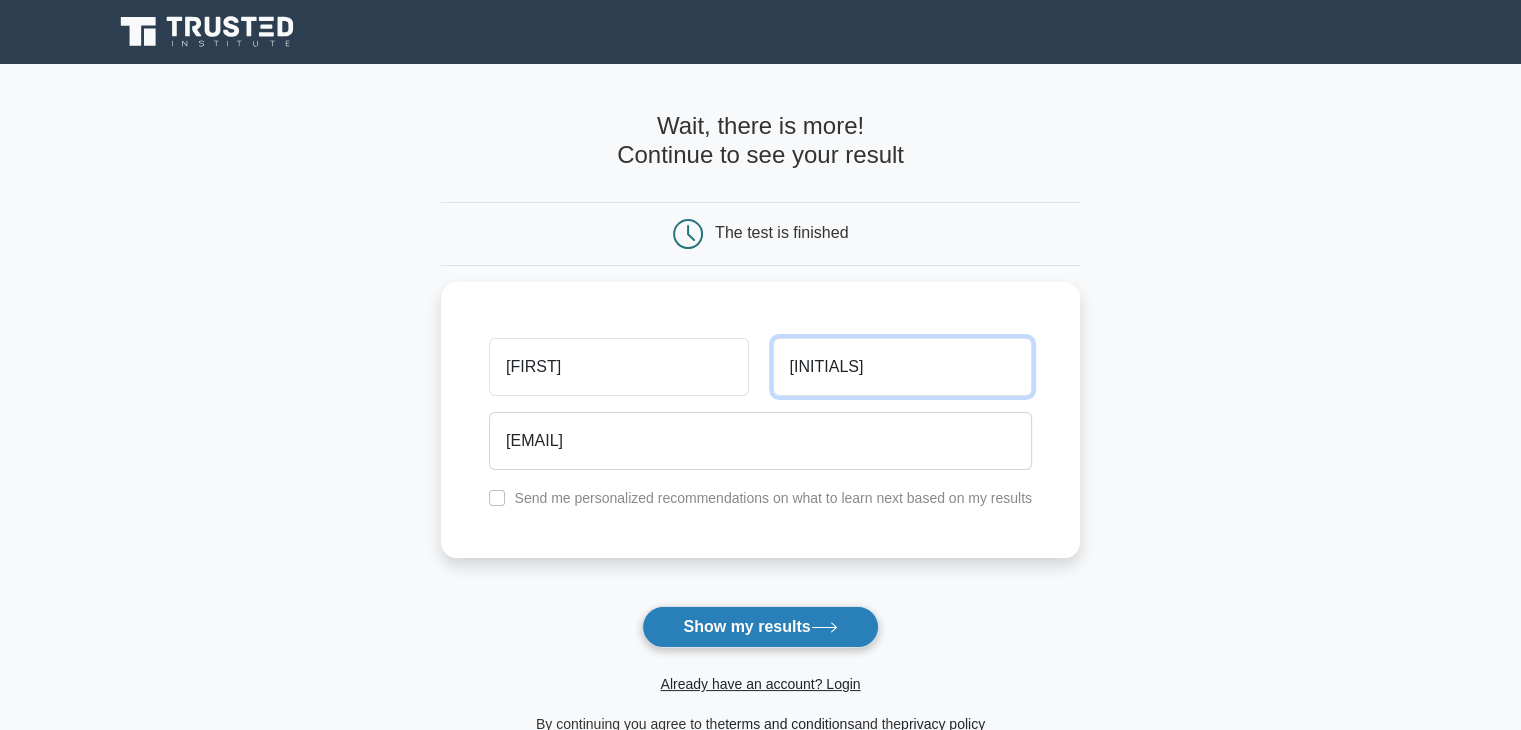type on "ss" 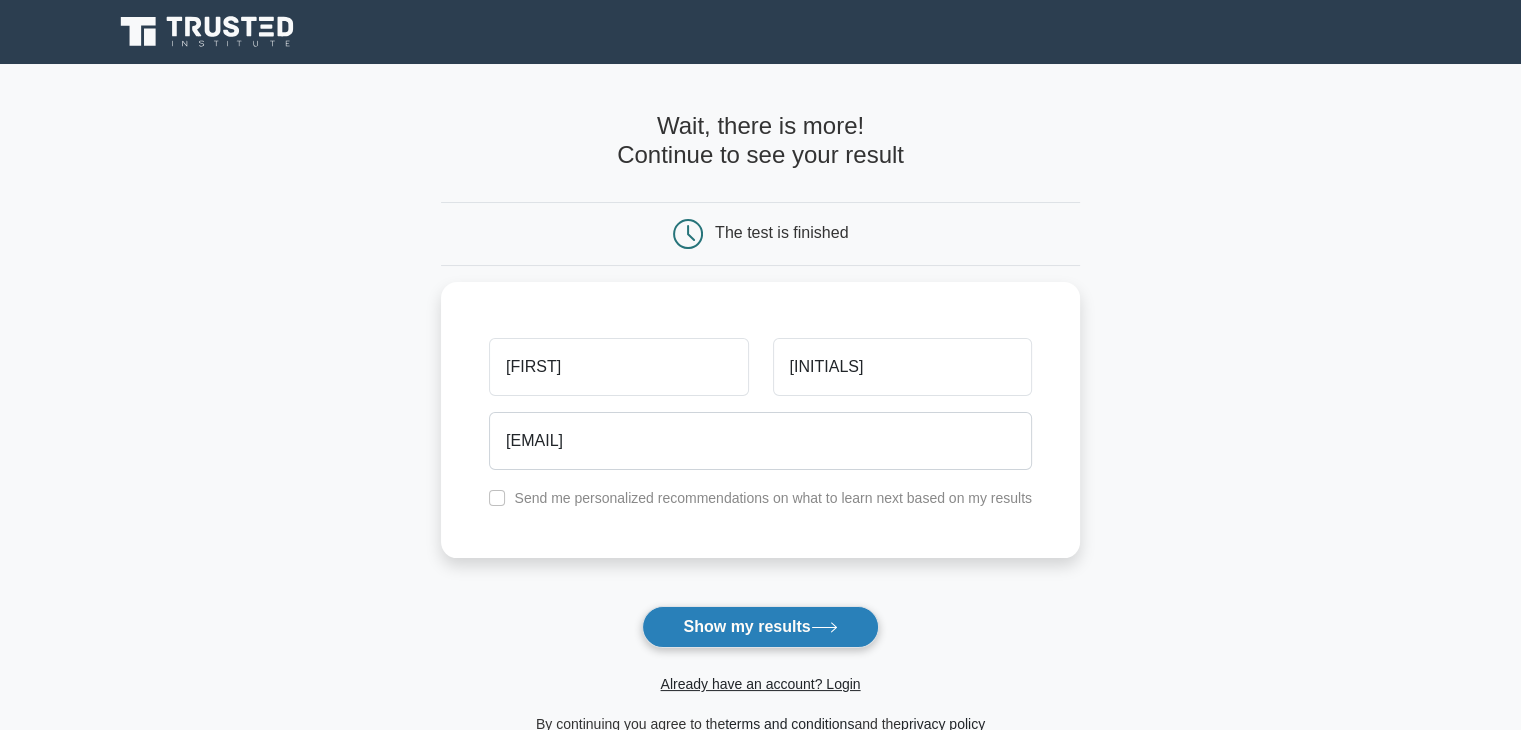 click on "Show my results" at bounding box center [760, 627] 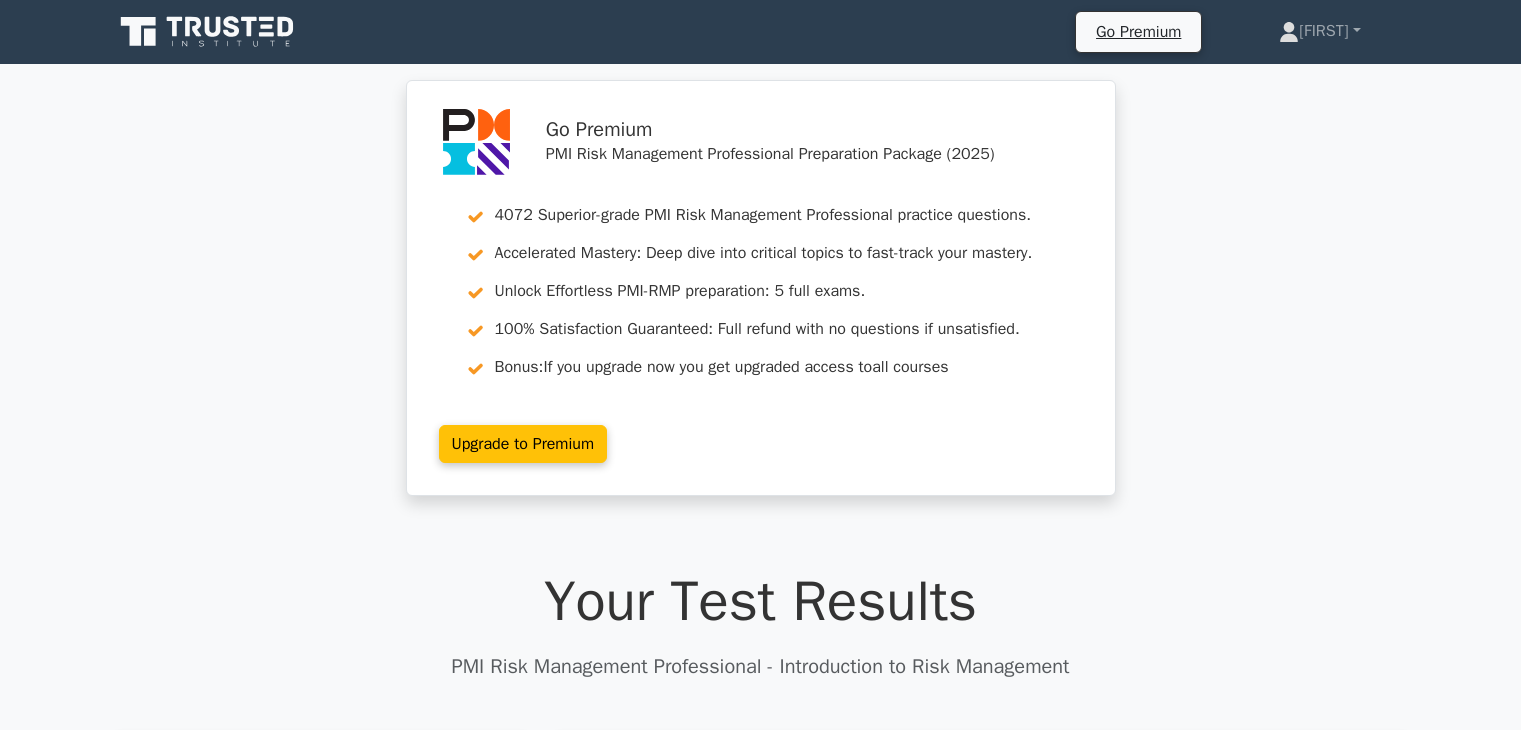 scroll, scrollTop: 0, scrollLeft: 0, axis: both 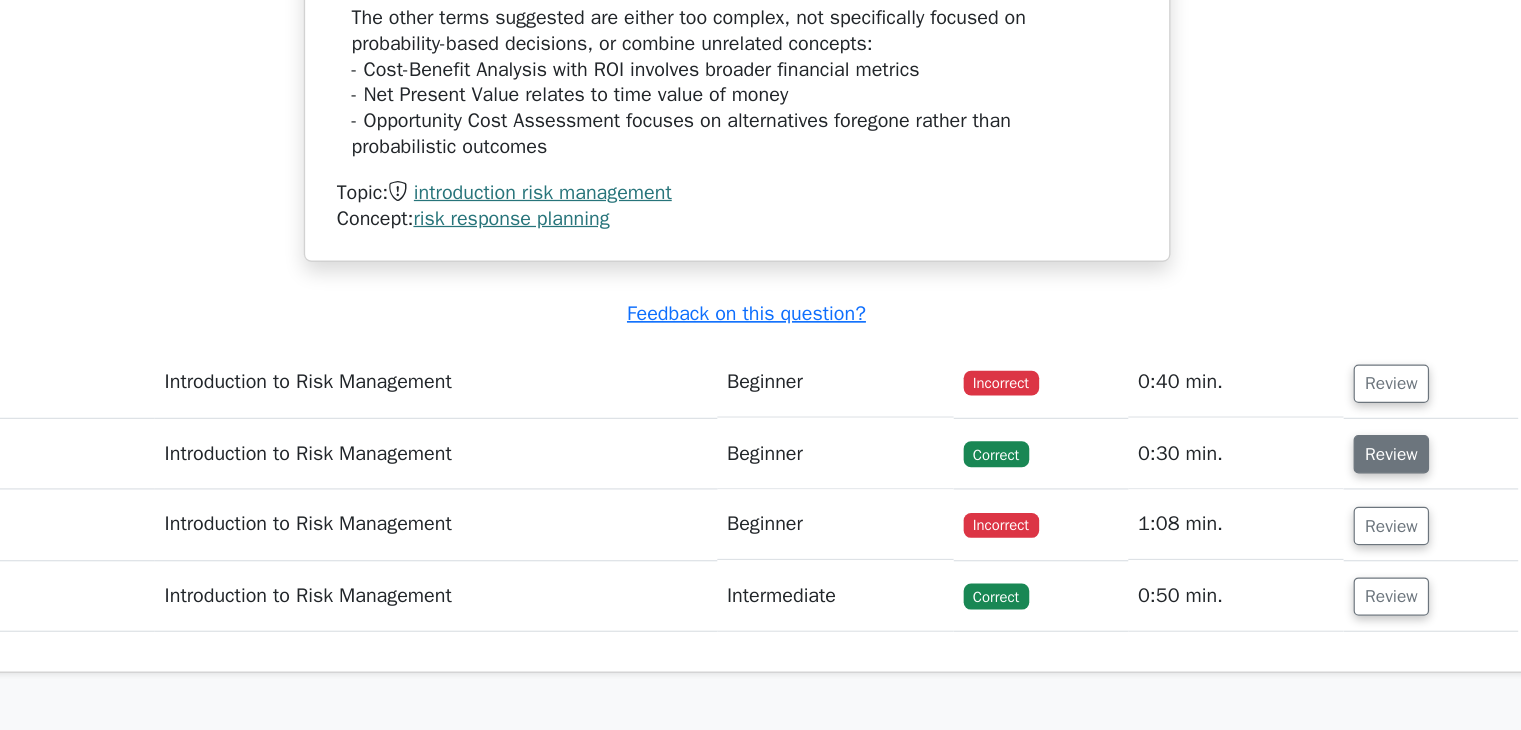 click on "Review" at bounding box center [1277, 506] 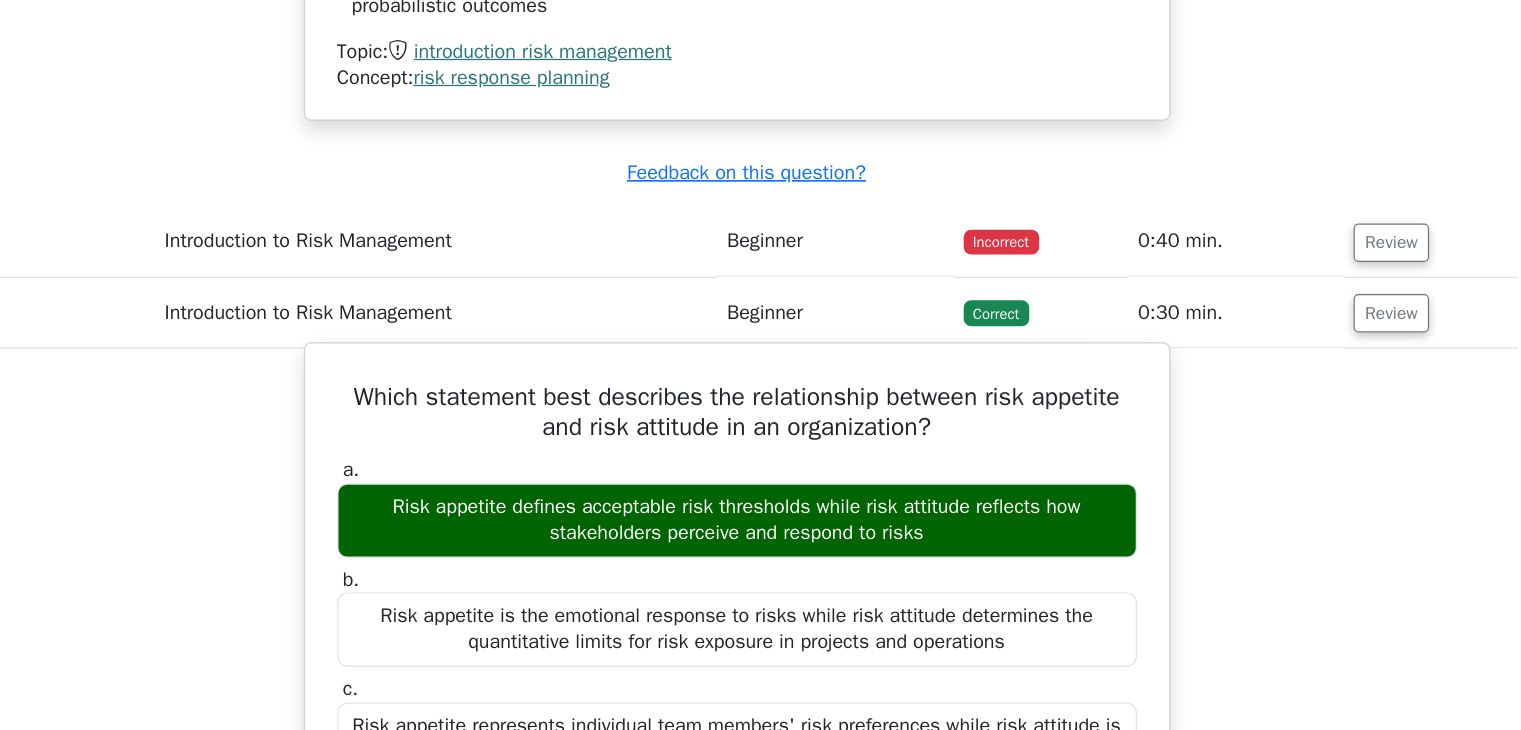 scroll, scrollTop: 2288, scrollLeft: 0, axis: vertical 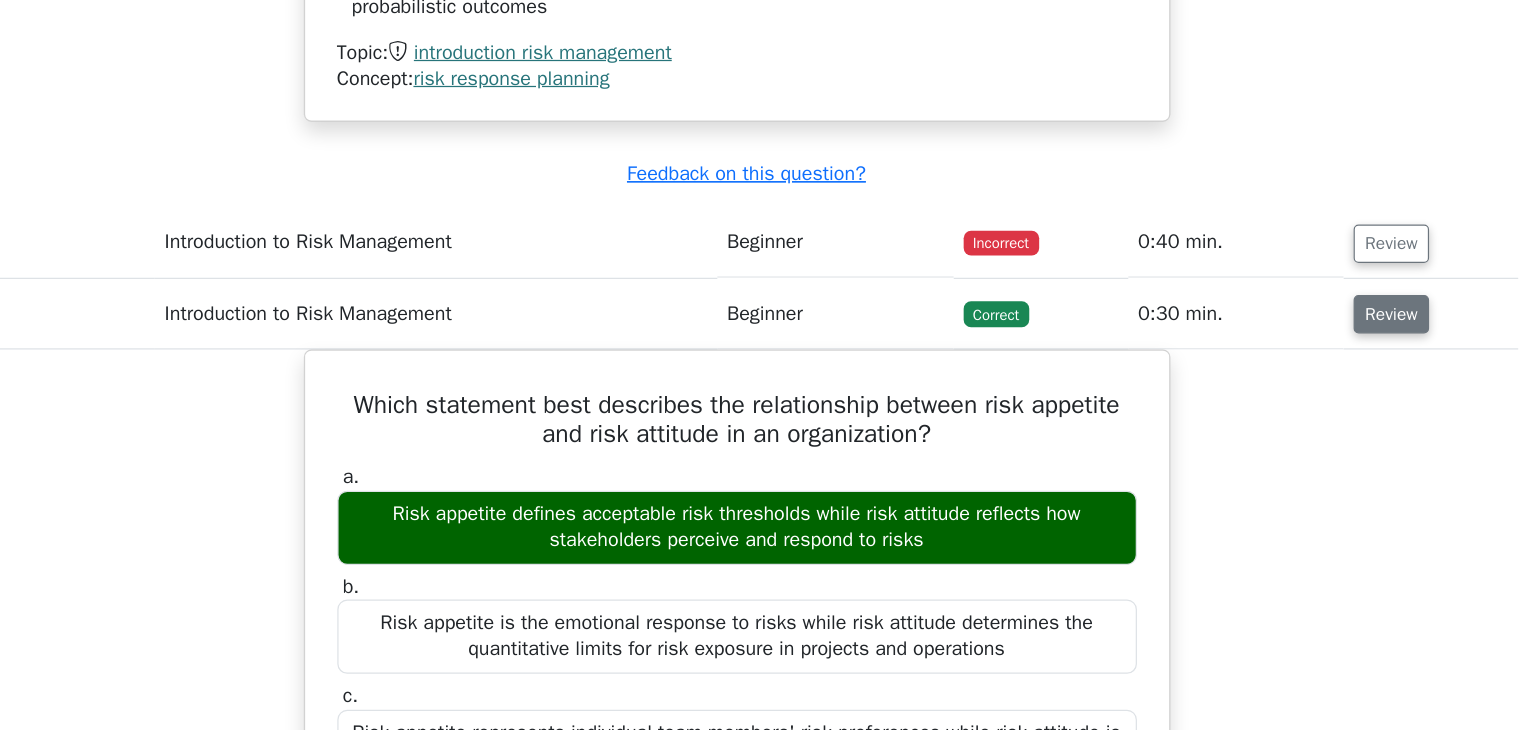 click on "Review" at bounding box center [1277, 393] 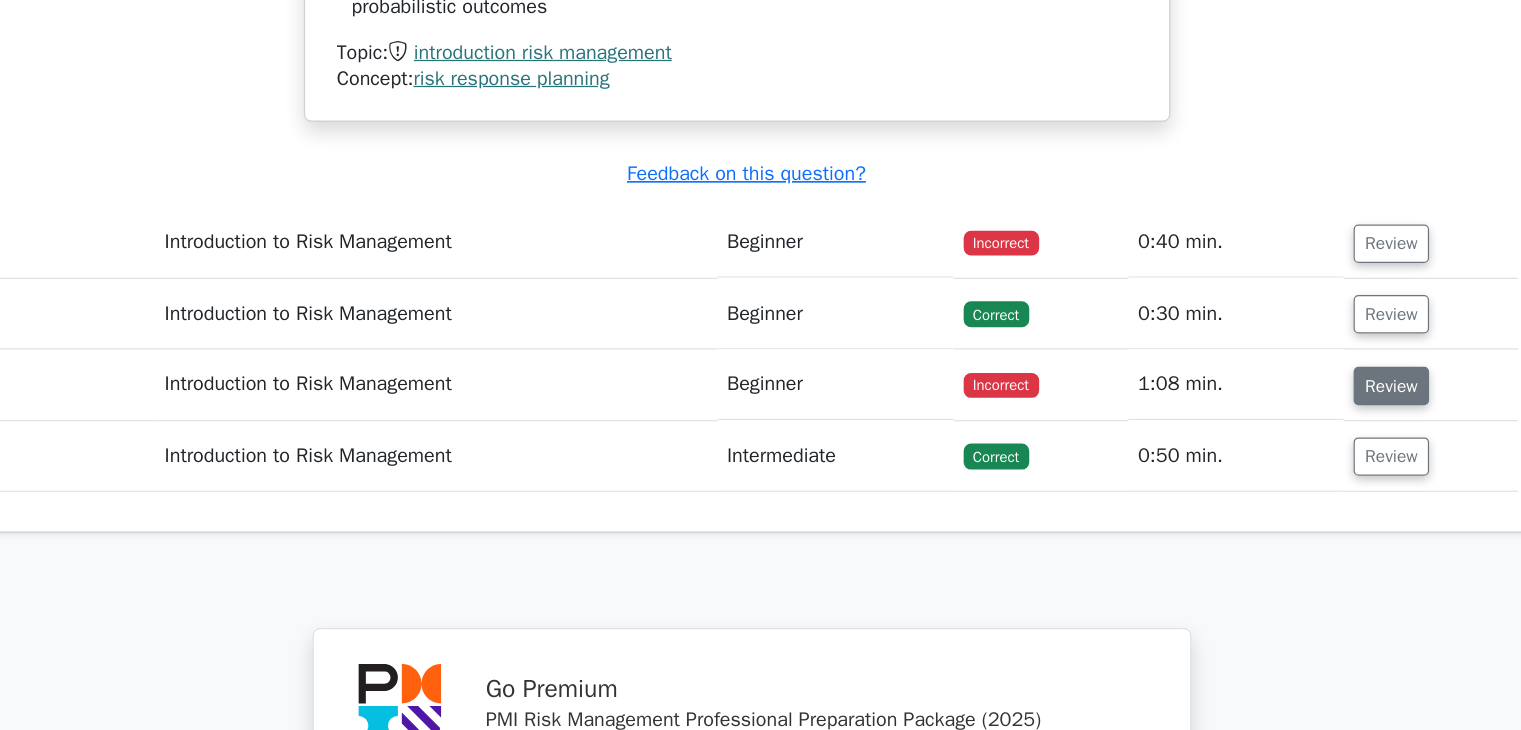 click on "Review" at bounding box center (1277, 451) 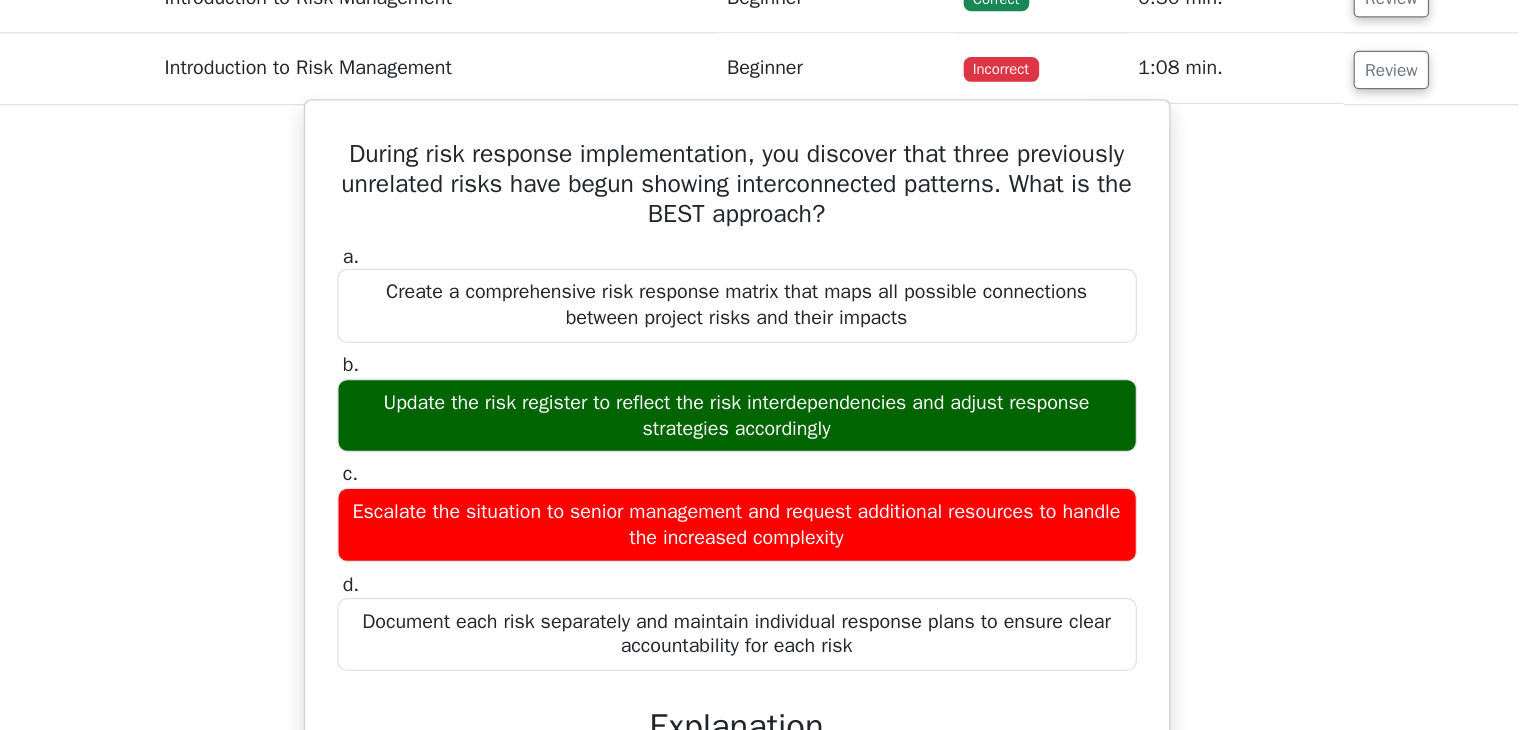 scroll, scrollTop: 2681, scrollLeft: 0, axis: vertical 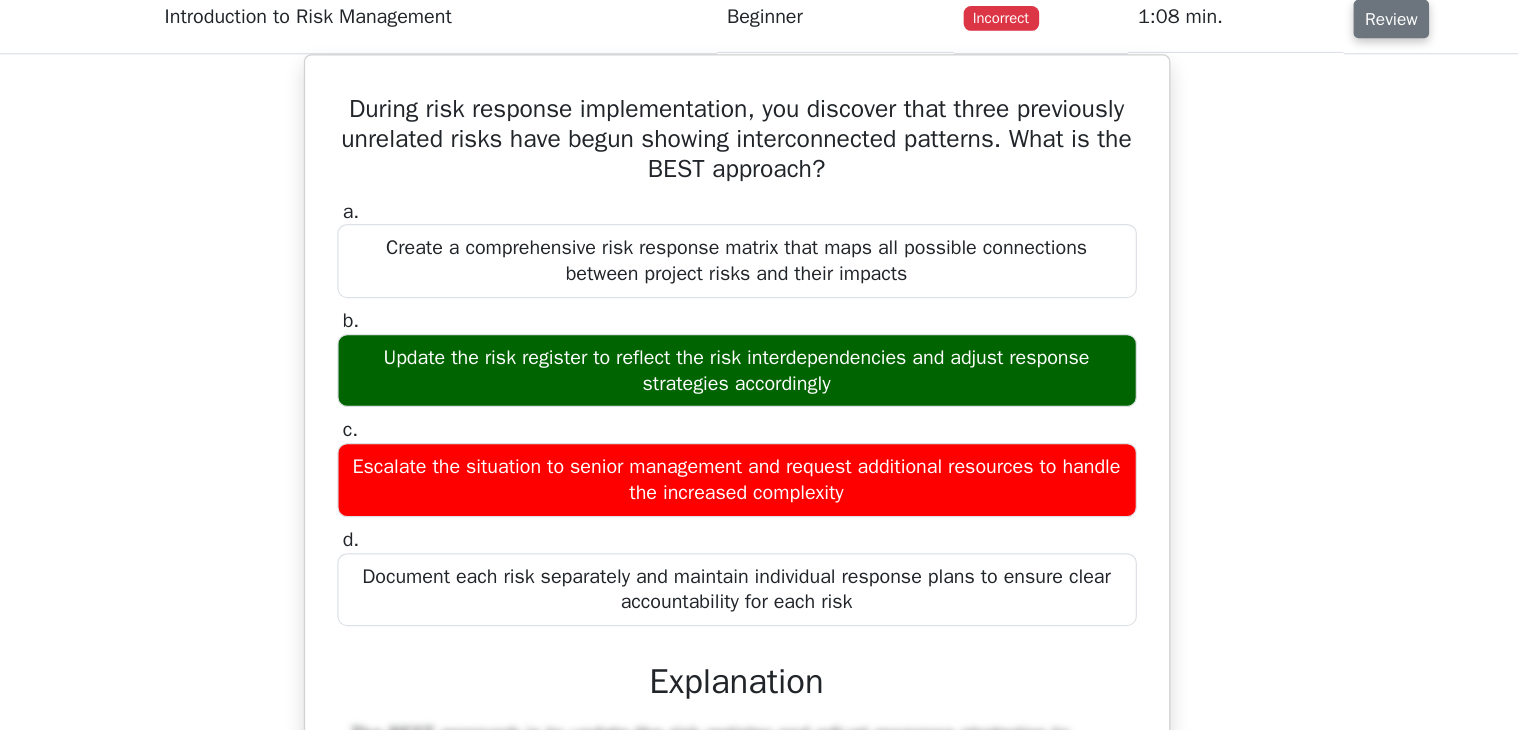 click on "Review" at bounding box center (1277, 58) 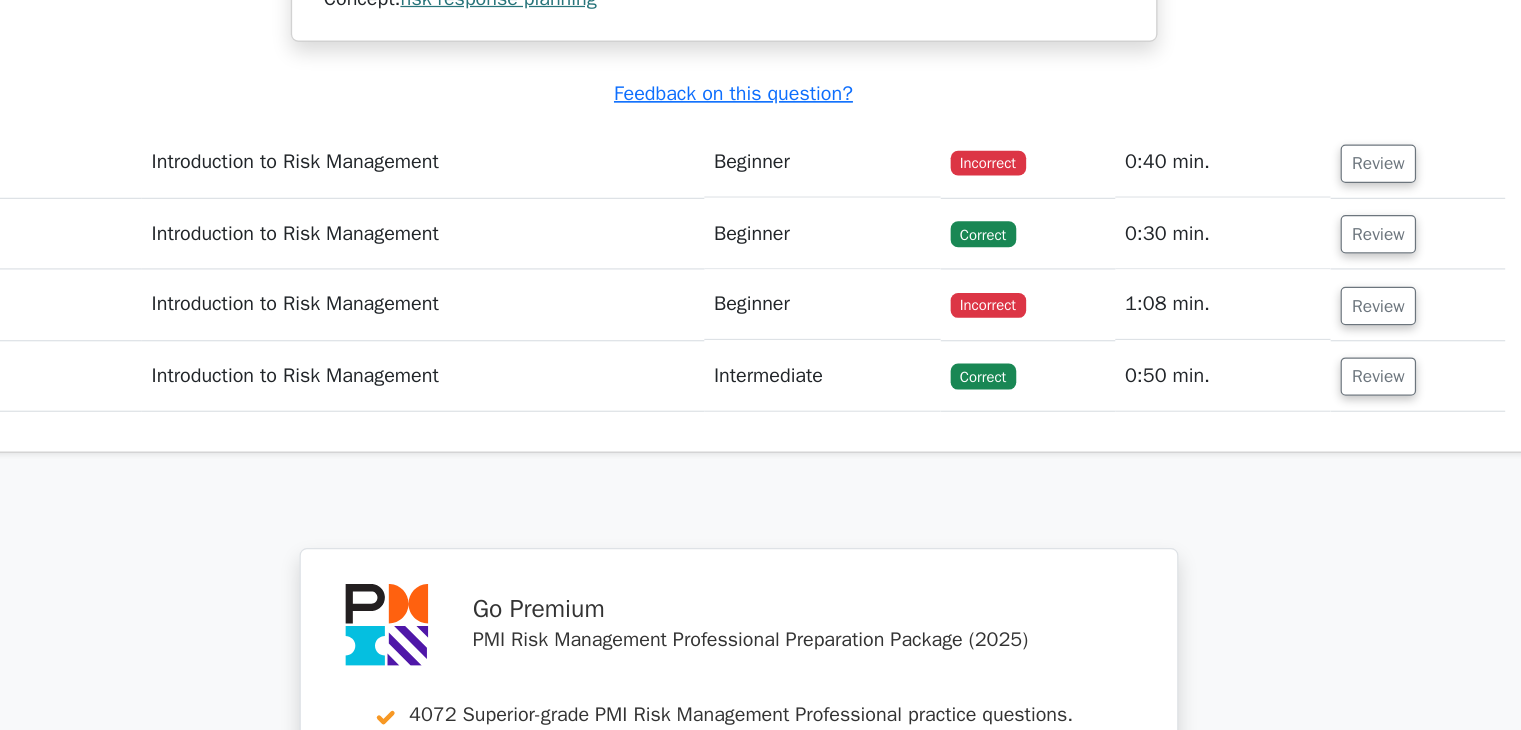 scroll, scrollTop: 2405, scrollLeft: 0, axis: vertical 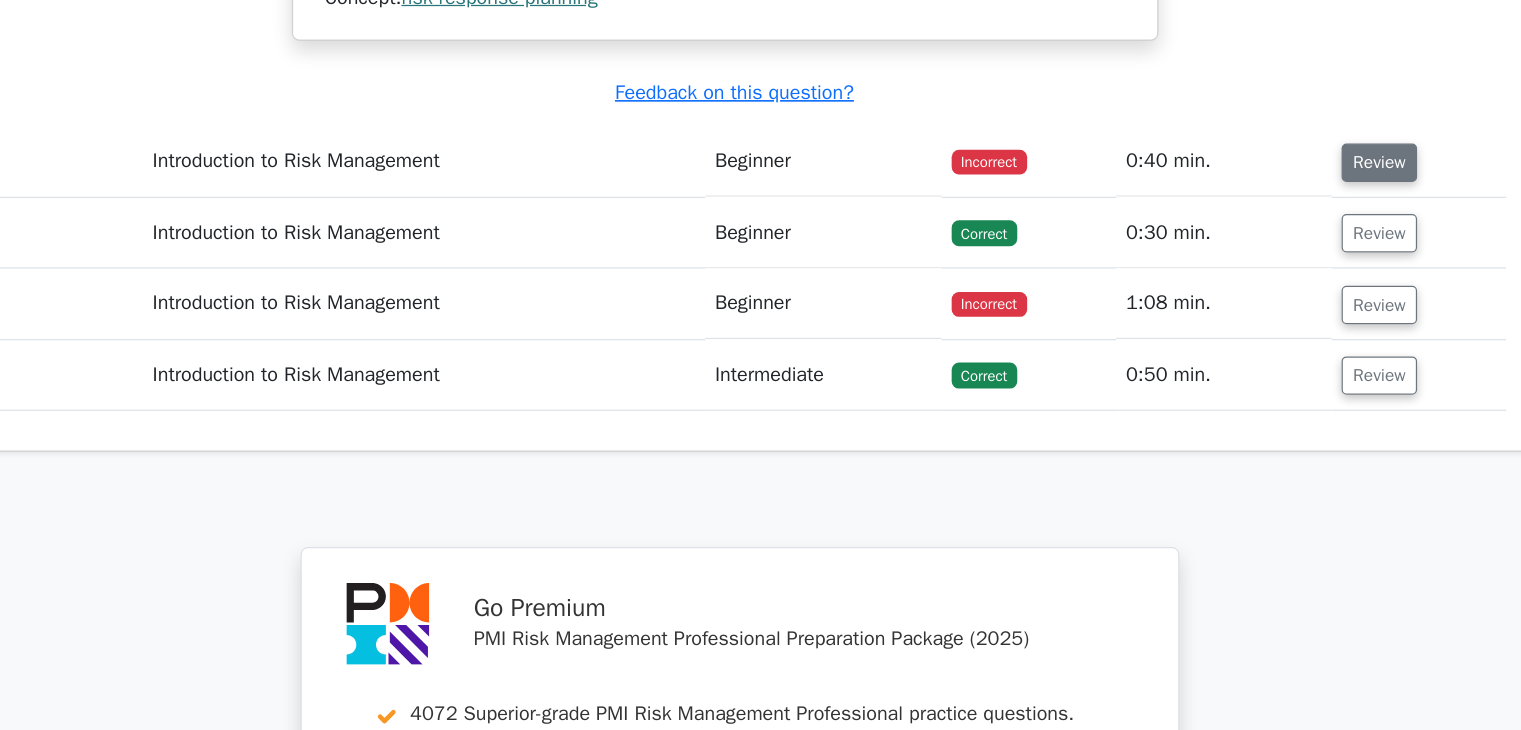click on "Review" at bounding box center [1277, 219] 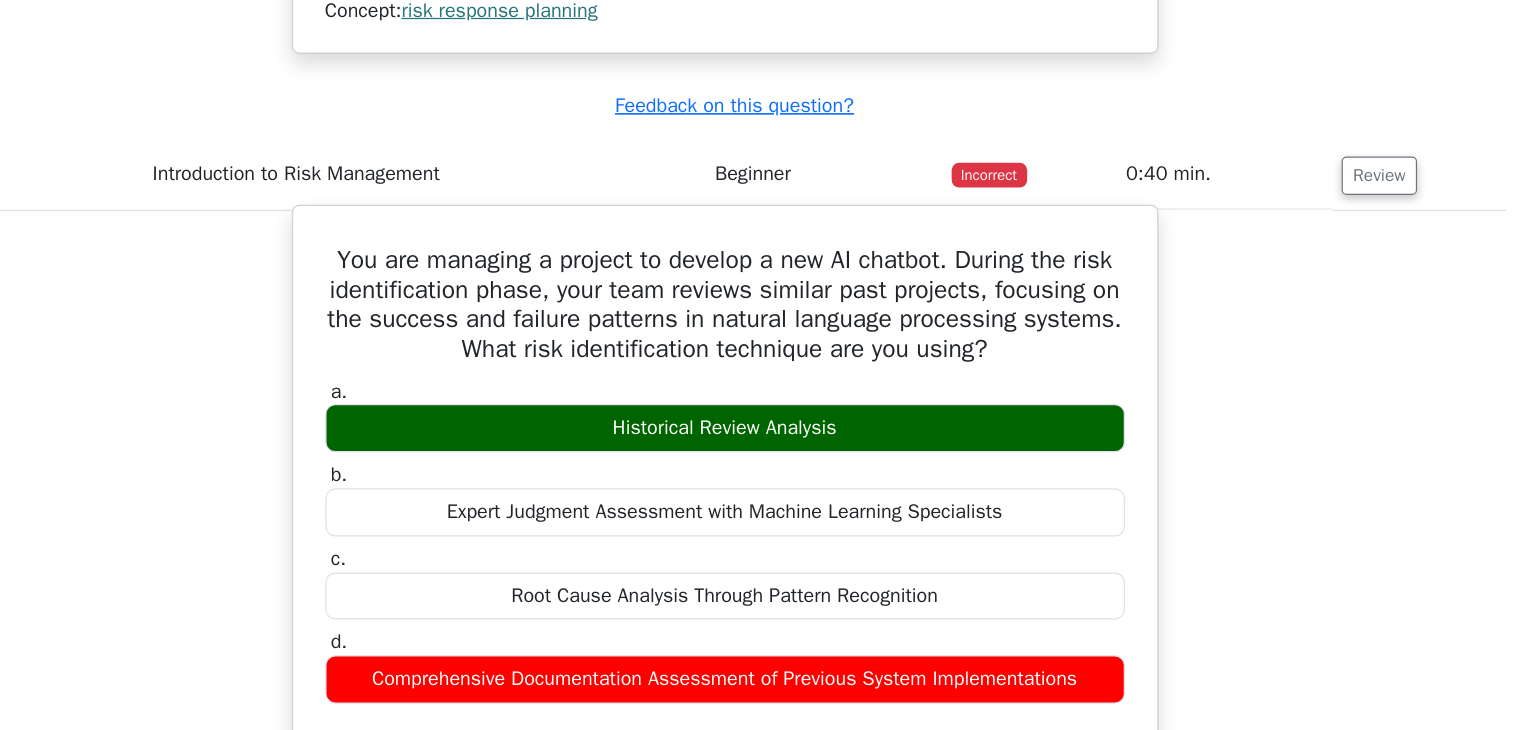 scroll, scrollTop: 2405, scrollLeft: 0, axis: vertical 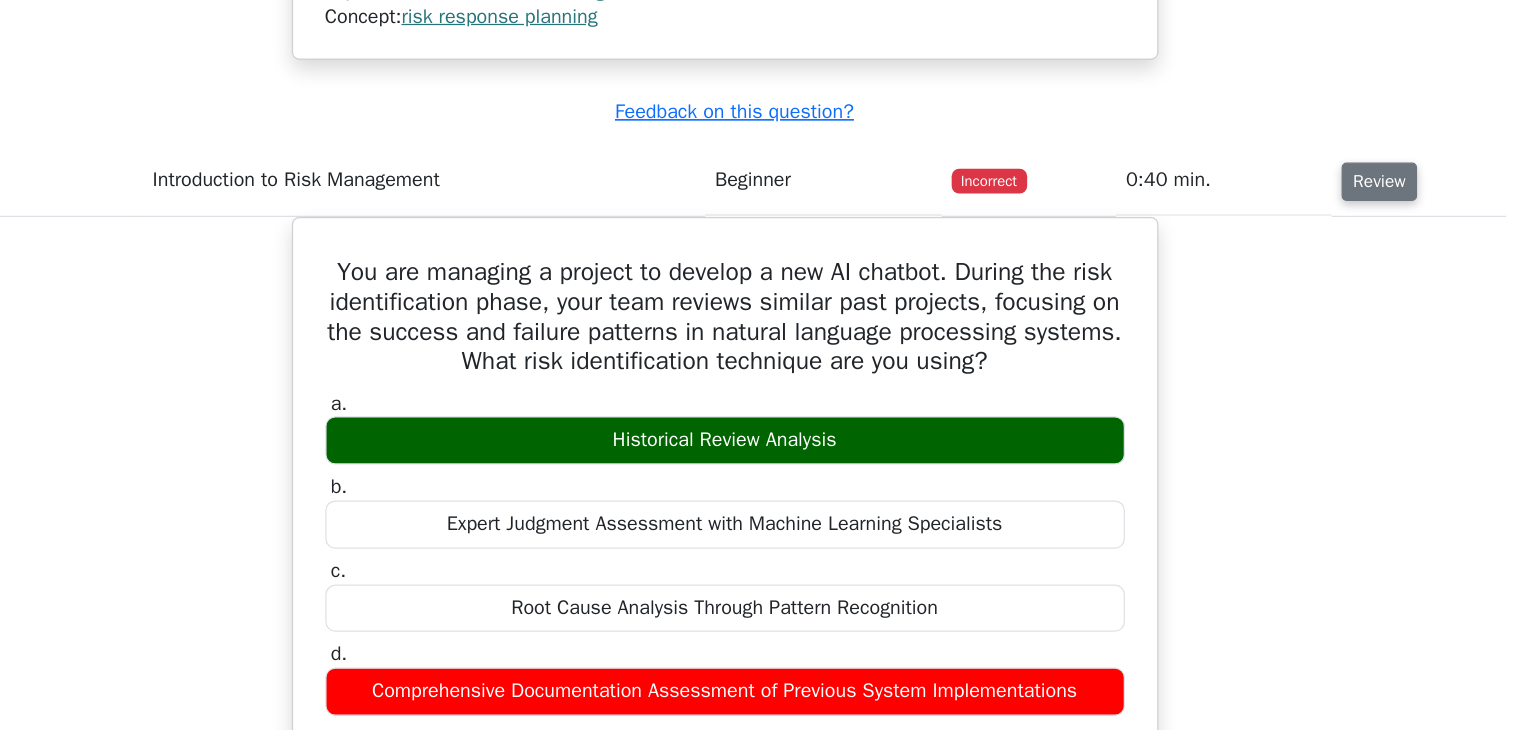 click on "Review" at bounding box center (1277, 219) 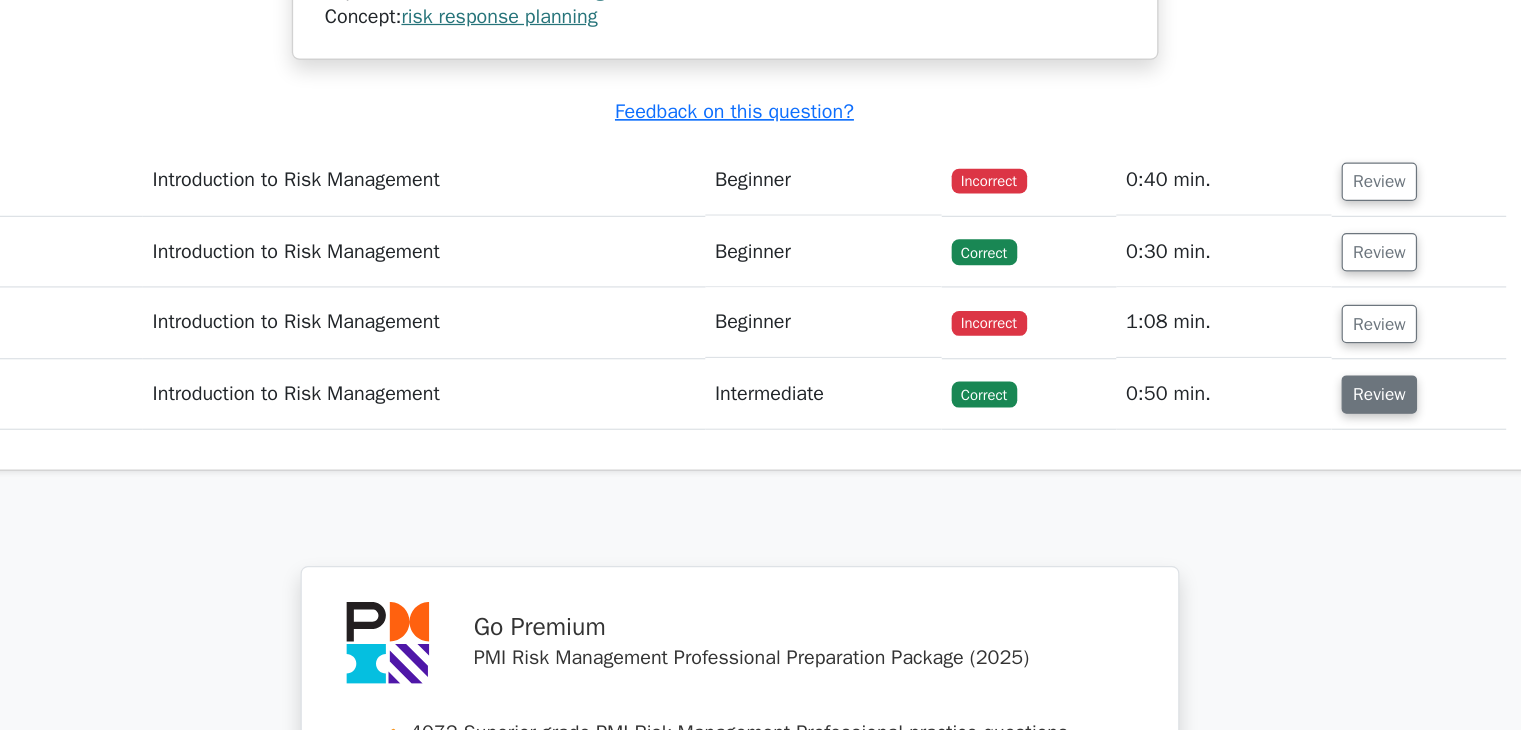 click on "Review" at bounding box center (1277, 391) 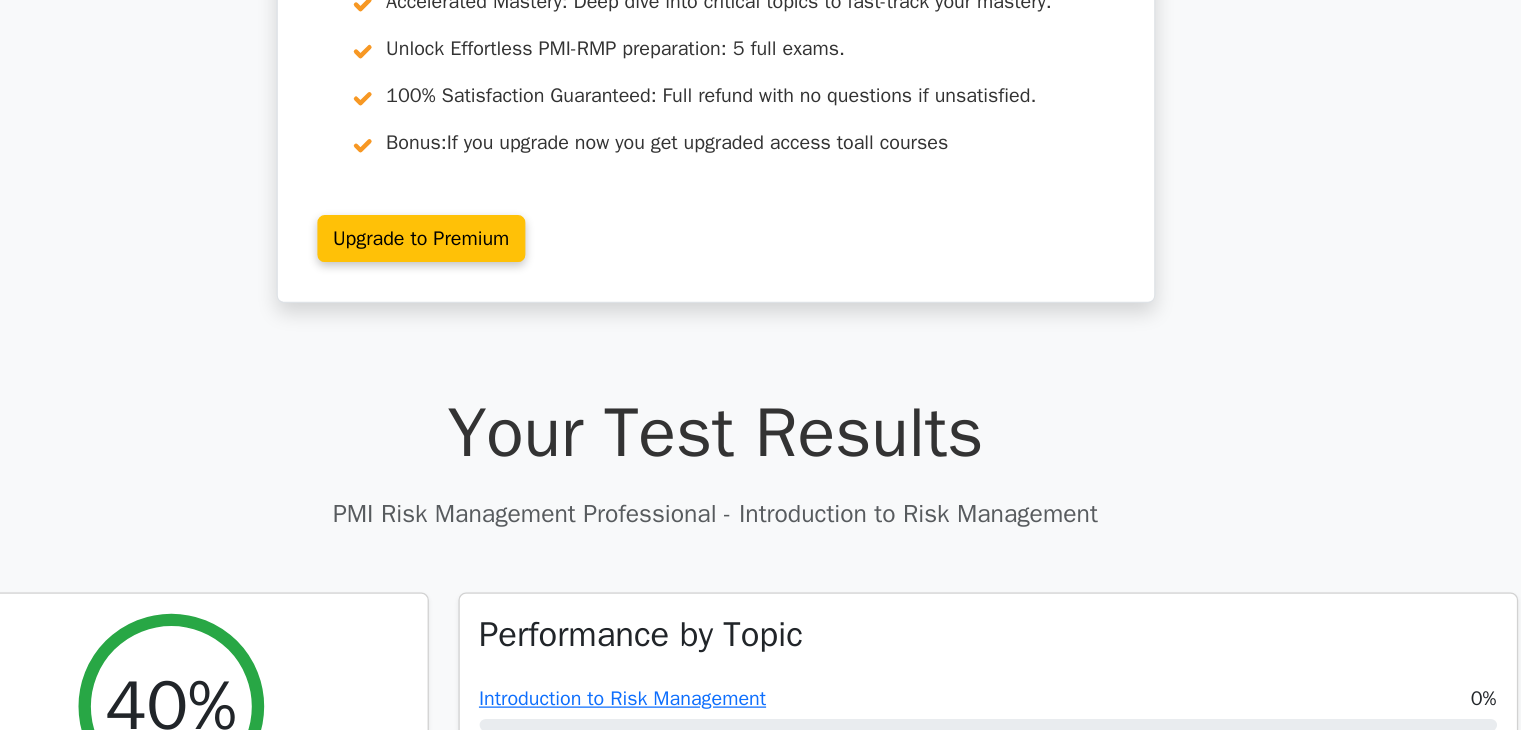 scroll, scrollTop: 0, scrollLeft: 0, axis: both 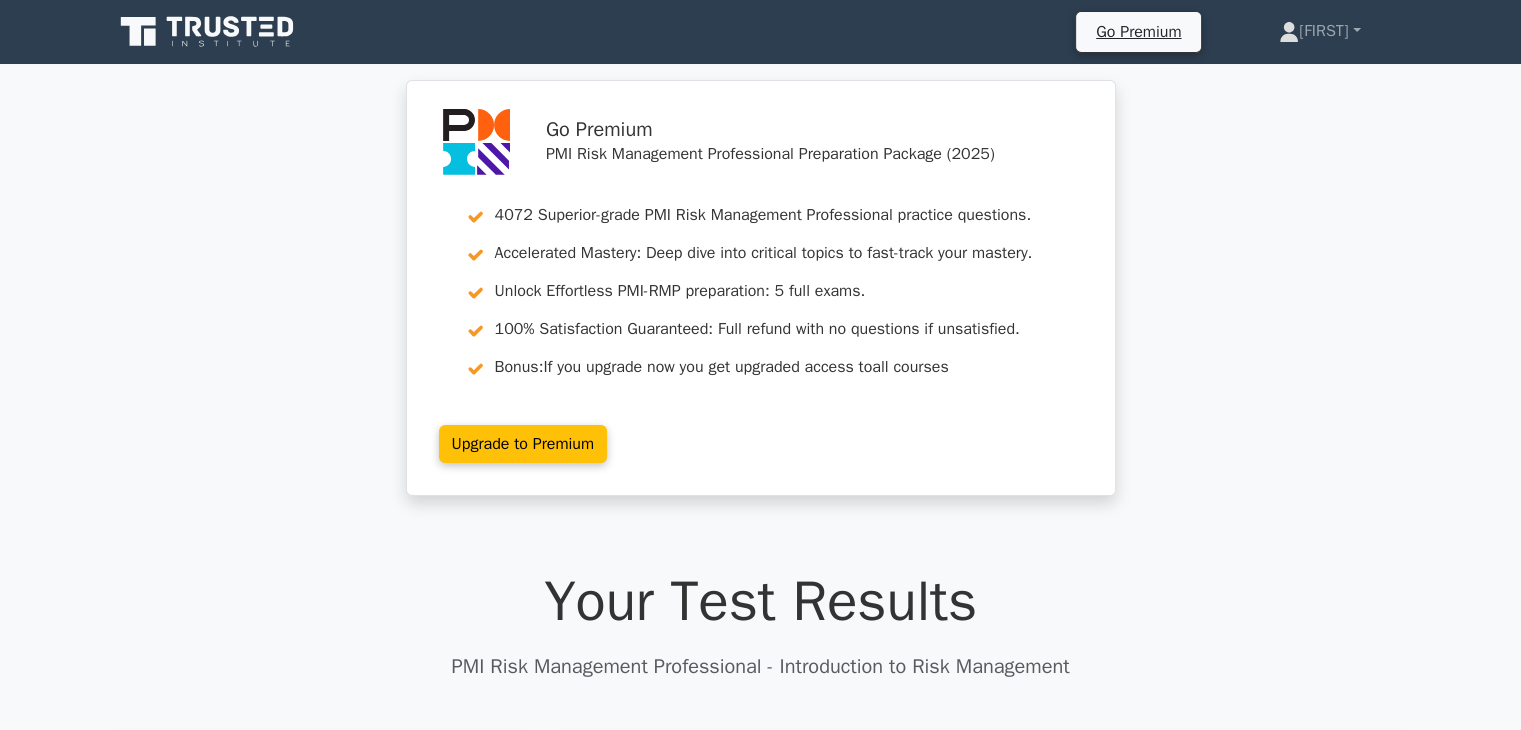 click 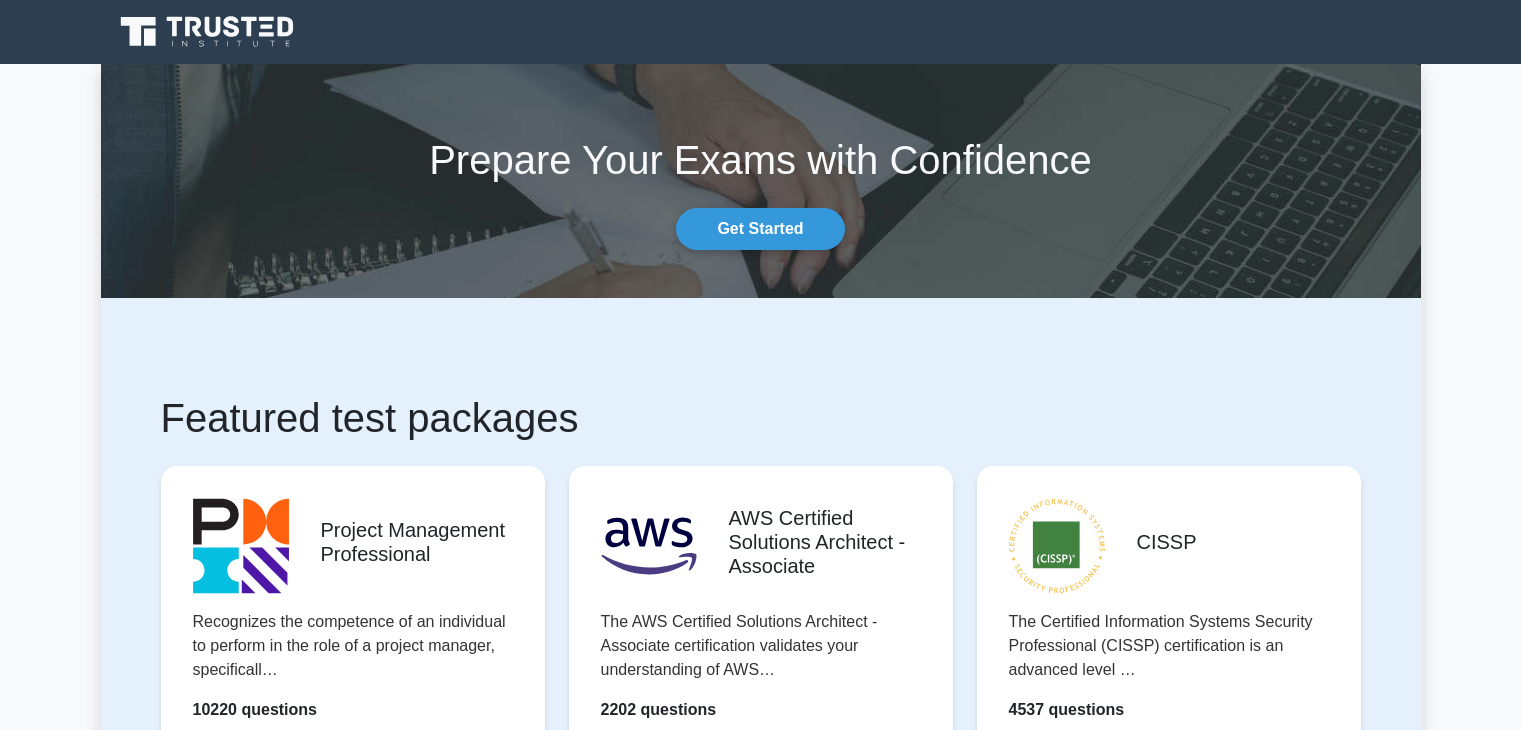 scroll, scrollTop: 0, scrollLeft: 0, axis: both 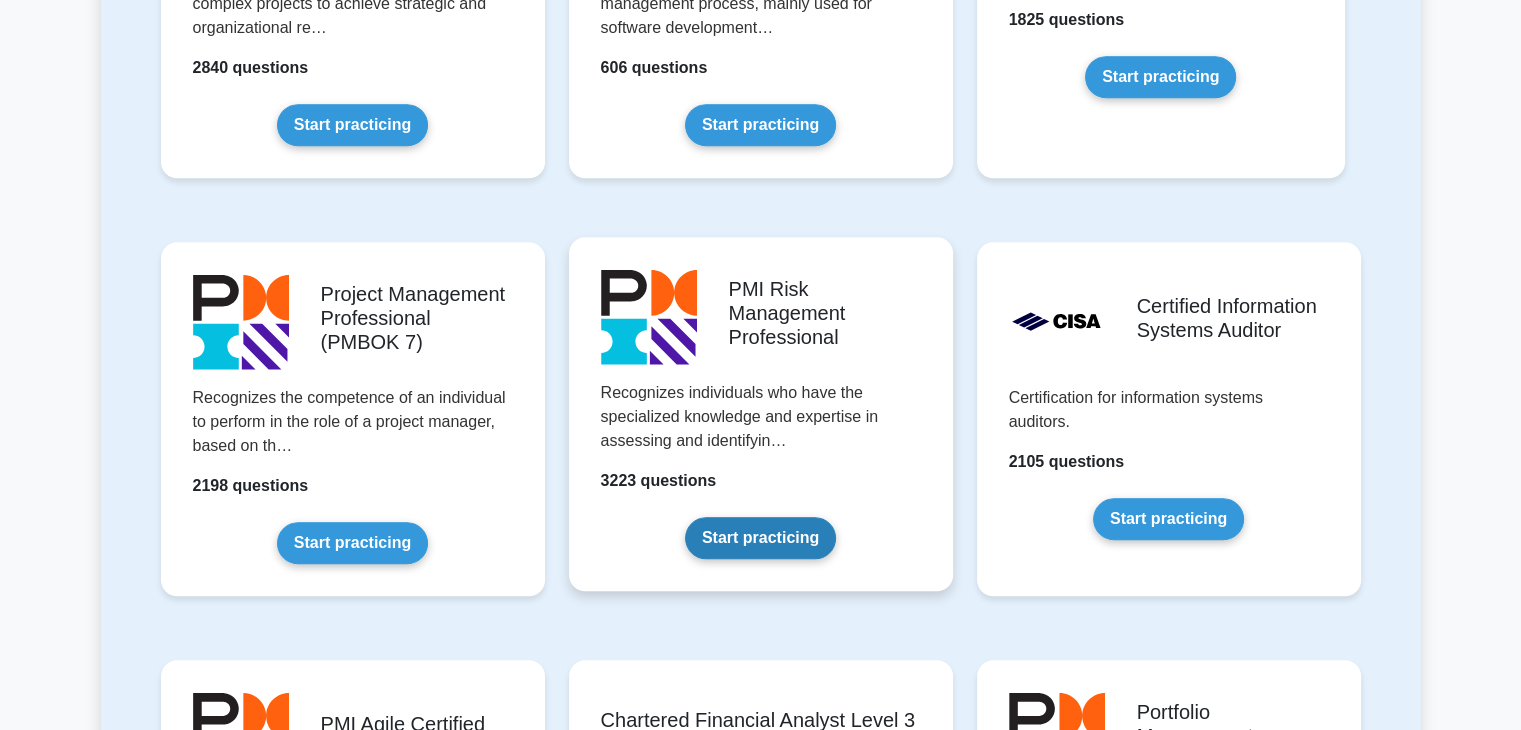 click on "Start practicing" at bounding box center [760, 538] 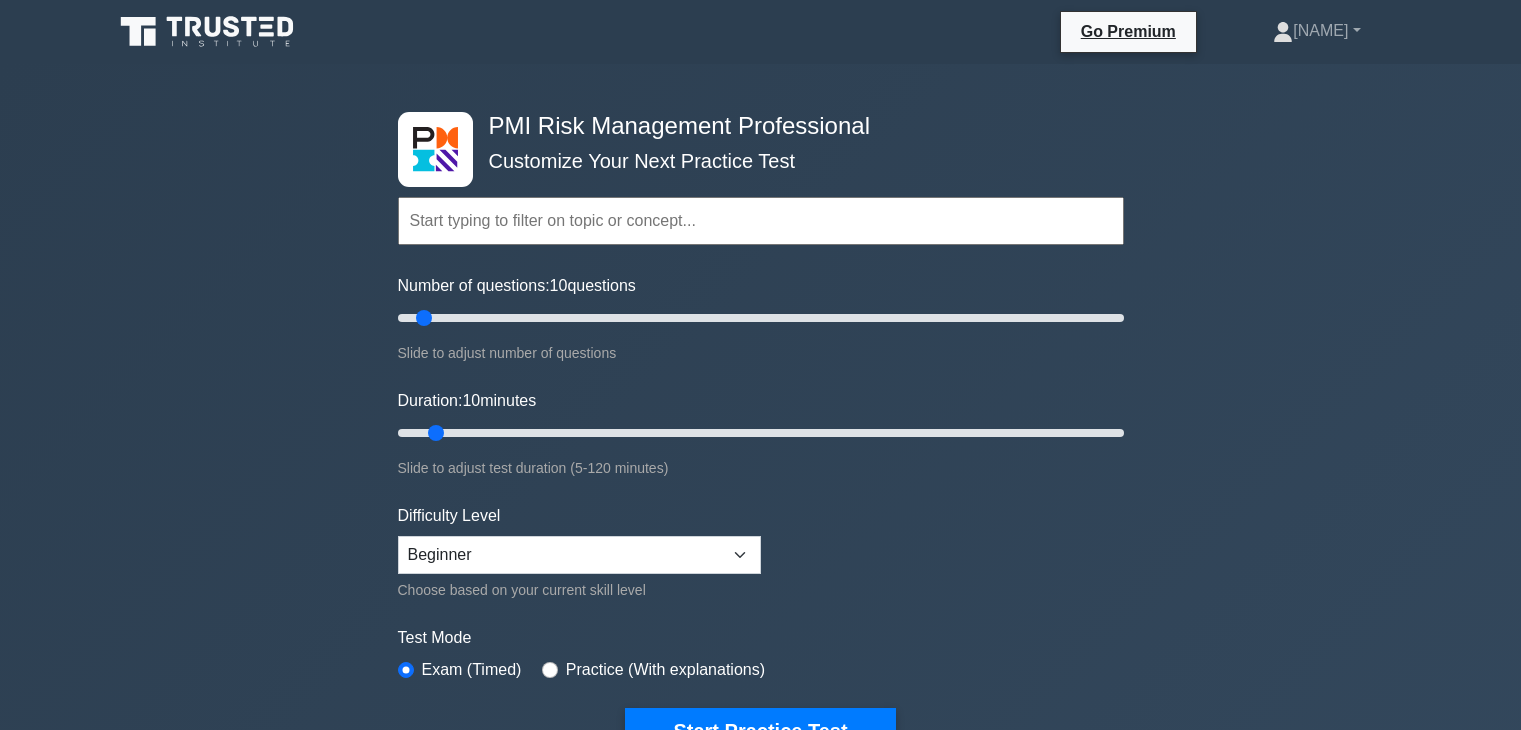 scroll, scrollTop: 0, scrollLeft: 0, axis: both 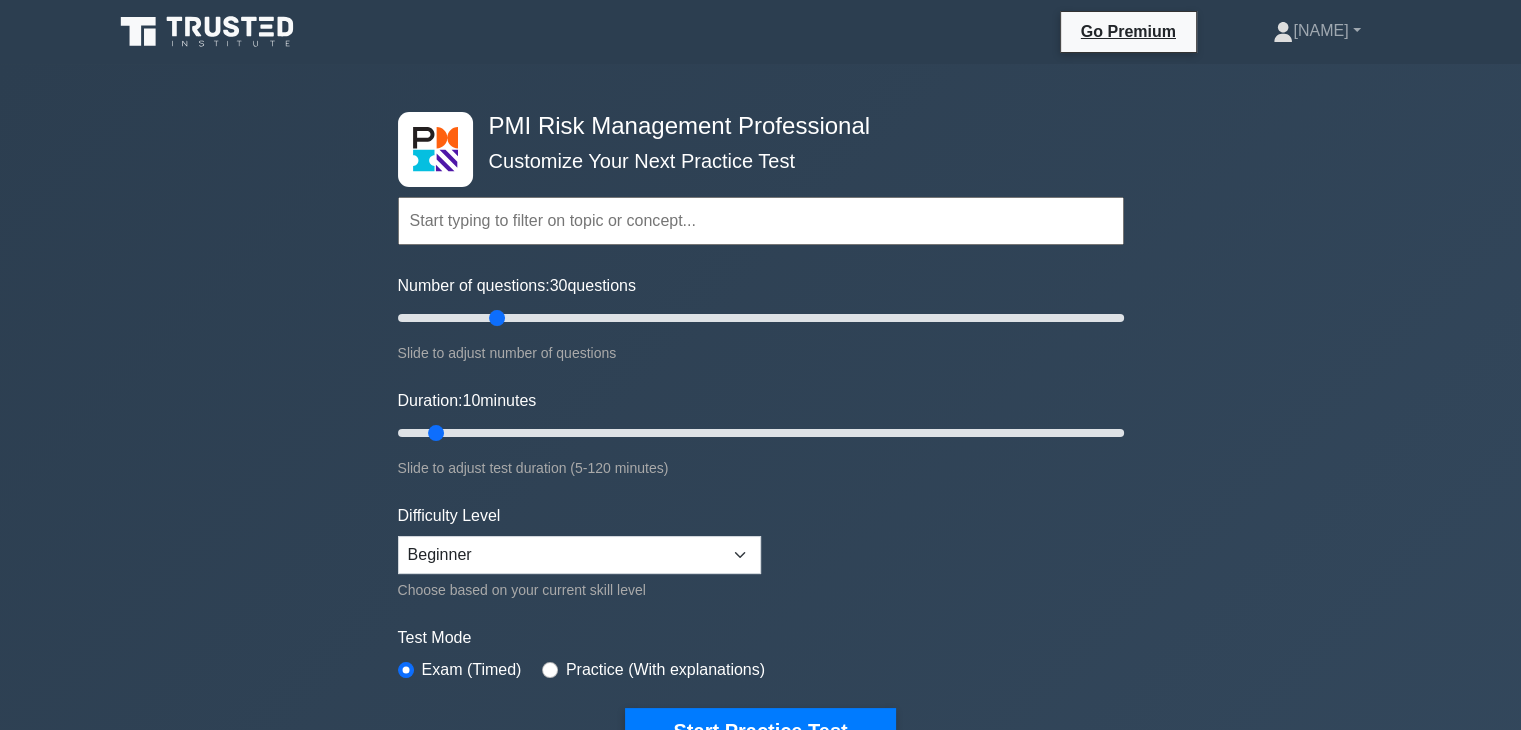 drag, startPoint x: 460, startPoint y: 321, endPoint x: 496, endPoint y: 310, distance: 37.64306 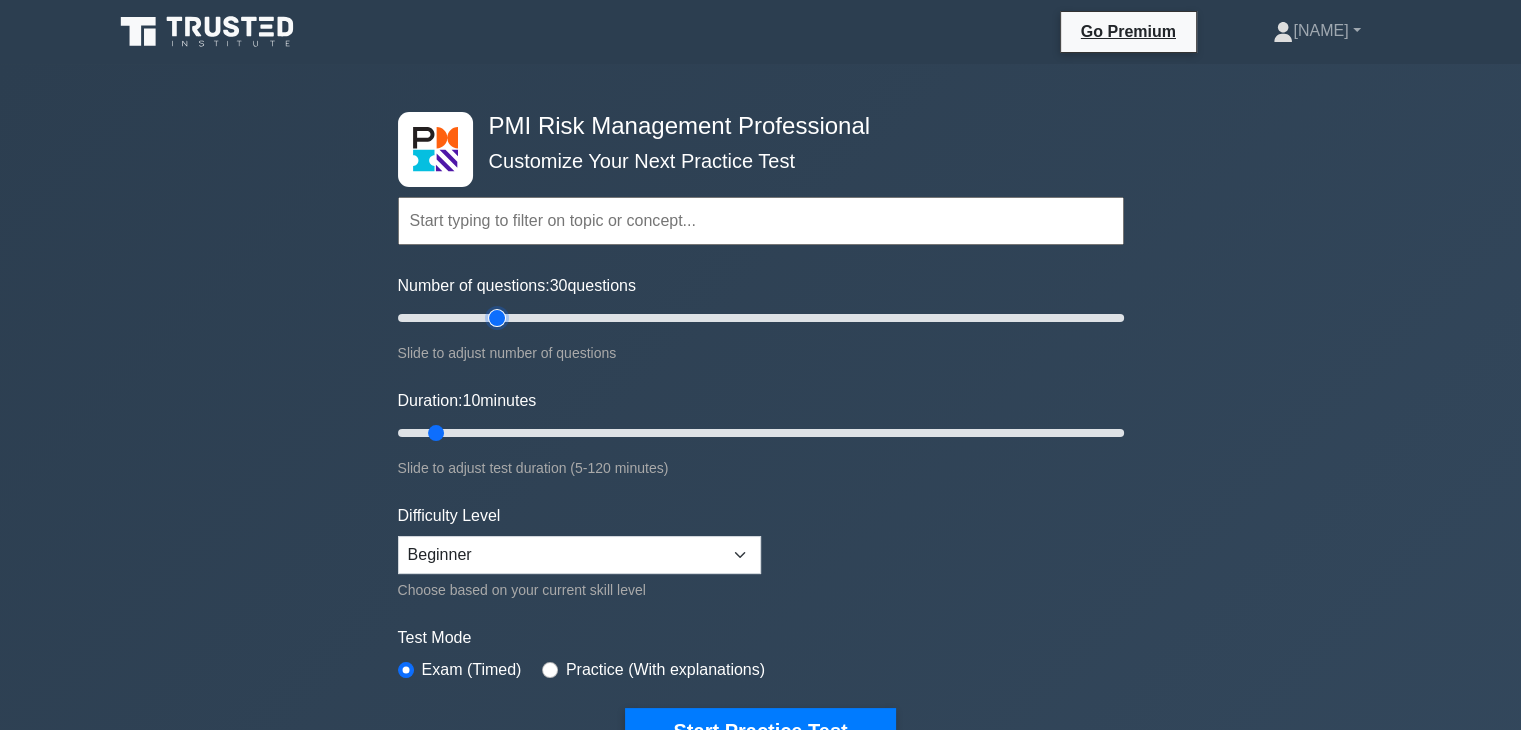 type on "30" 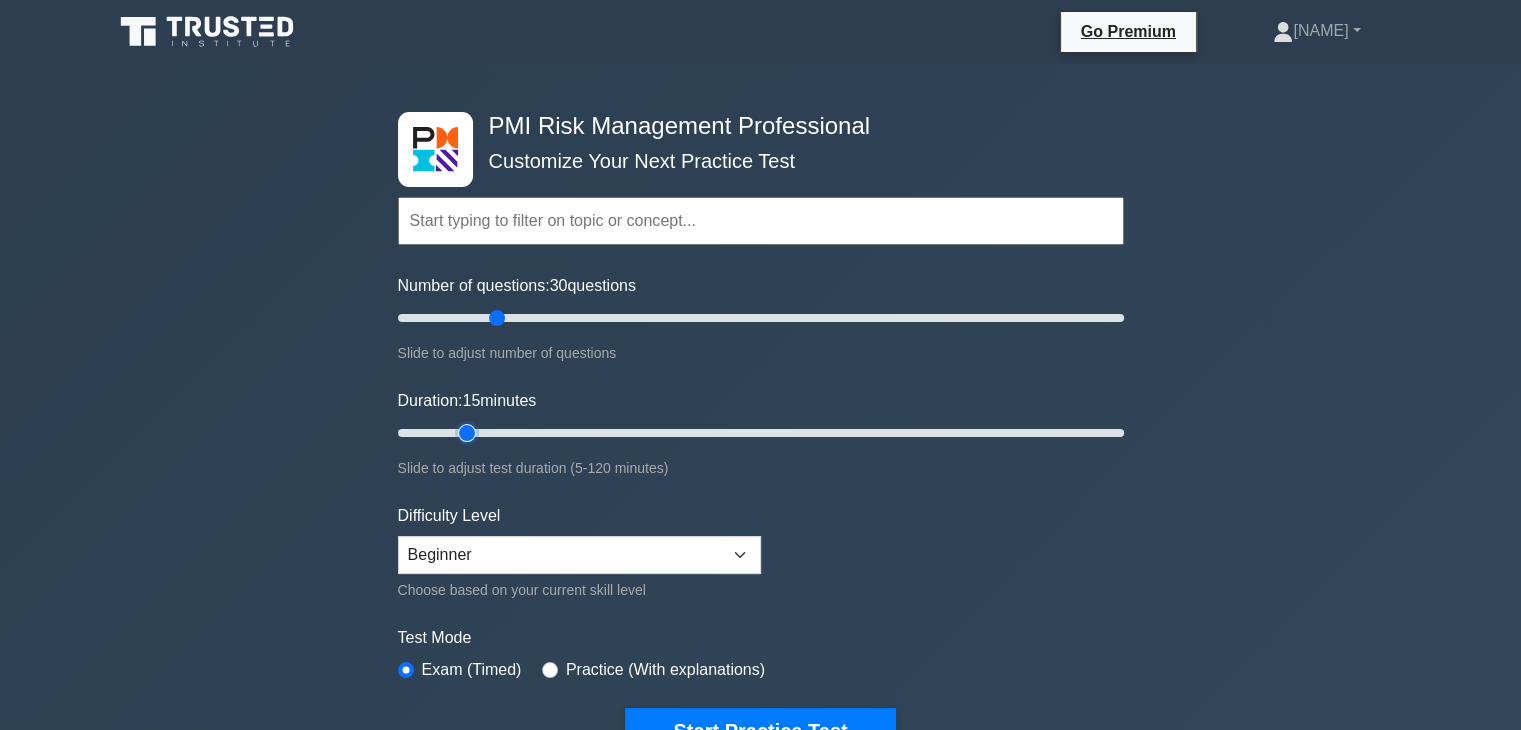 click on "Duration:  15  minutes" at bounding box center (761, 433) 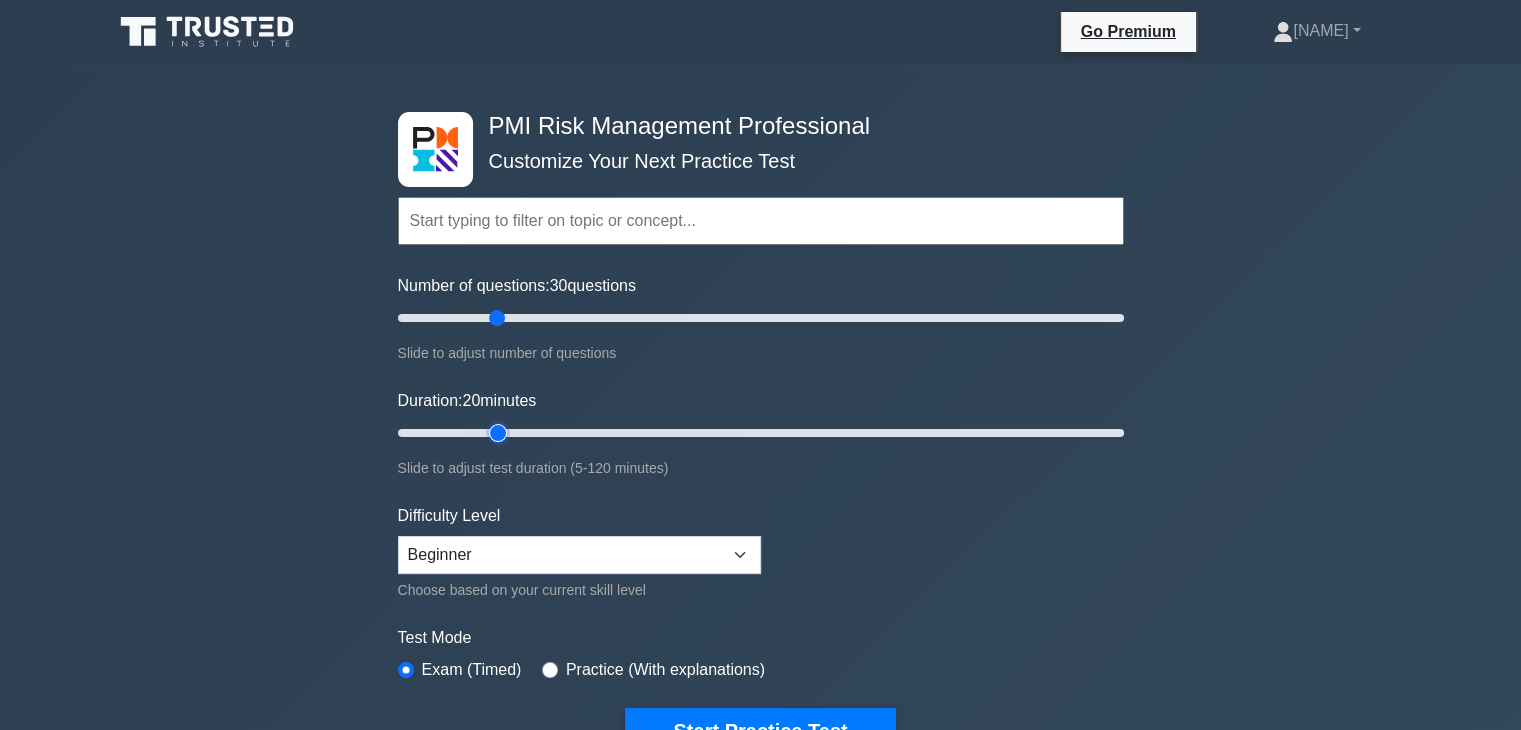 click on "Duration:  20  minutes" at bounding box center [761, 433] 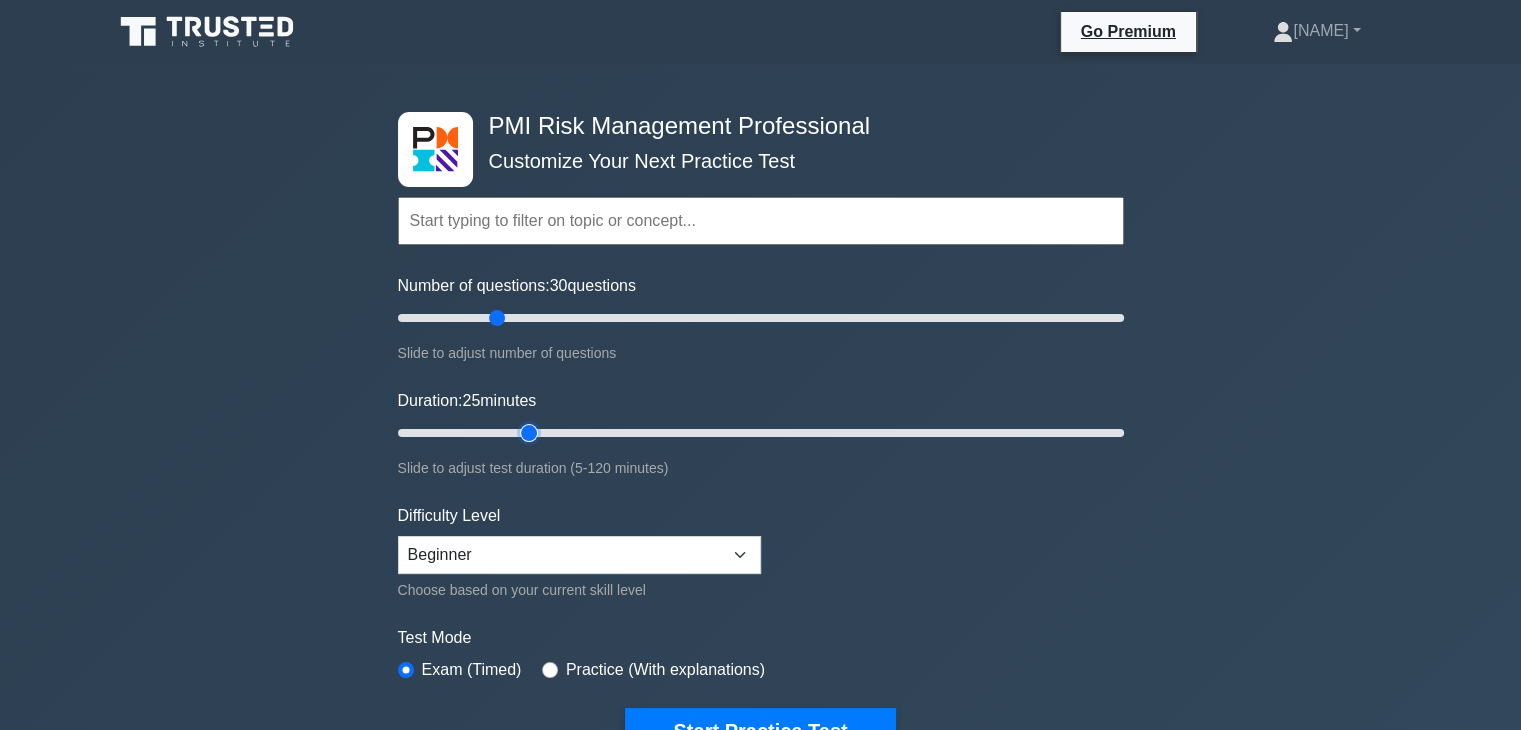 click on "Duration:  25  minutes" at bounding box center [761, 433] 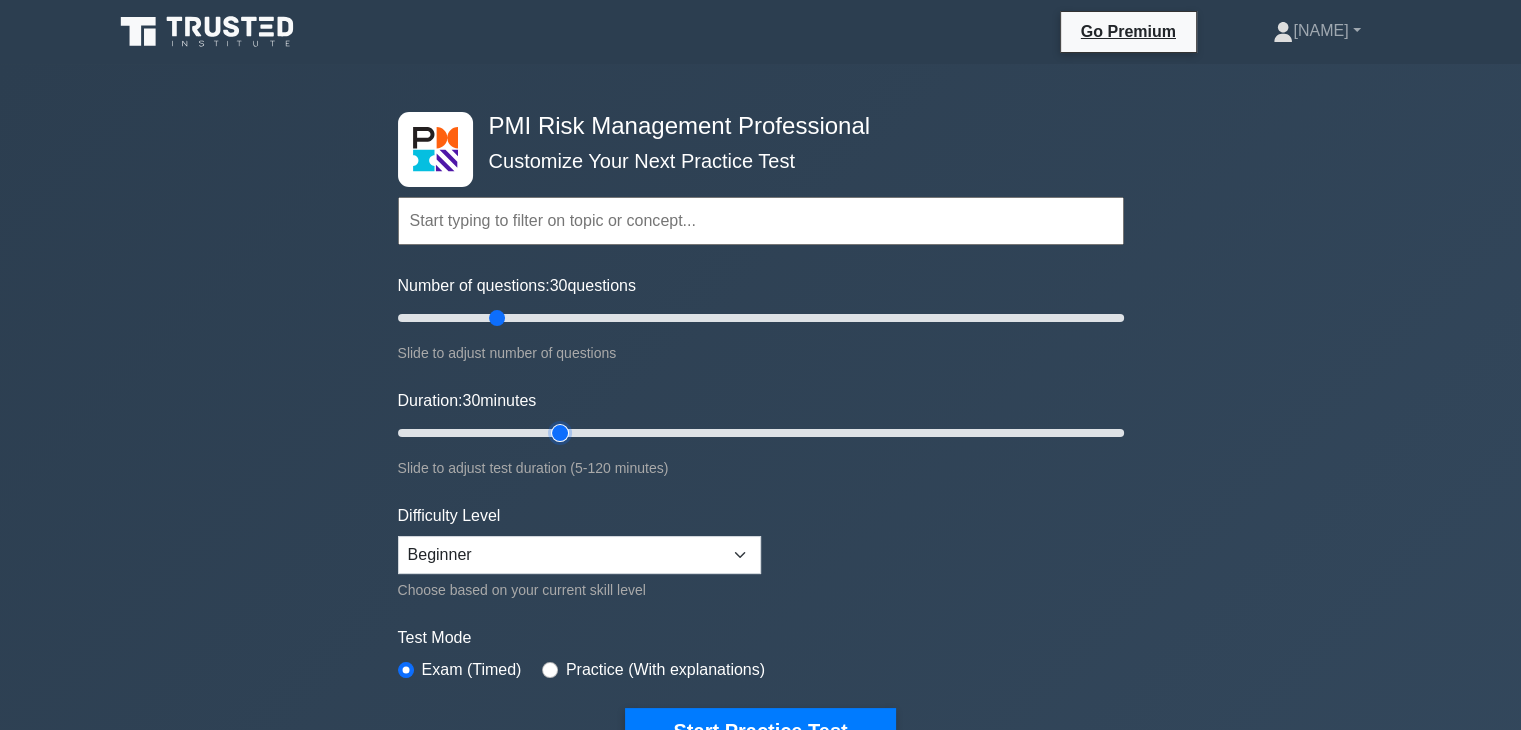drag, startPoint x: 529, startPoint y: 433, endPoint x: 555, endPoint y: 435, distance: 26.076809 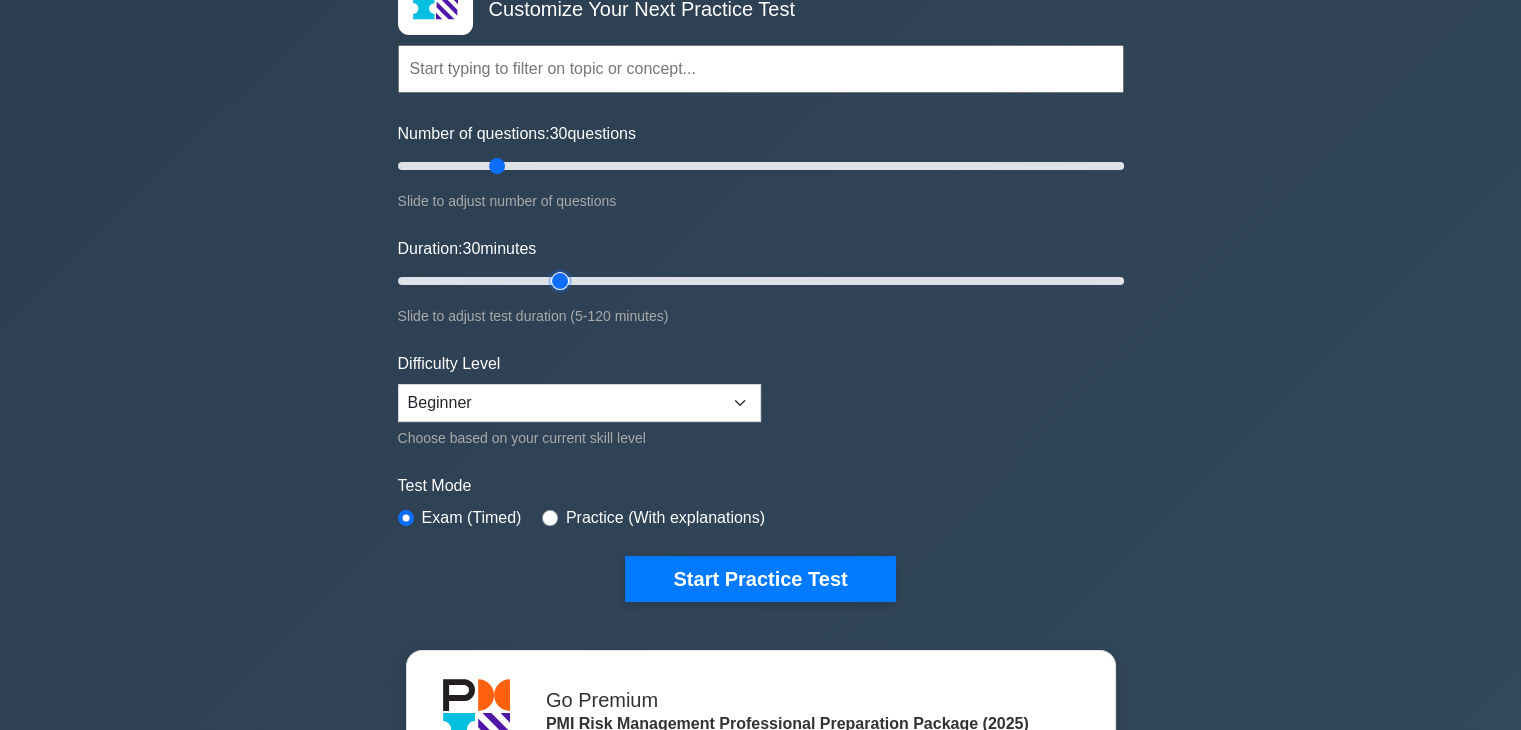 scroll, scrollTop: 156, scrollLeft: 0, axis: vertical 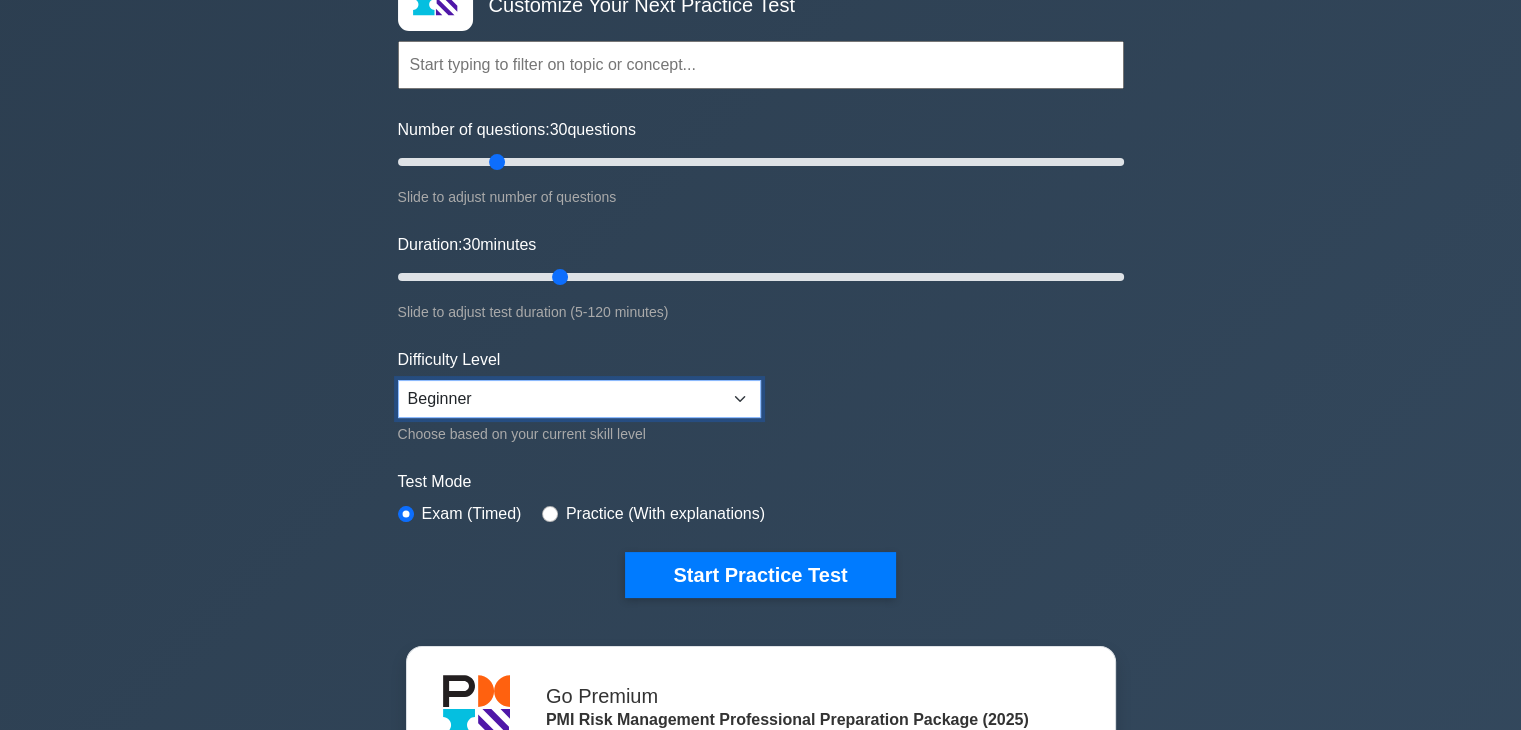 click on "Beginner
Intermediate
Expert" at bounding box center (579, 399) 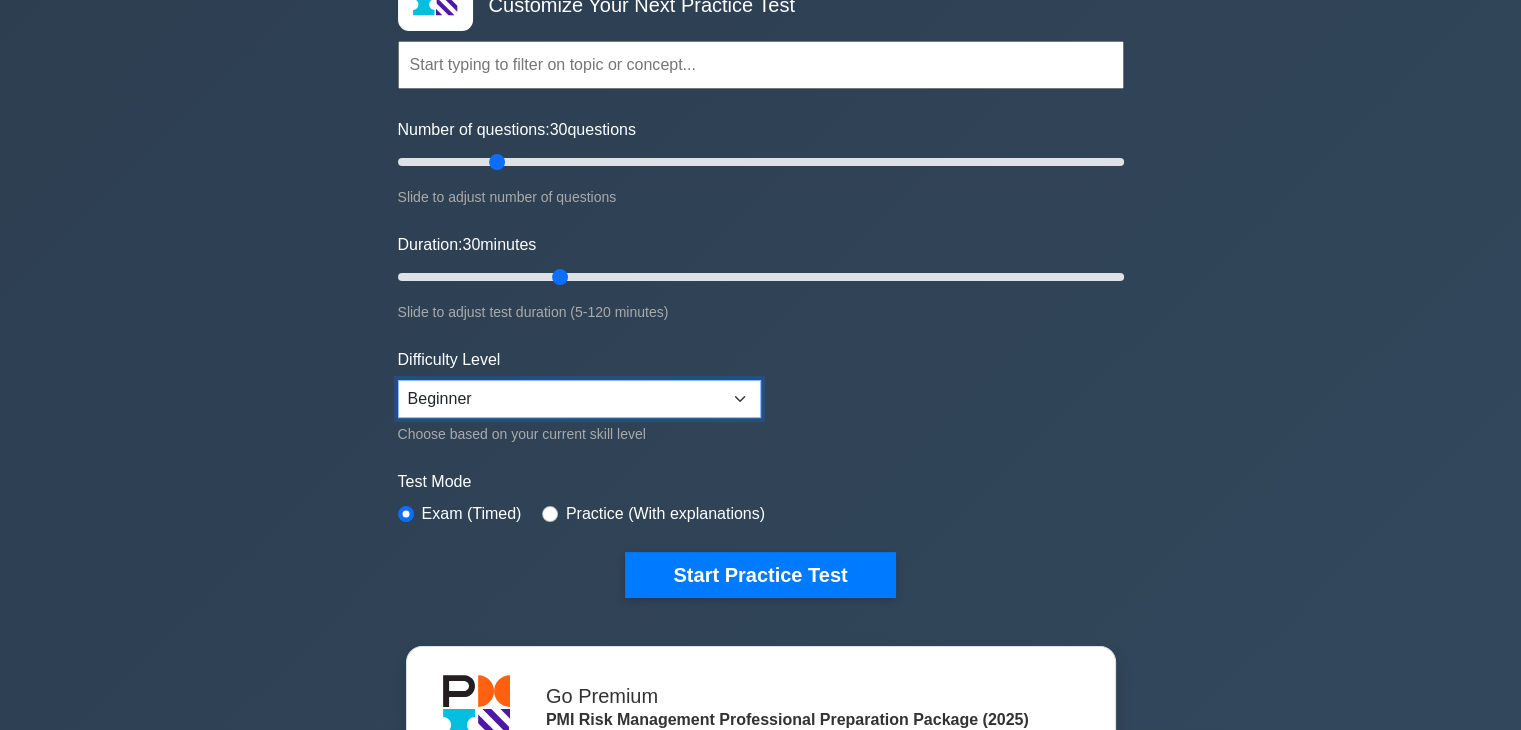 click on "Beginner
Intermediate
Expert" at bounding box center [579, 399] 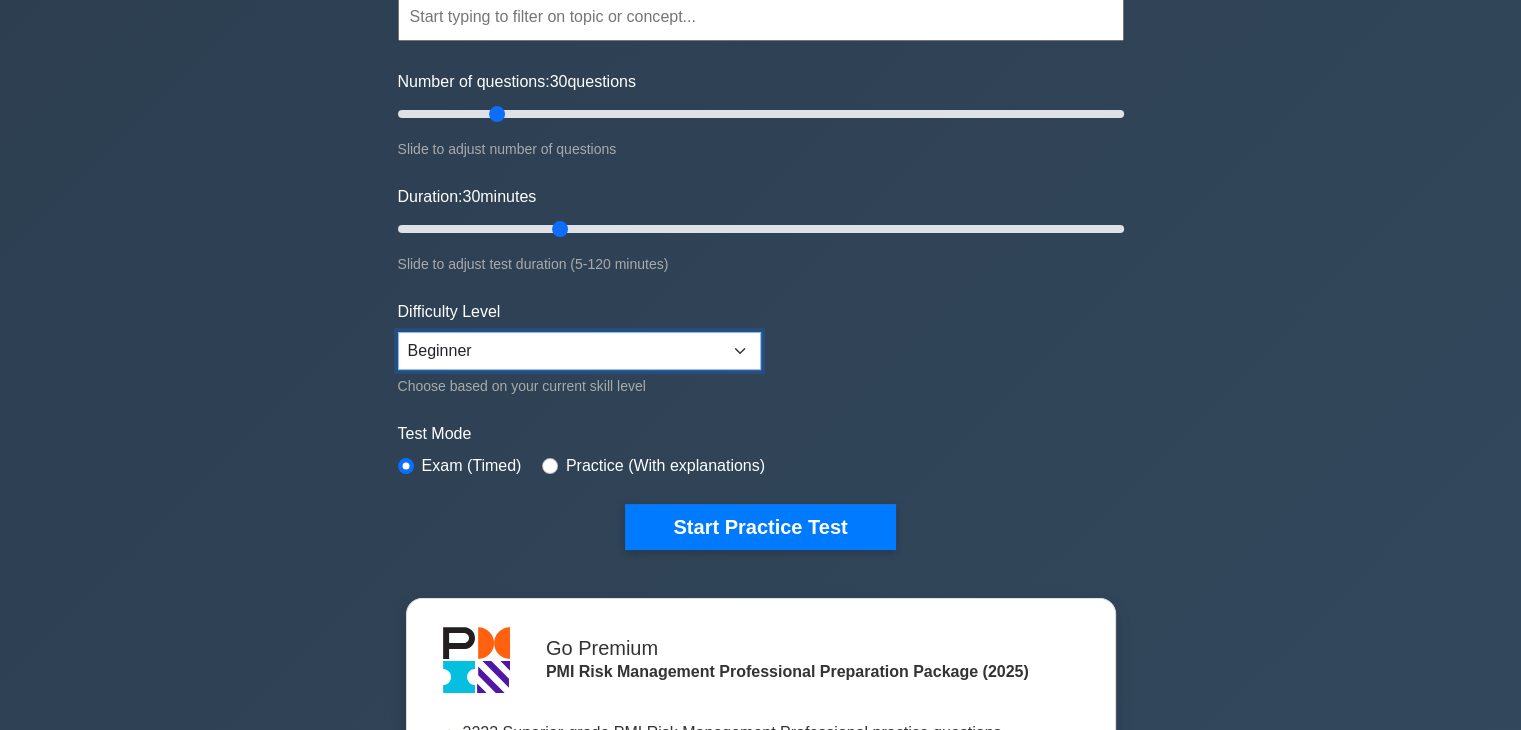 scroll, scrollTop: 204, scrollLeft: 0, axis: vertical 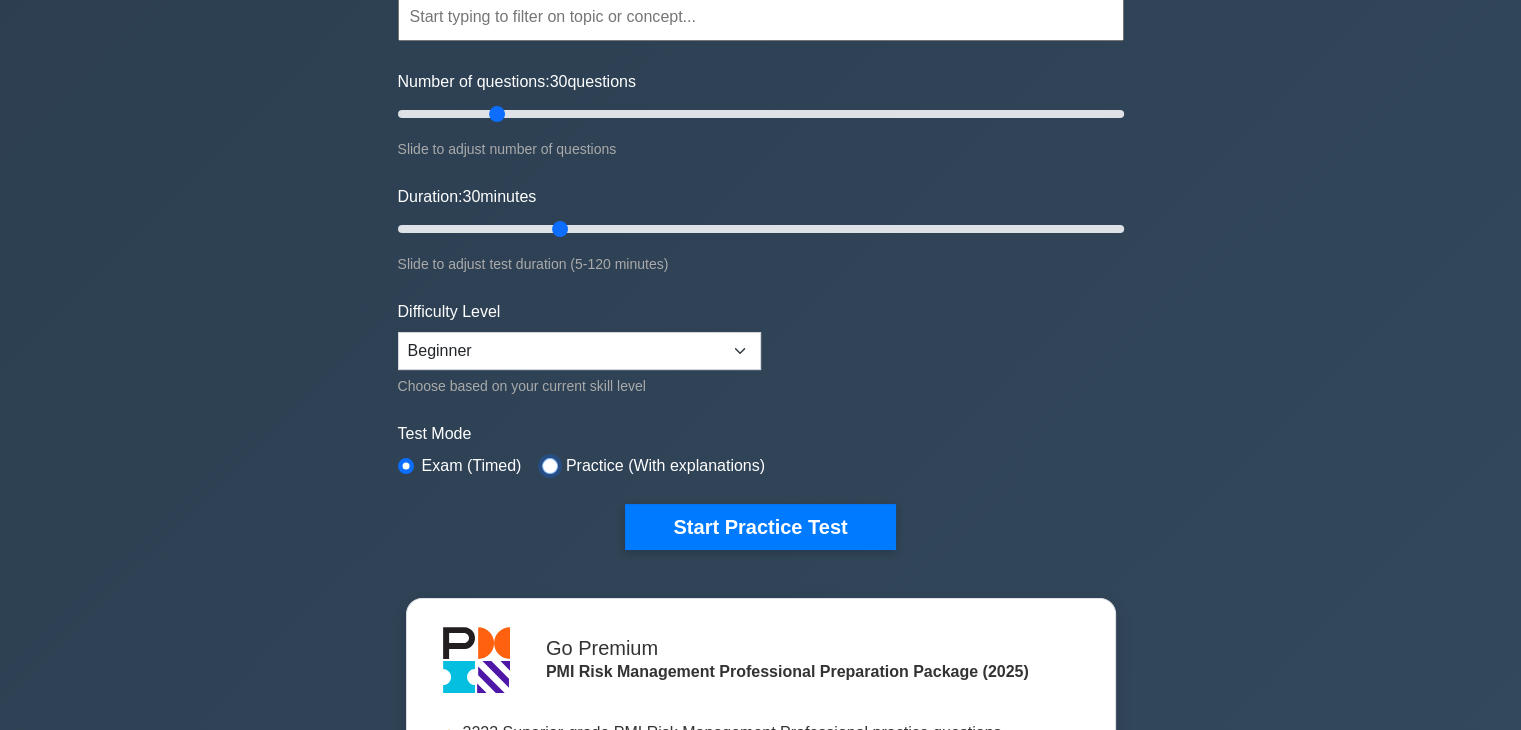 click at bounding box center (550, 466) 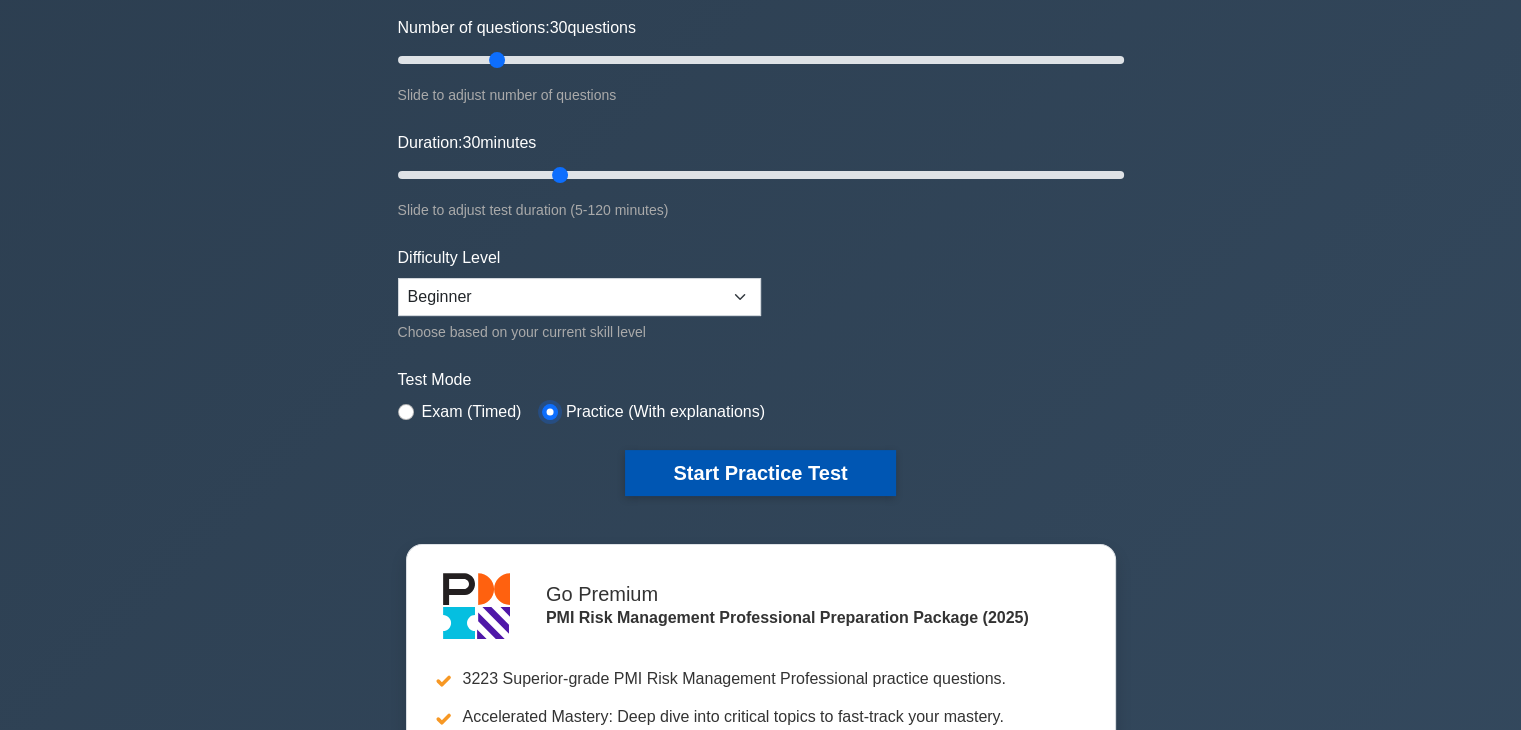 scroll, scrollTop: 256, scrollLeft: 0, axis: vertical 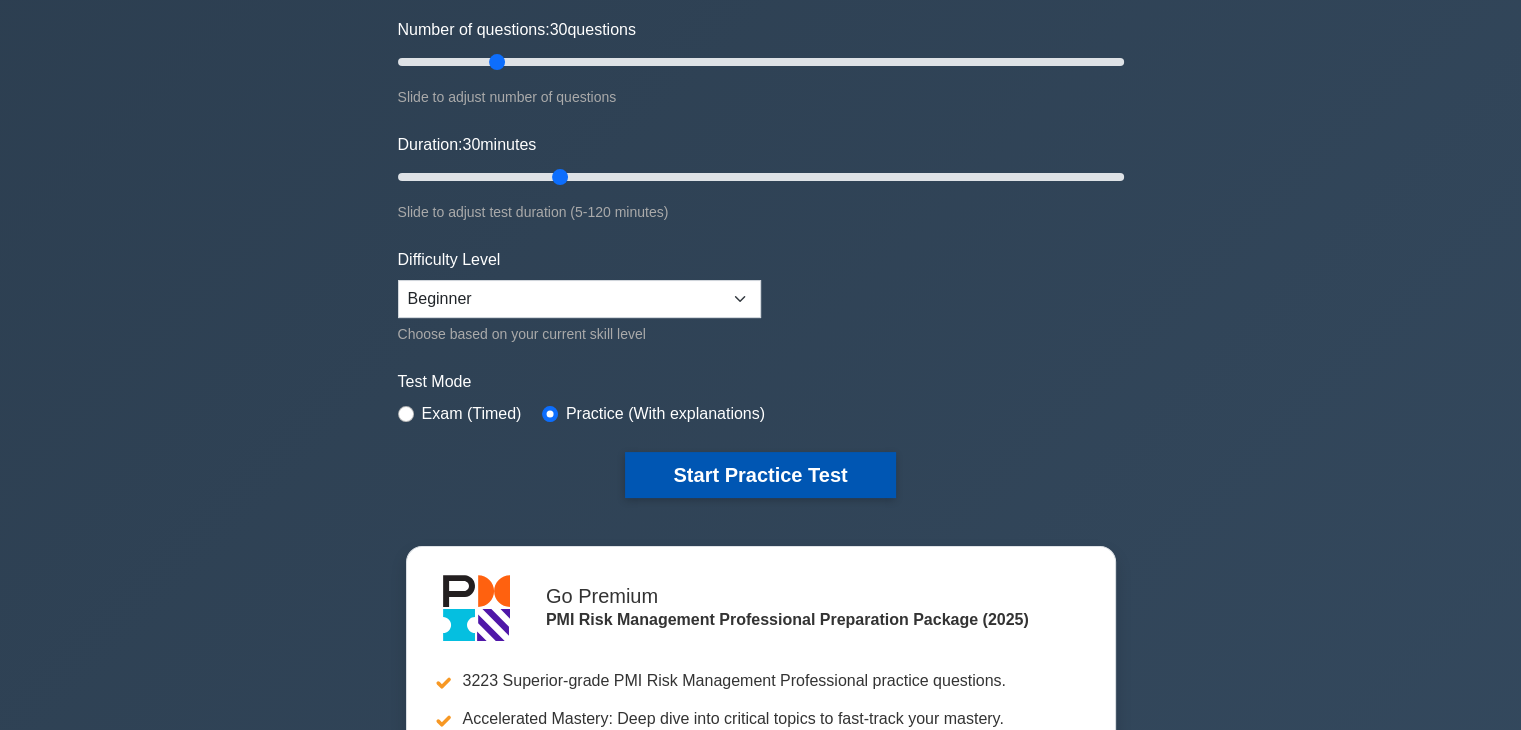 click on "Start Practice Test" at bounding box center [760, 475] 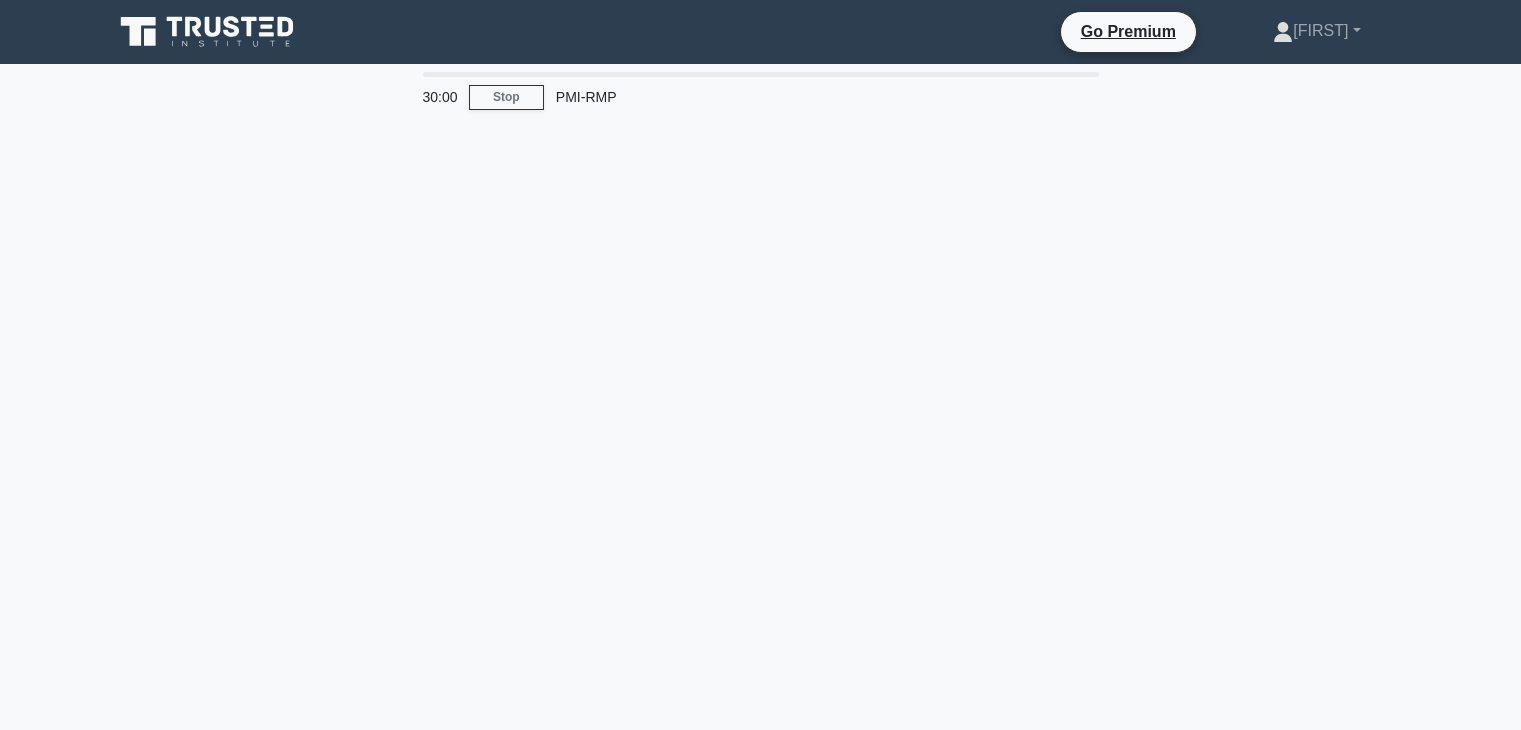 scroll, scrollTop: 0, scrollLeft: 0, axis: both 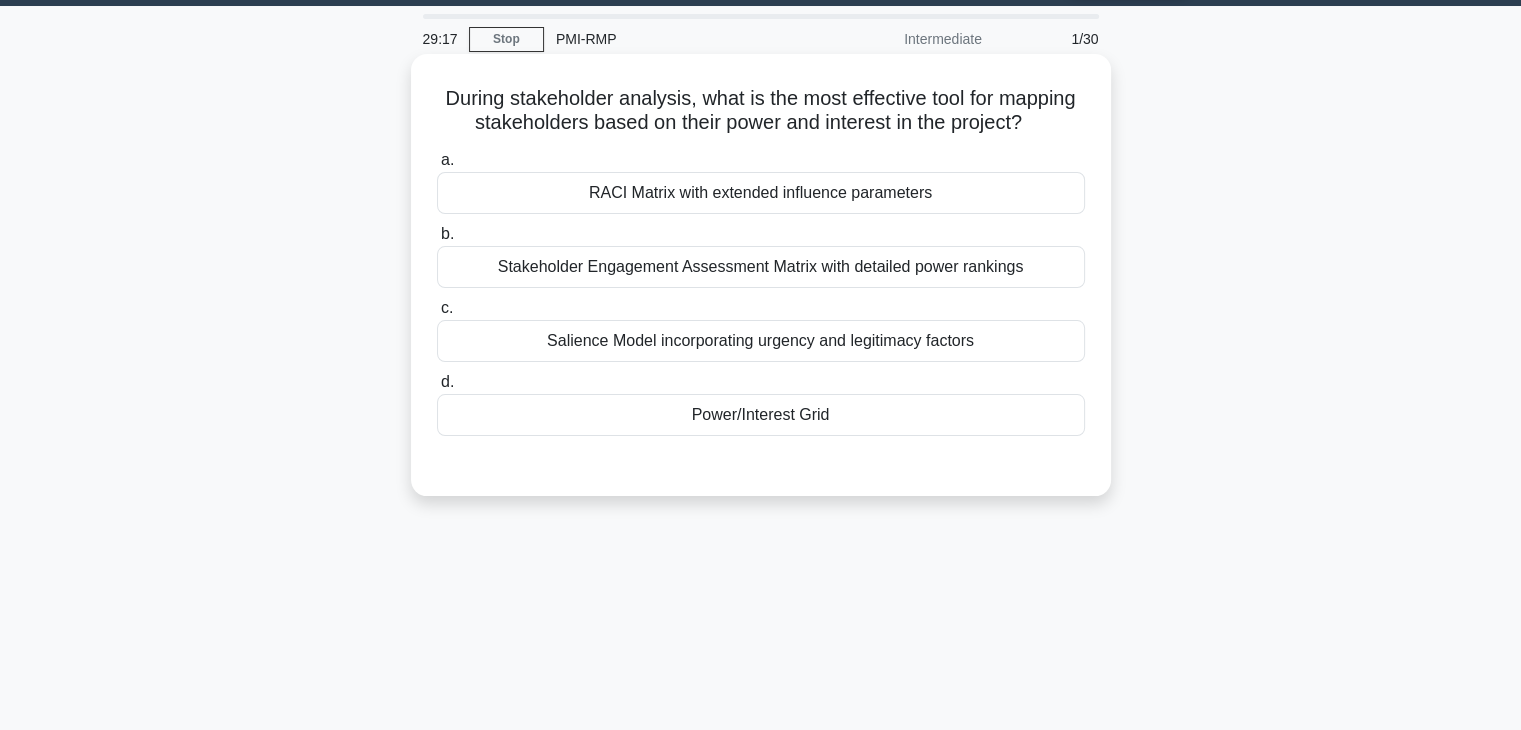 click on "Power/Interest Grid" at bounding box center [761, 415] 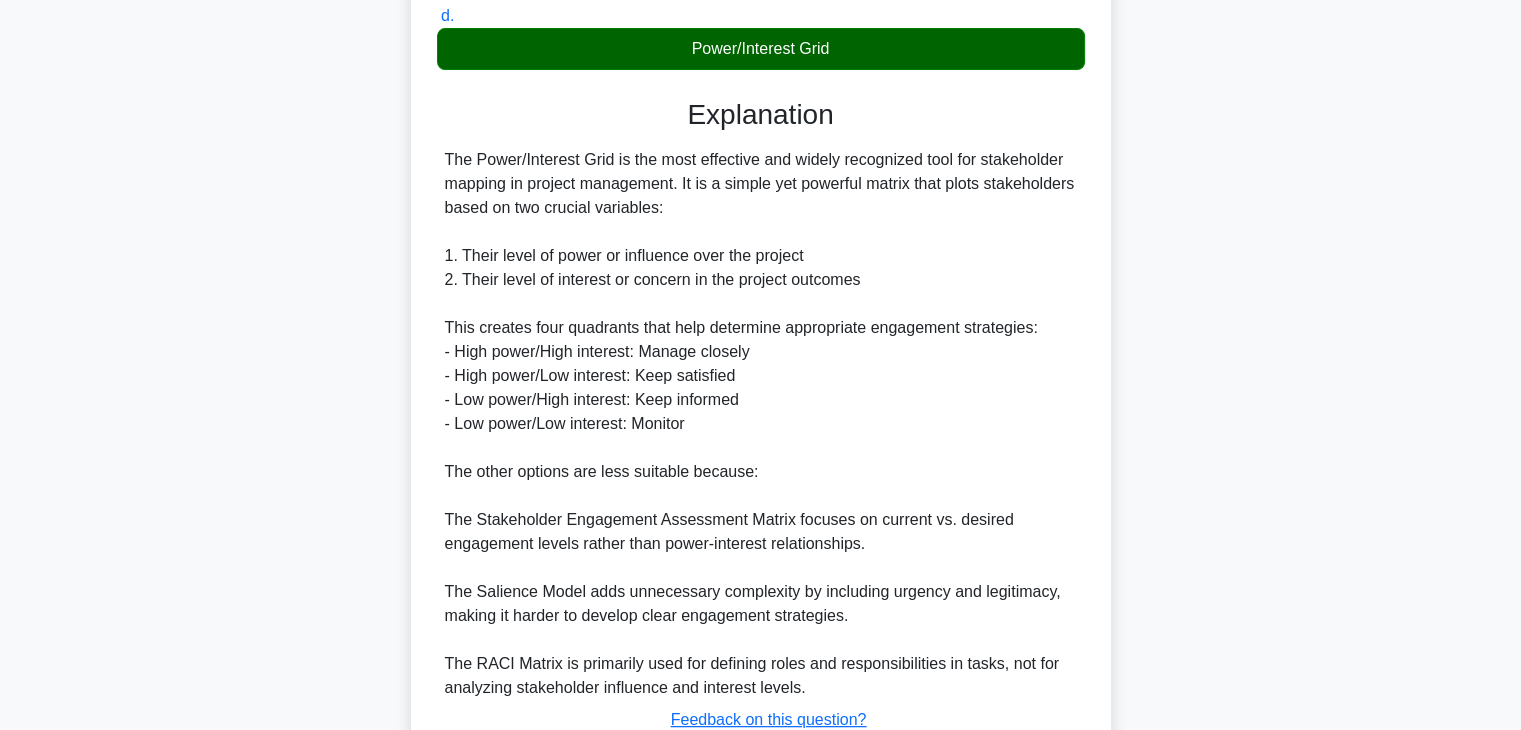 scroll, scrollTop: 598, scrollLeft: 0, axis: vertical 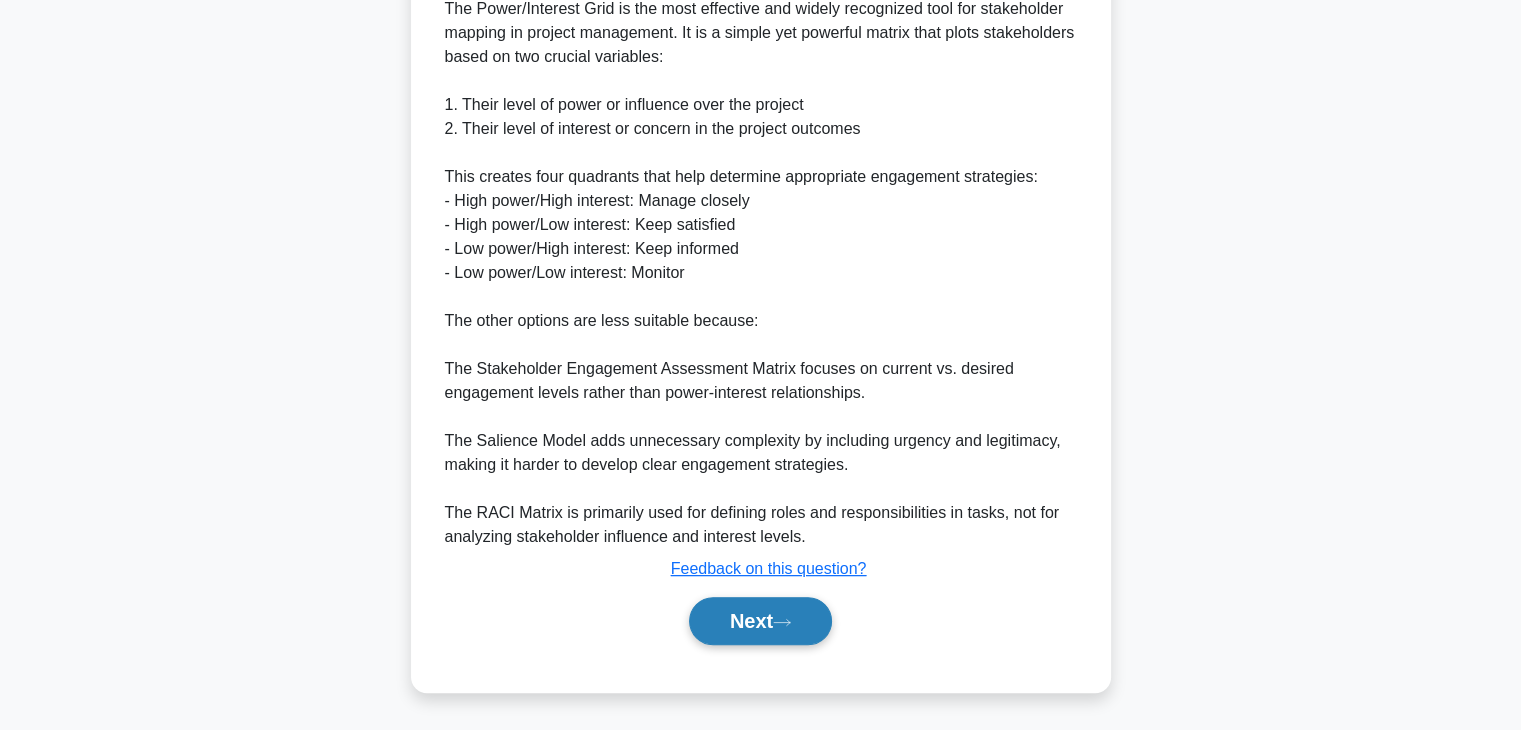 click on "Next" at bounding box center (760, 621) 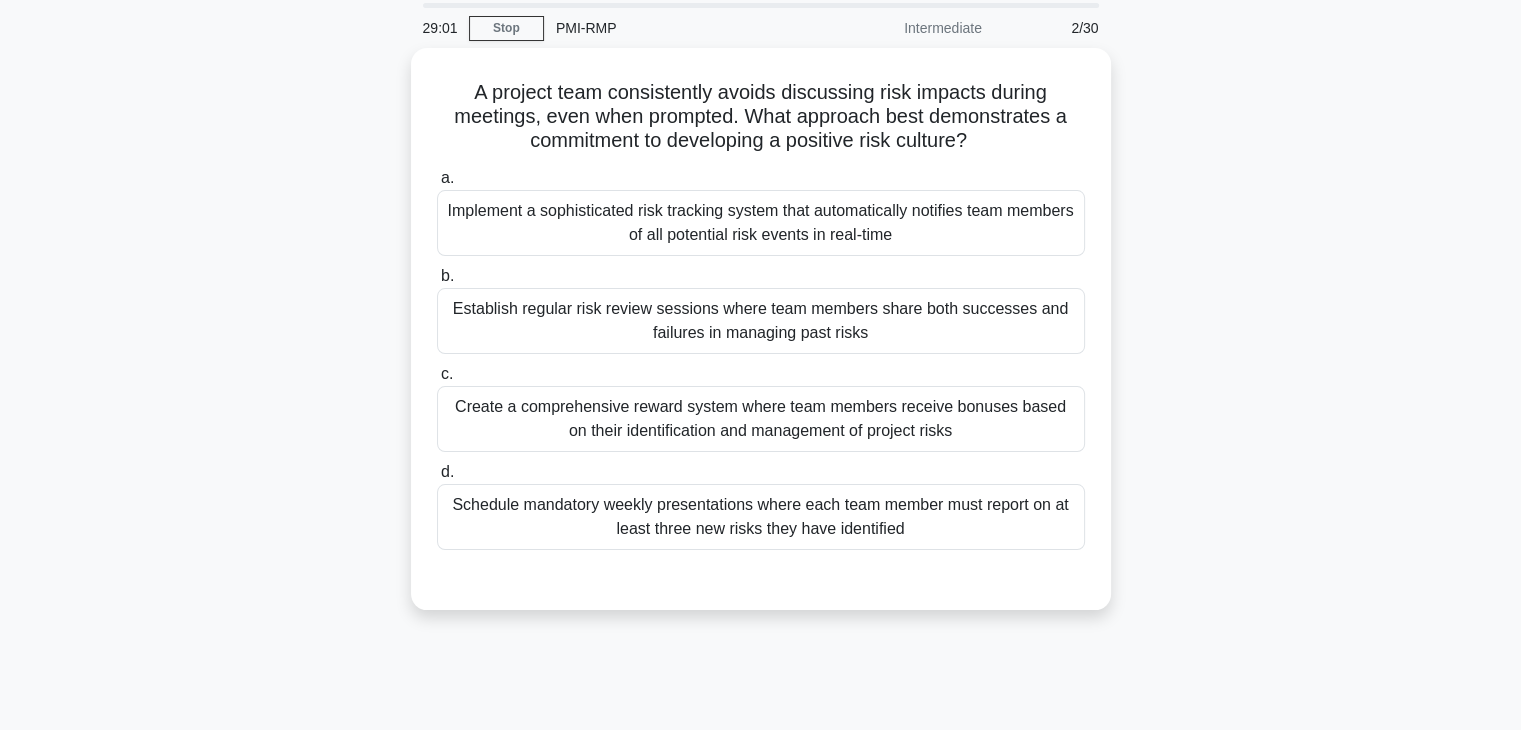 scroll, scrollTop: 0, scrollLeft: 0, axis: both 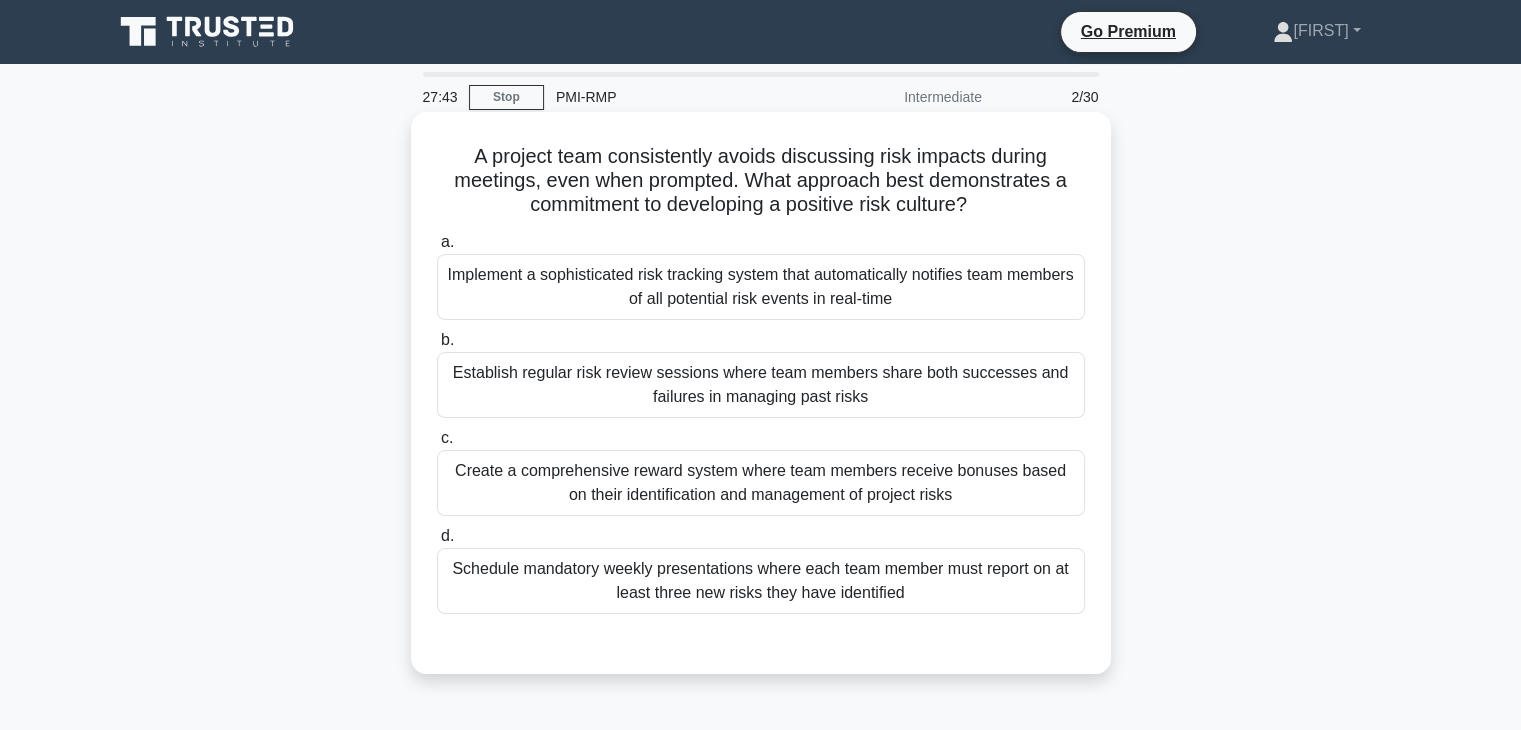 click on "Establish regular risk review sessions where team members share both successes and failures in managing past risks" at bounding box center (761, 385) 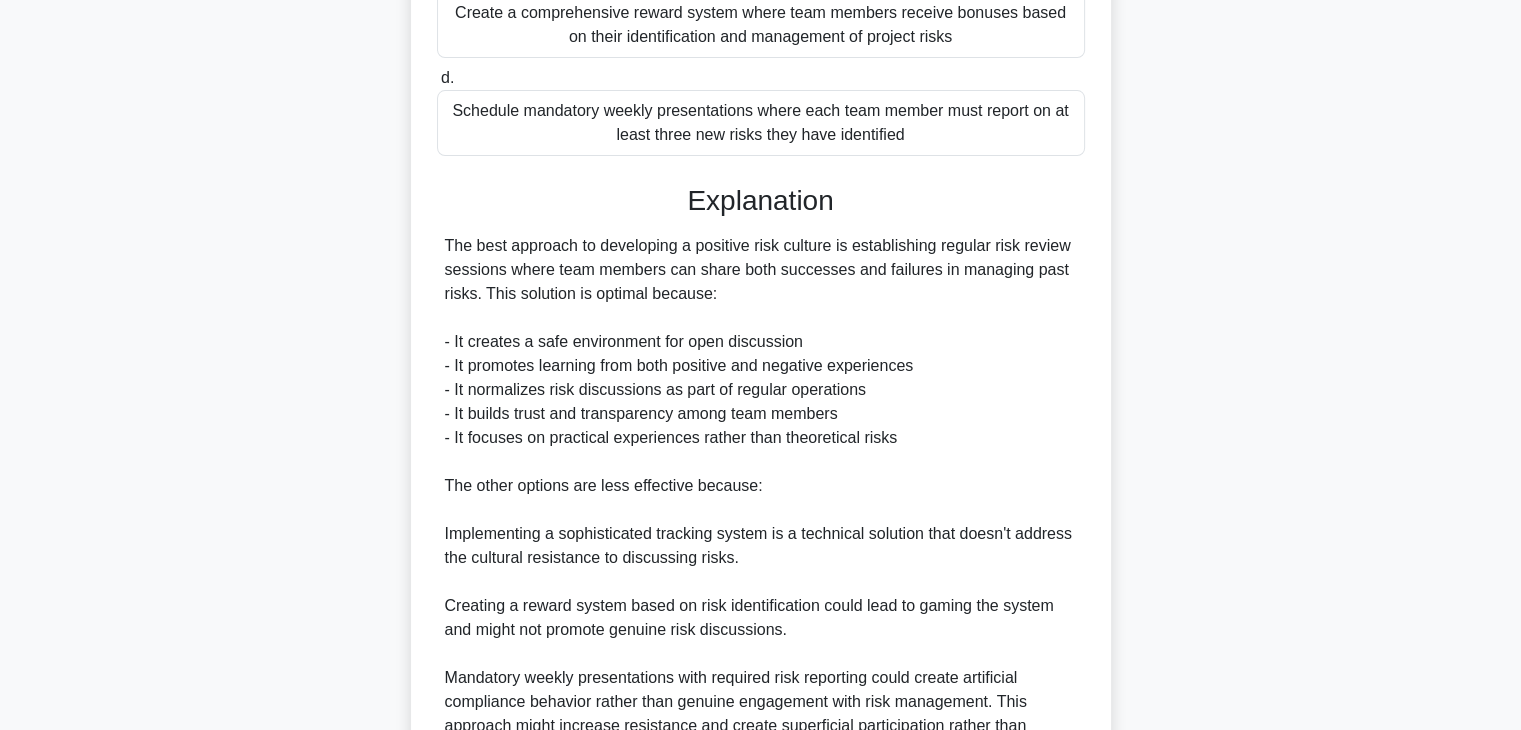 scroll, scrollTop: 670, scrollLeft: 0, axis: vertical 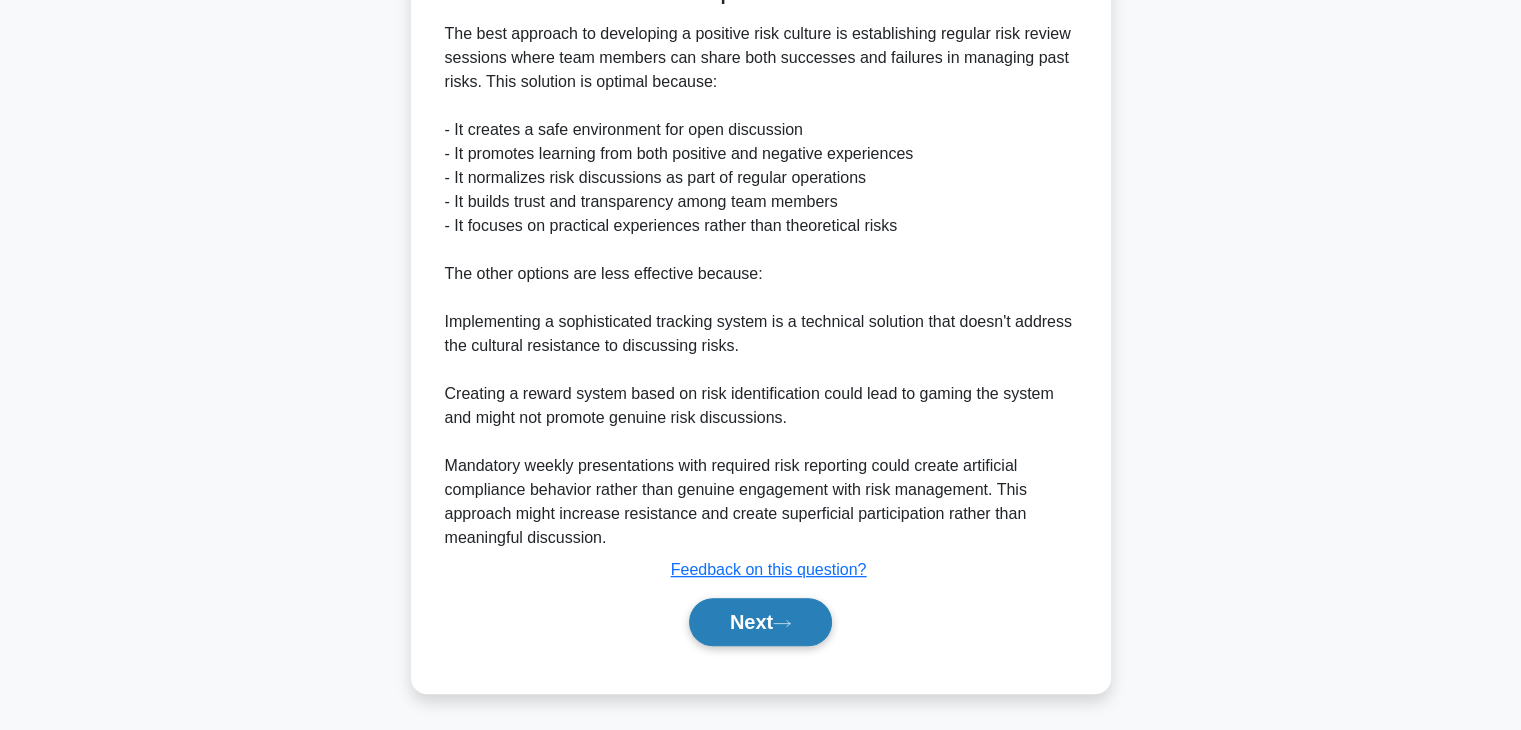 click on "Next" at bounding box center [760, 622] 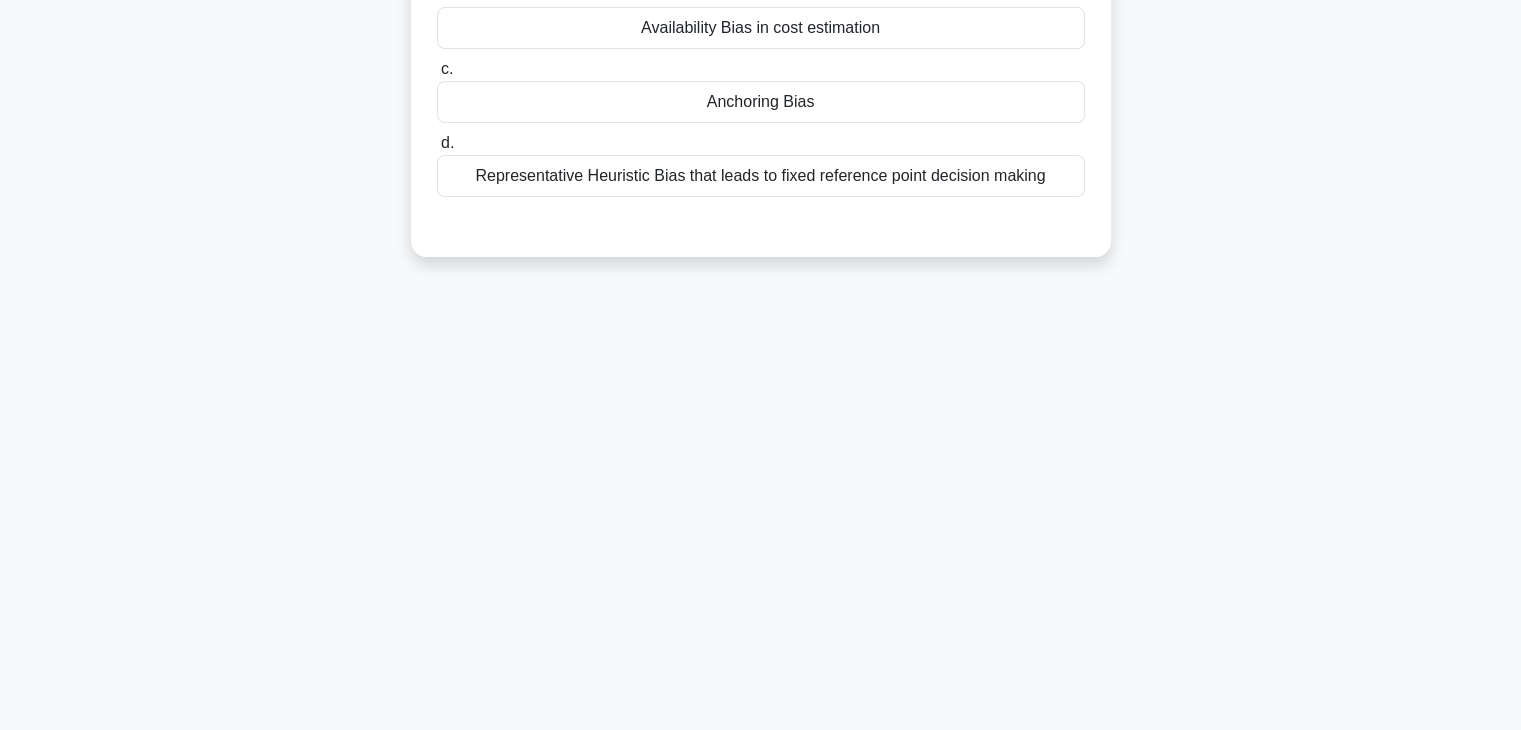 scroll, scrollTop: 0, scrollLeft: 0, axis: both 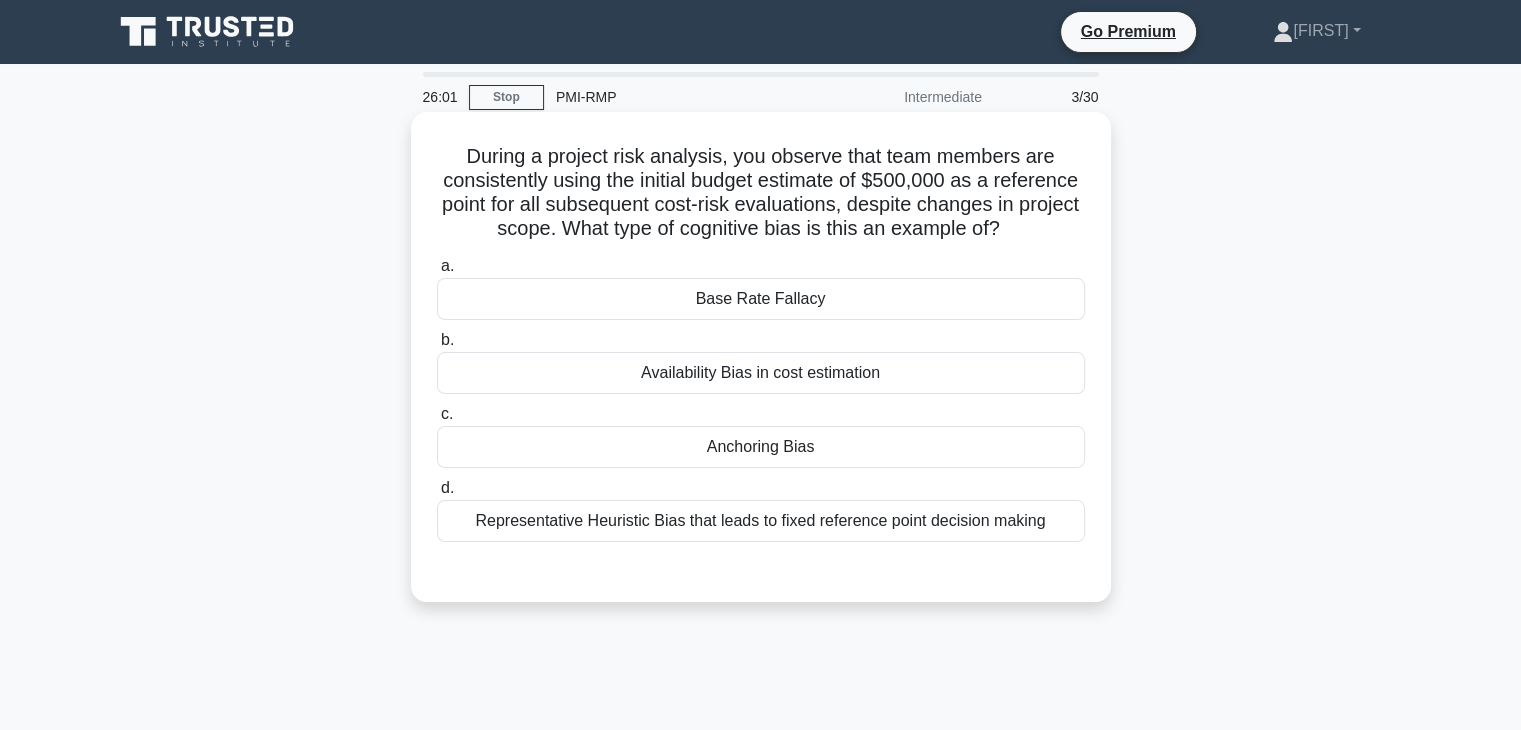 click on "Availability Bias in cost estimation" at bounding box center [761, 373] 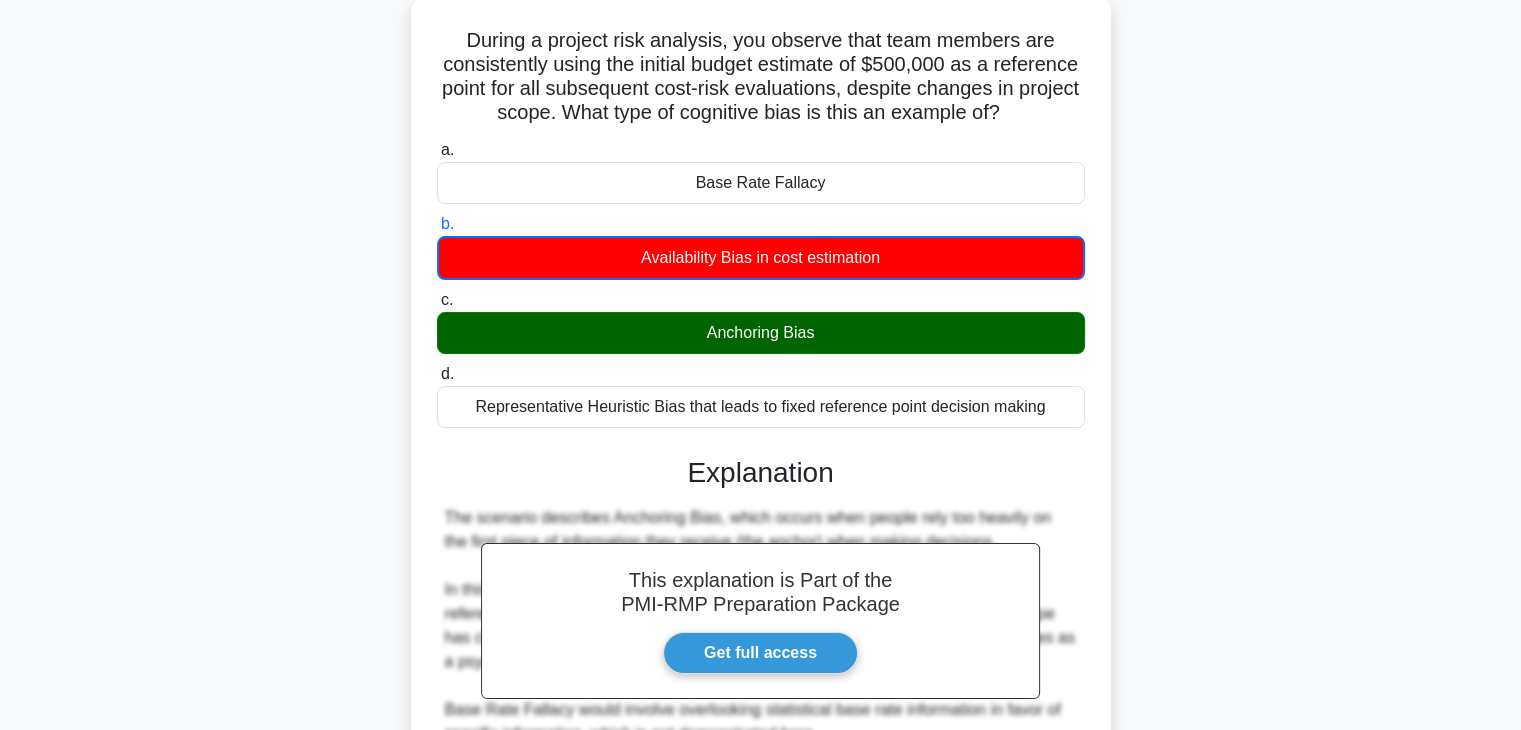 scroll, scrollTop: 480, scrollLeft: 0, axis: vertical 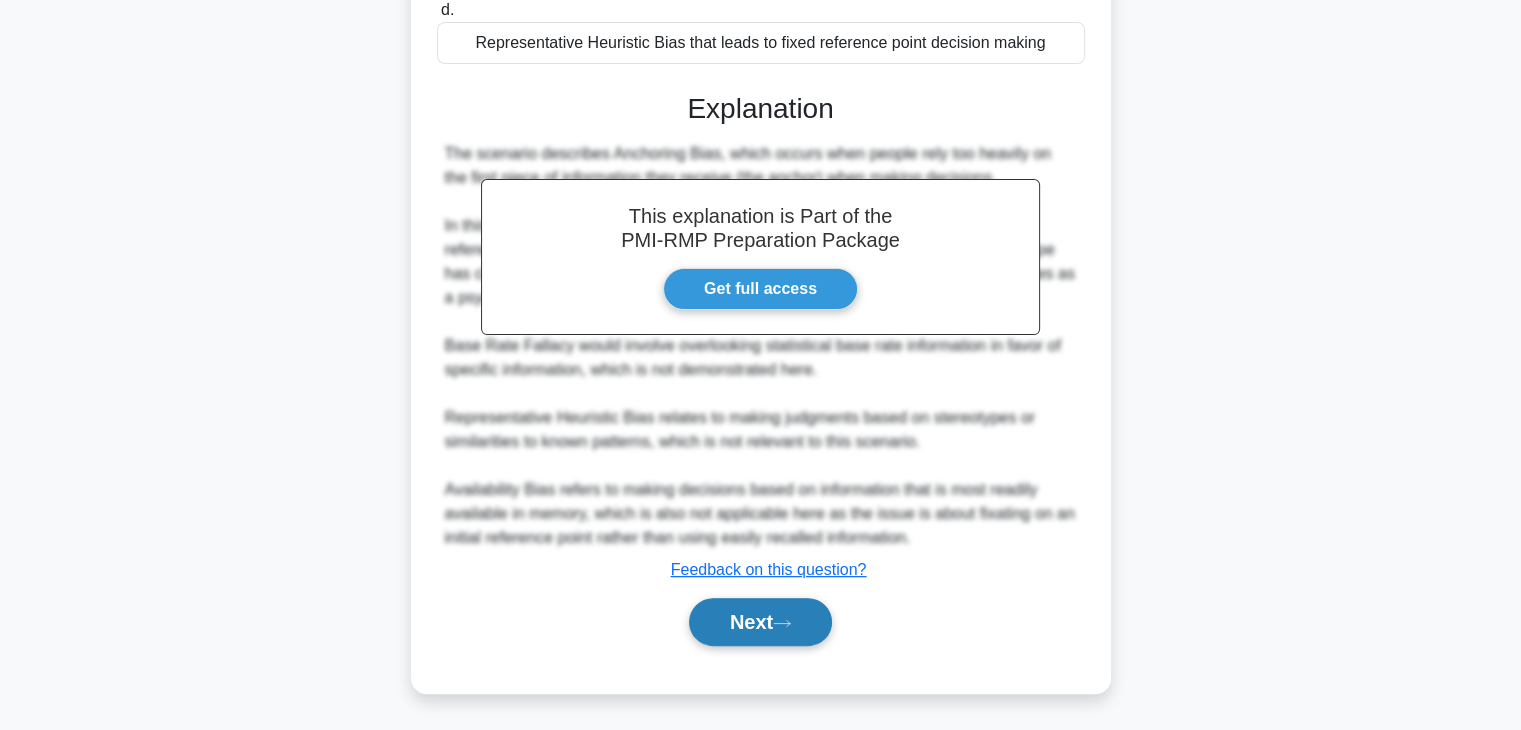 click on "Next" at bounding box center (760, 622) 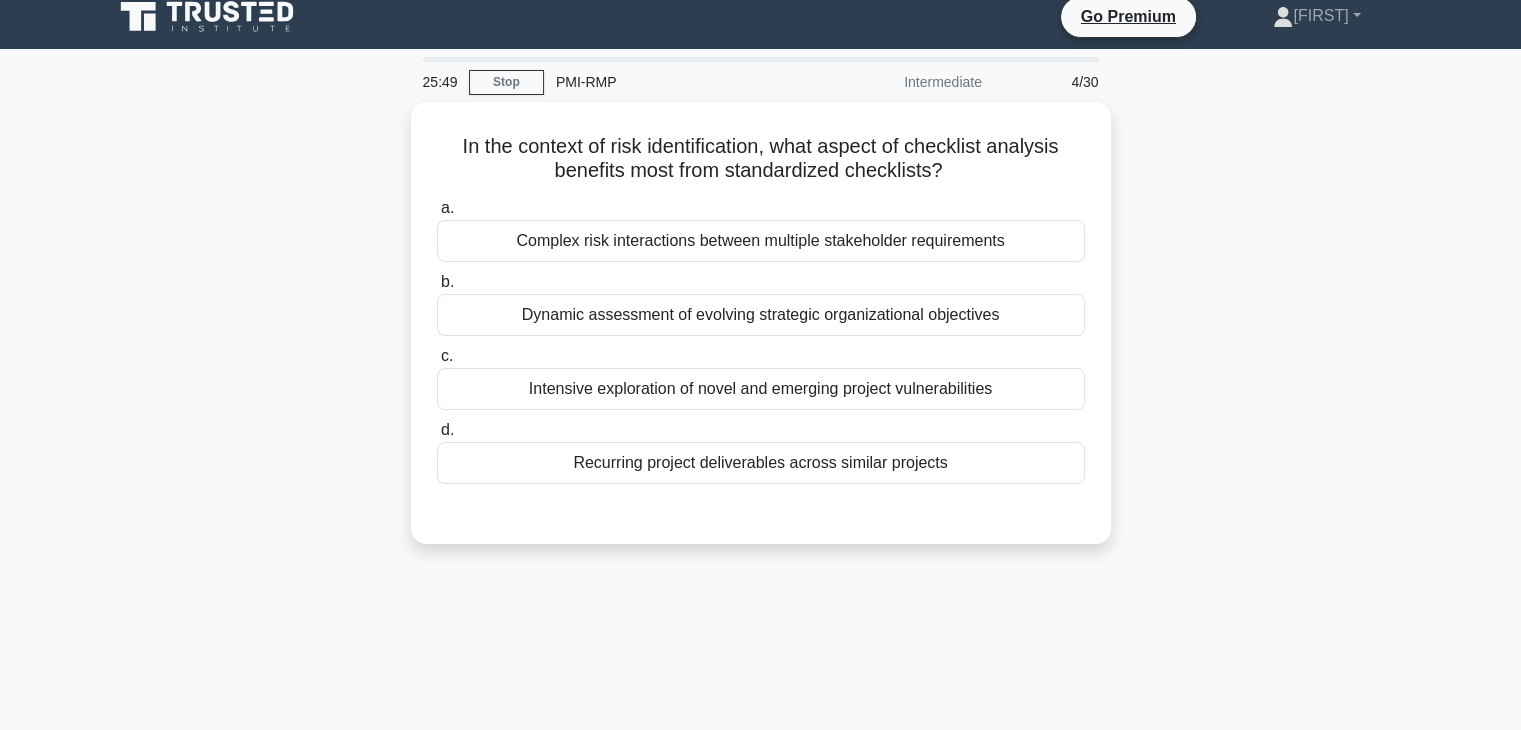 scroll, scrollTop: 0, scrollLeft: 0, axis: both 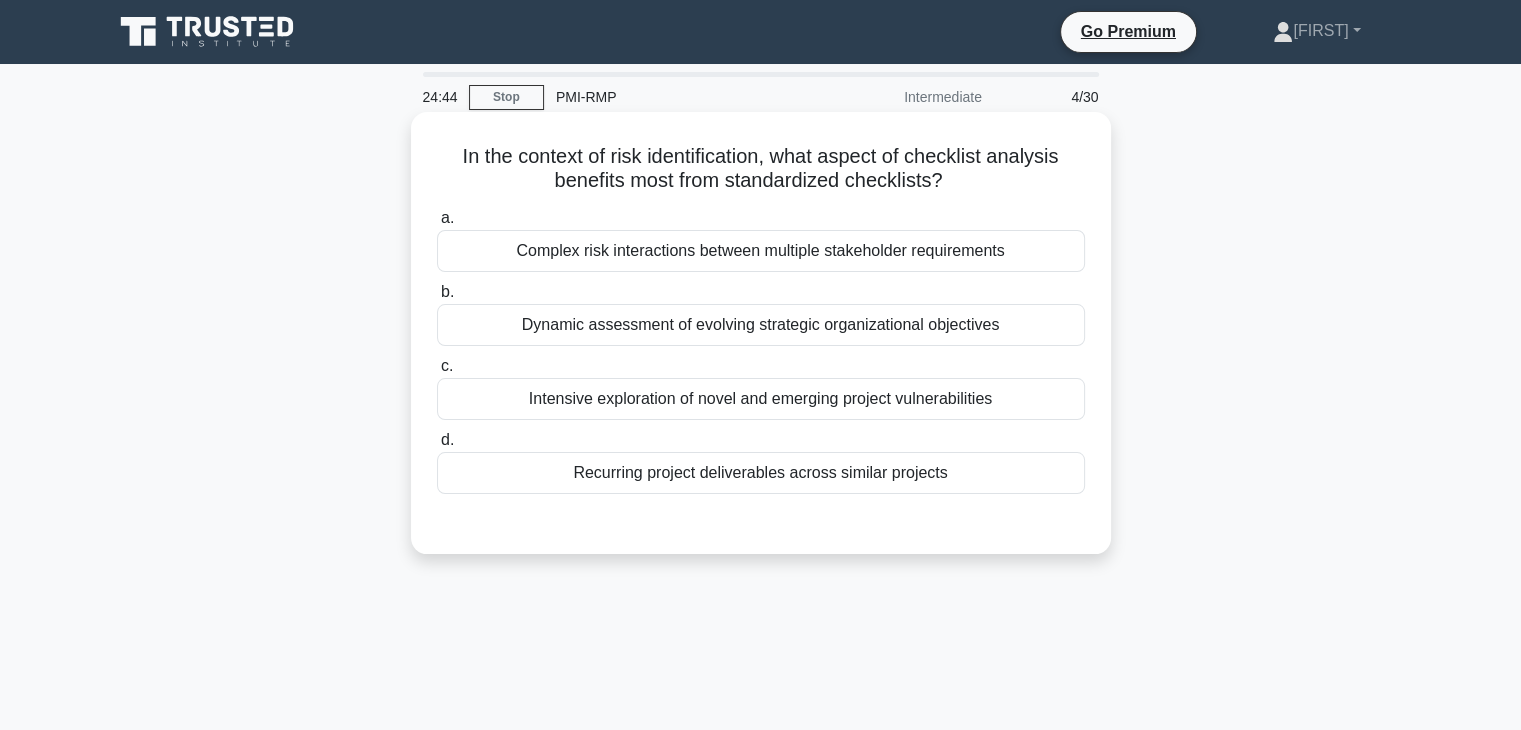 click on "Dynamic assessment of evolving strategic organizational objectives" at bounding box center (761, 325) 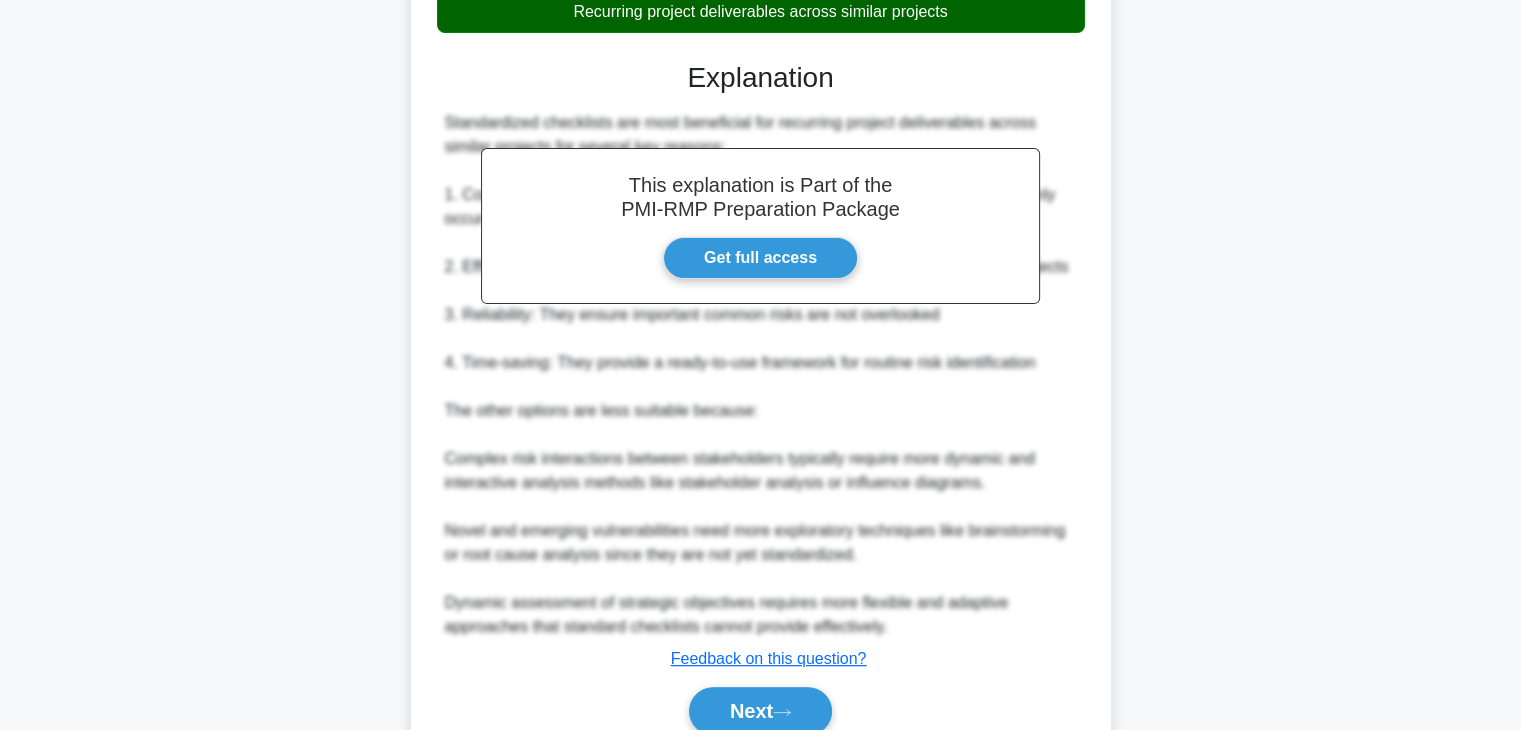 scroll, scrollTop: 552, scrollLeft: 0, axis: vertical 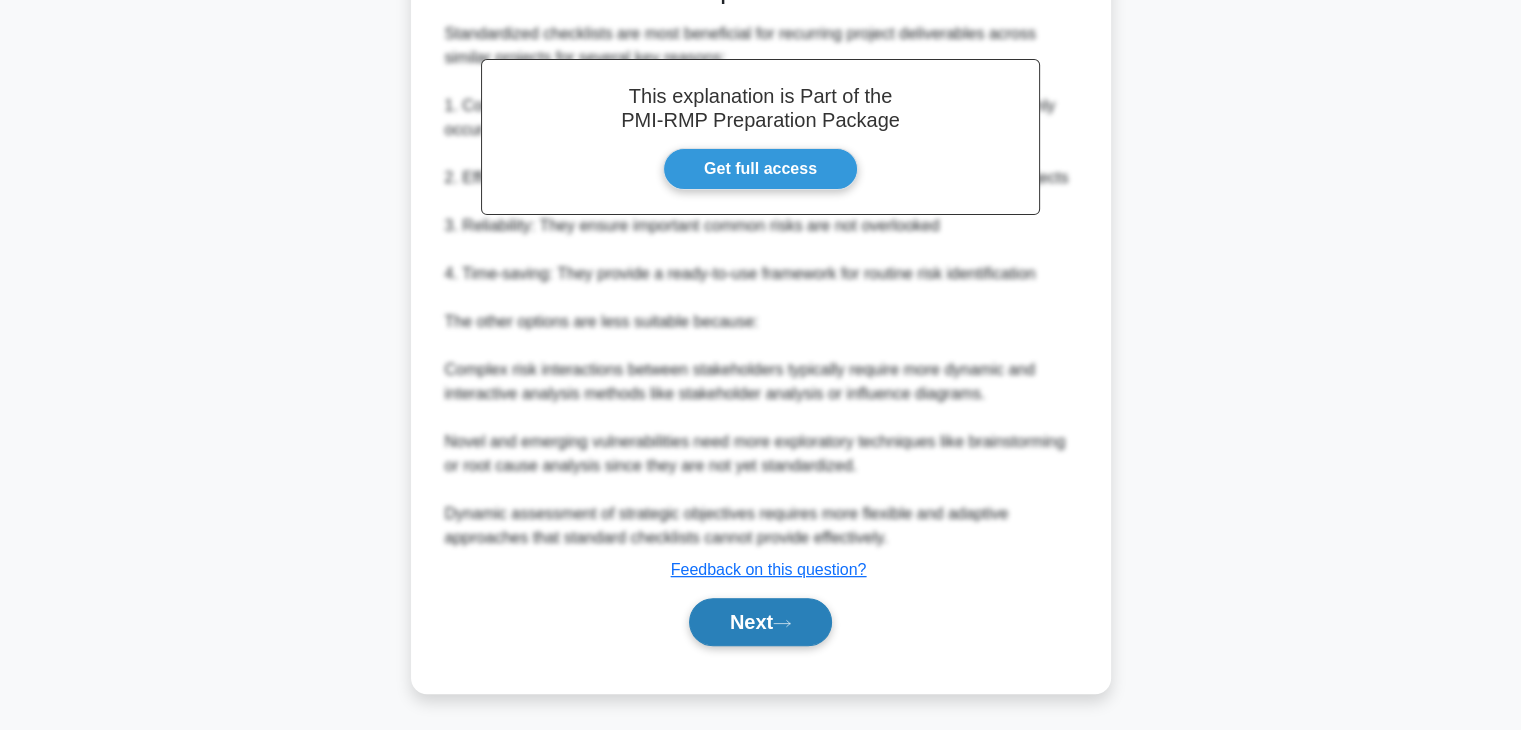 click on "Next" at bounding box center [760, 622] 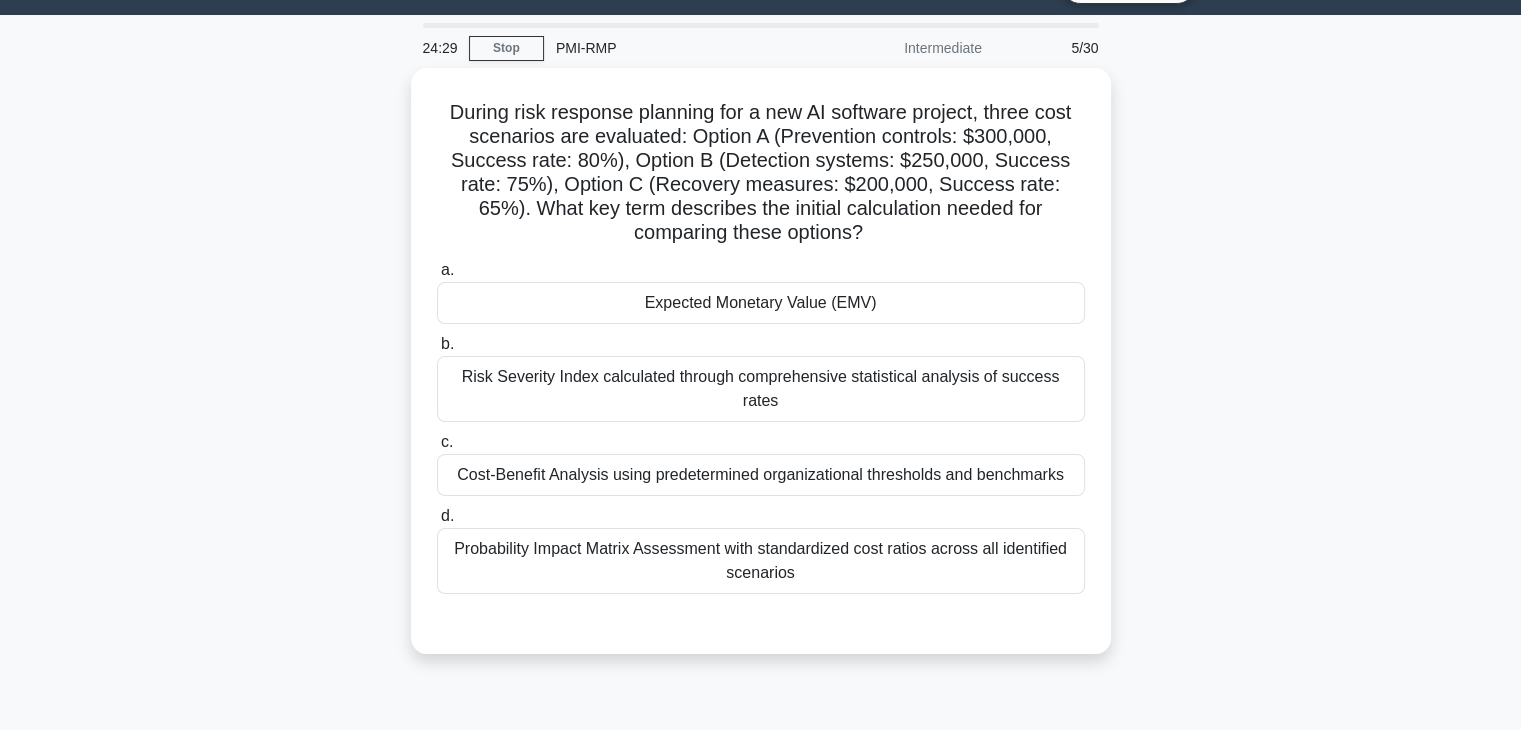 scroll, scrollTop: 23, scrollLeft: 0, axis: vertical 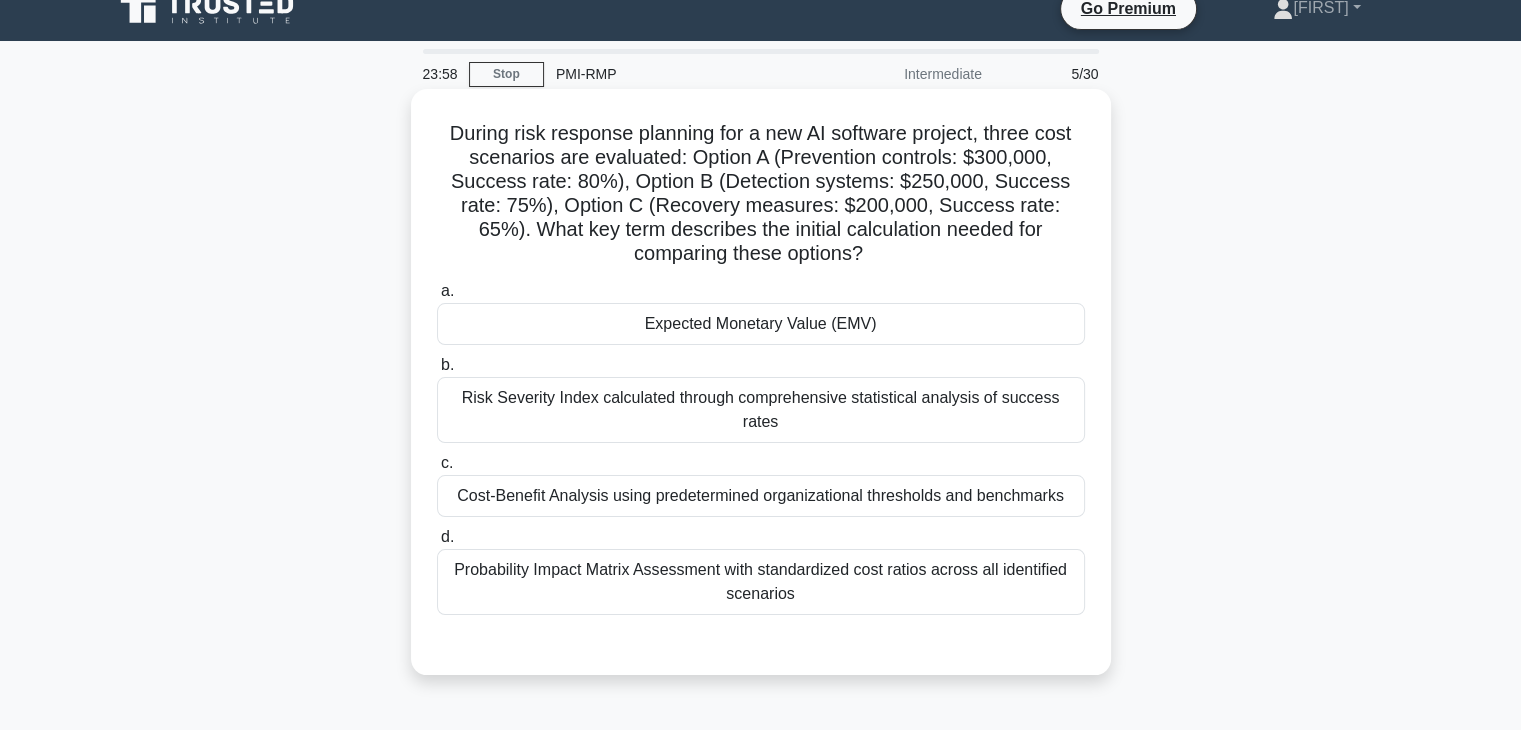 click on "Expected Monetary Value (EMV)" at bounding box center (761, 324) 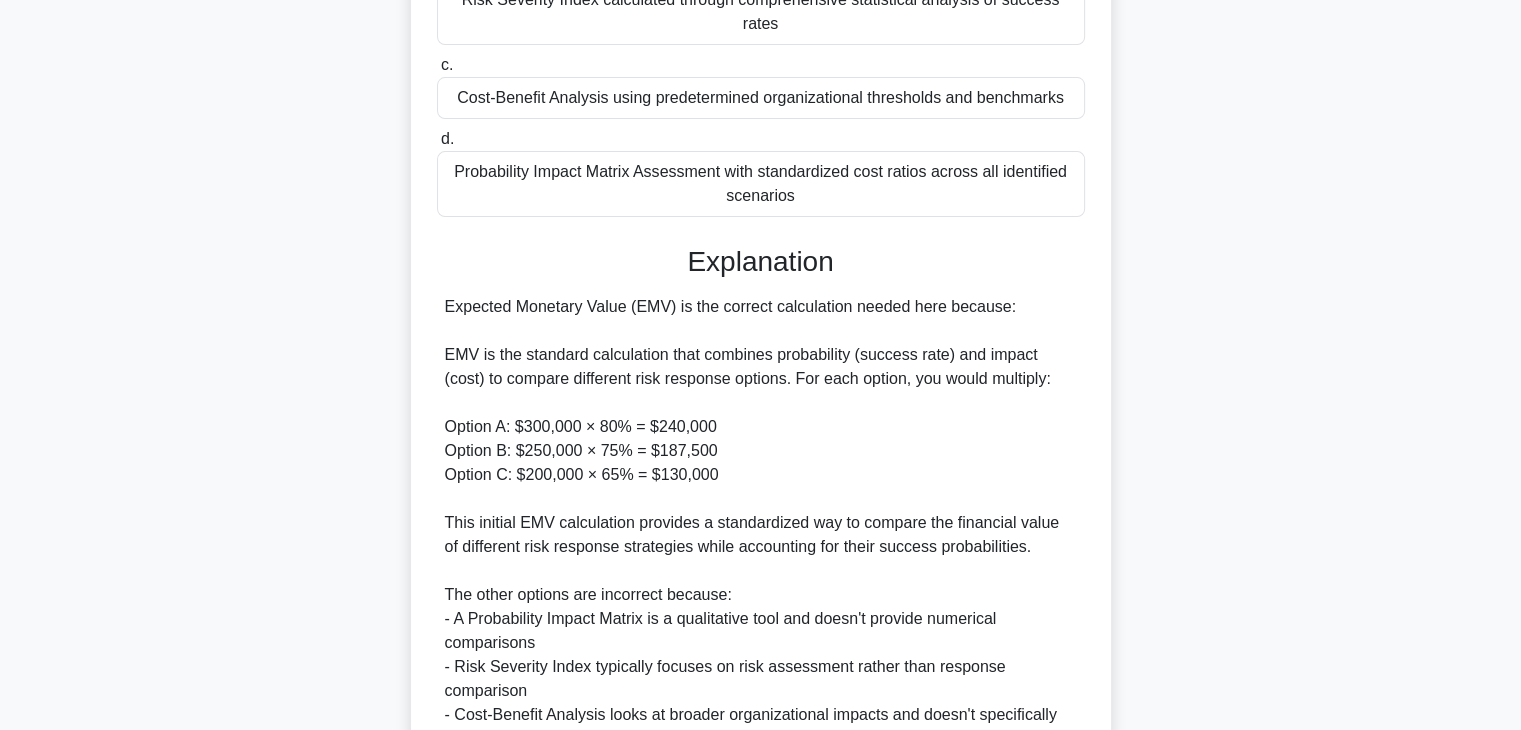 scroll, scrollTop: 598, scrollLeft: 0, axis: vertical 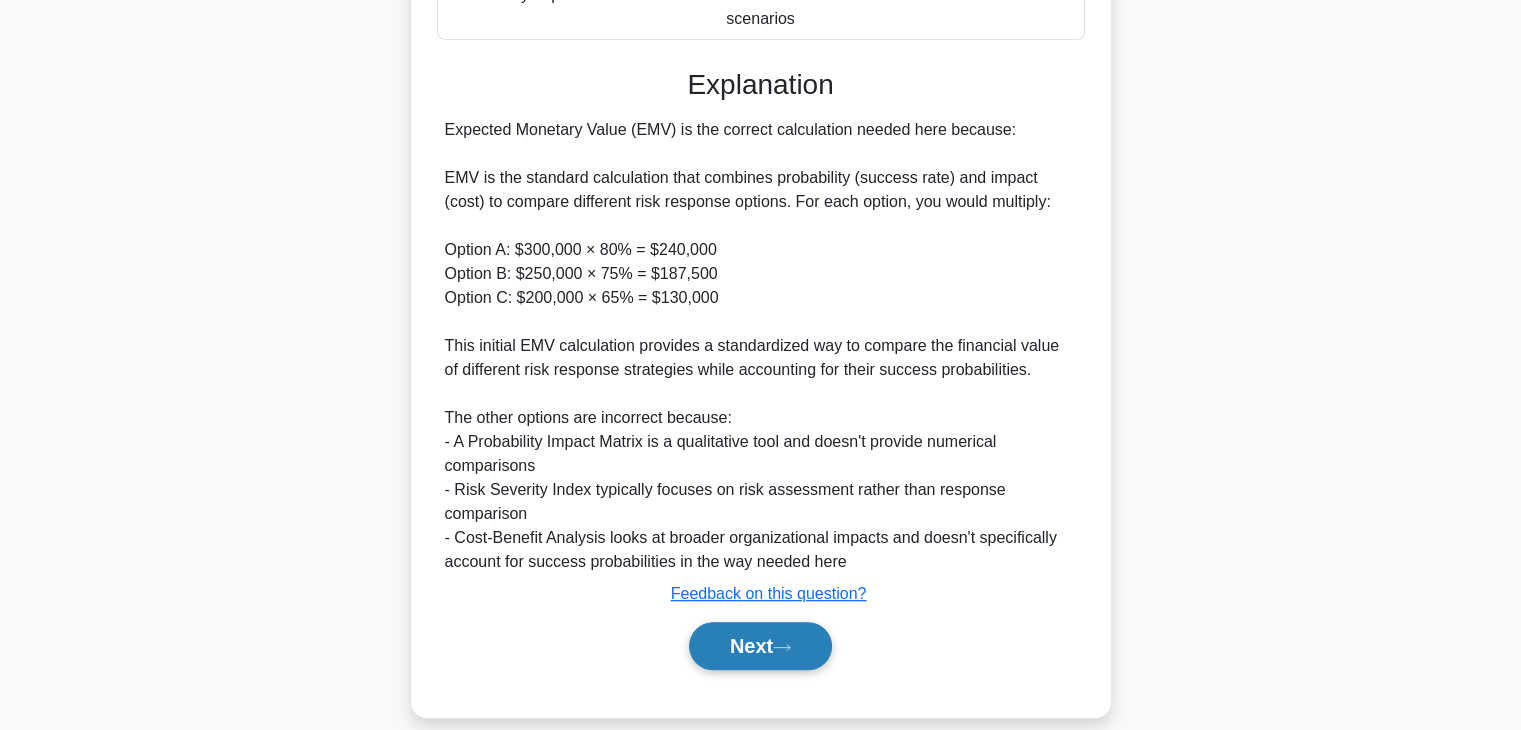 click on "Next" at bounding box center (760, 646) 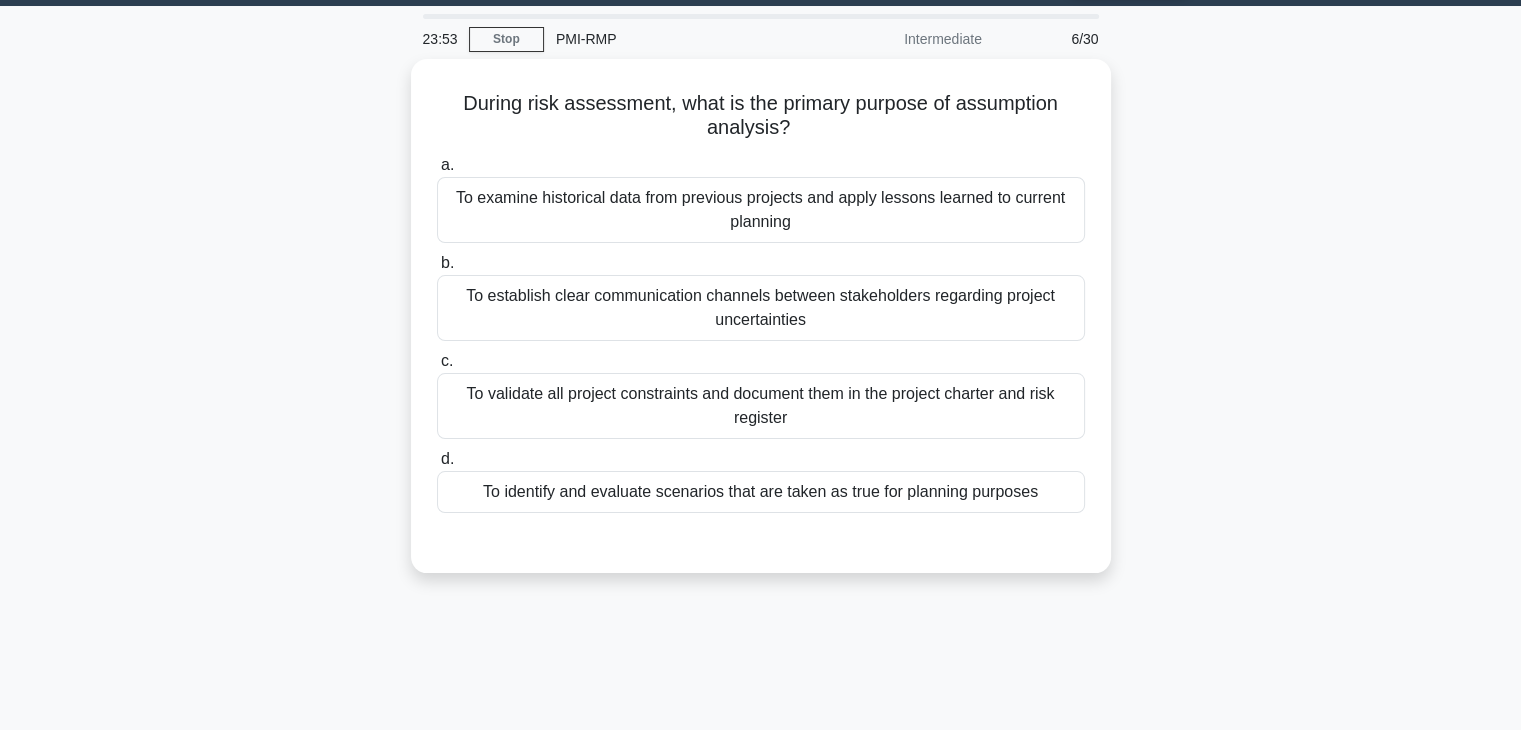 scroll, scrollTop: 0, scrollLeft: 0, axis: both 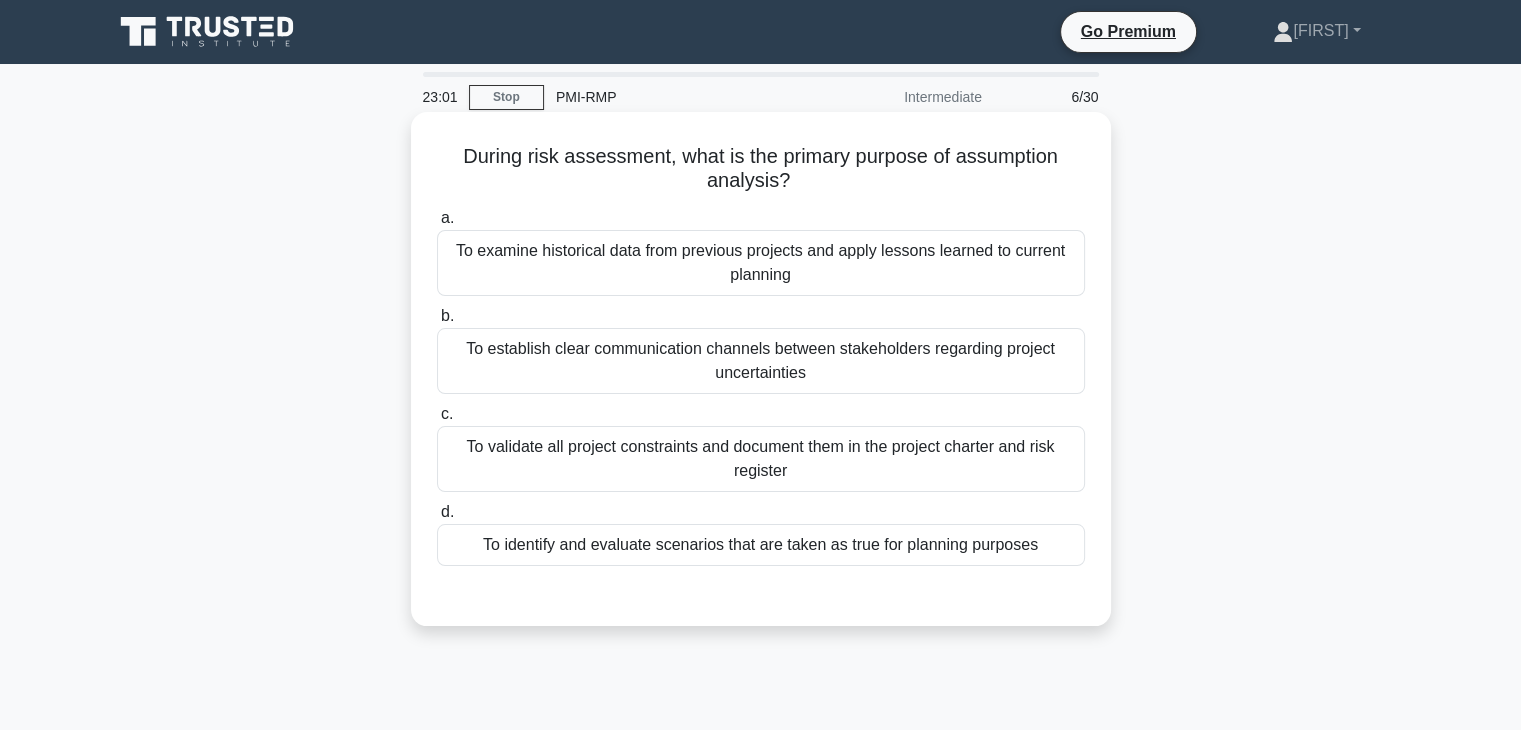 click on "To identify and evaluate scenarios that are taken as true for planning purposes" at bounding box center (761, 545) 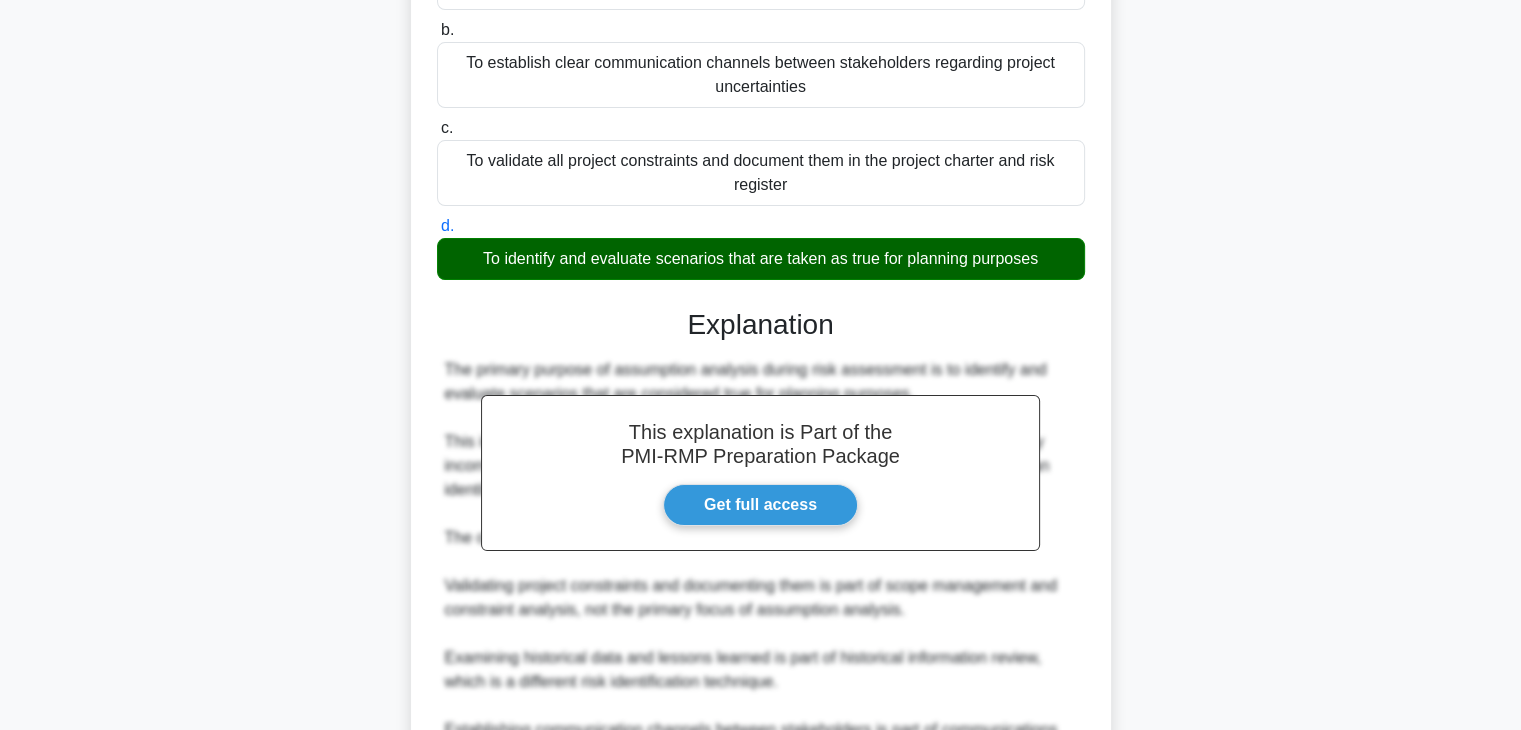 scroll, scrollTop: 526, scrollLeft: 0, axis: vertical 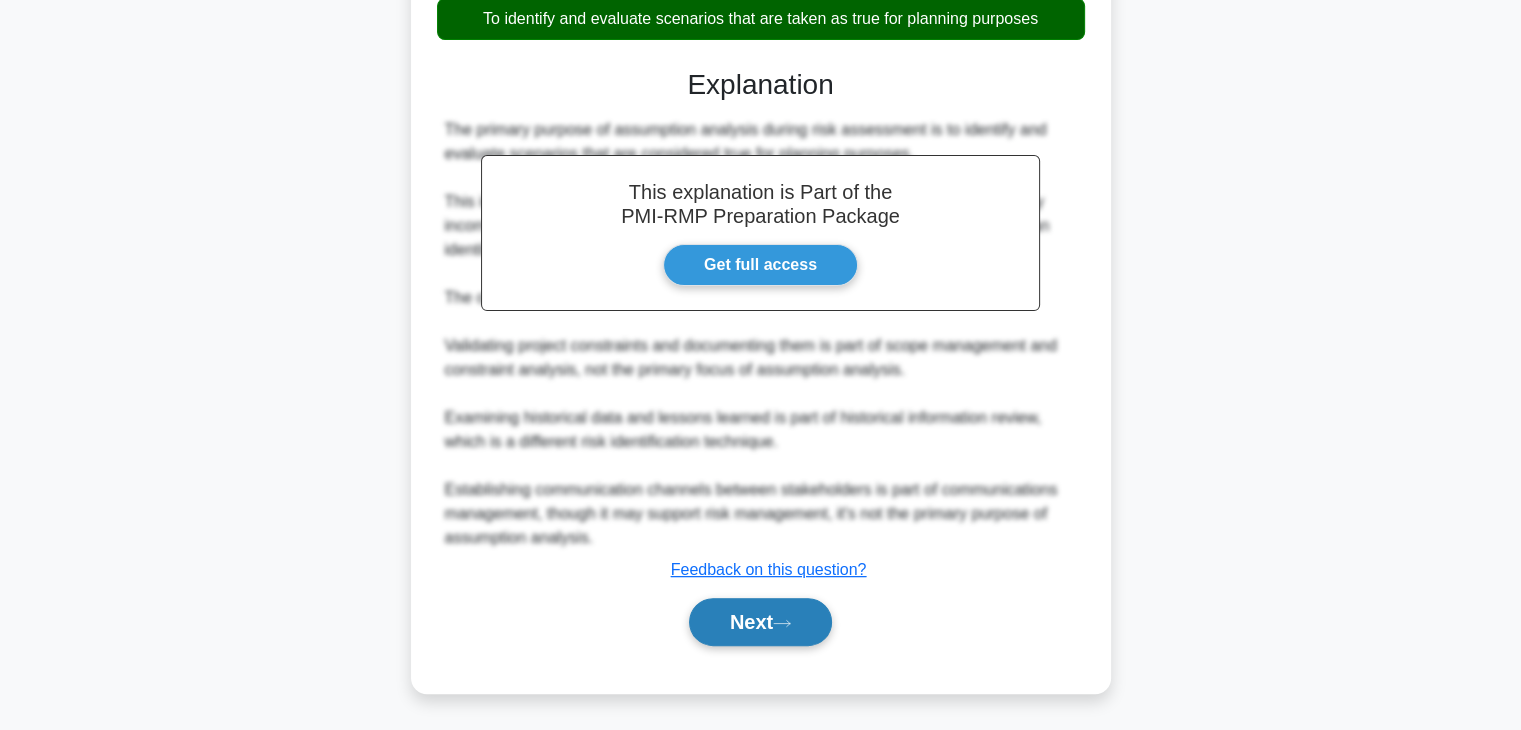 click on "Next" at bounding box center [760, 622] 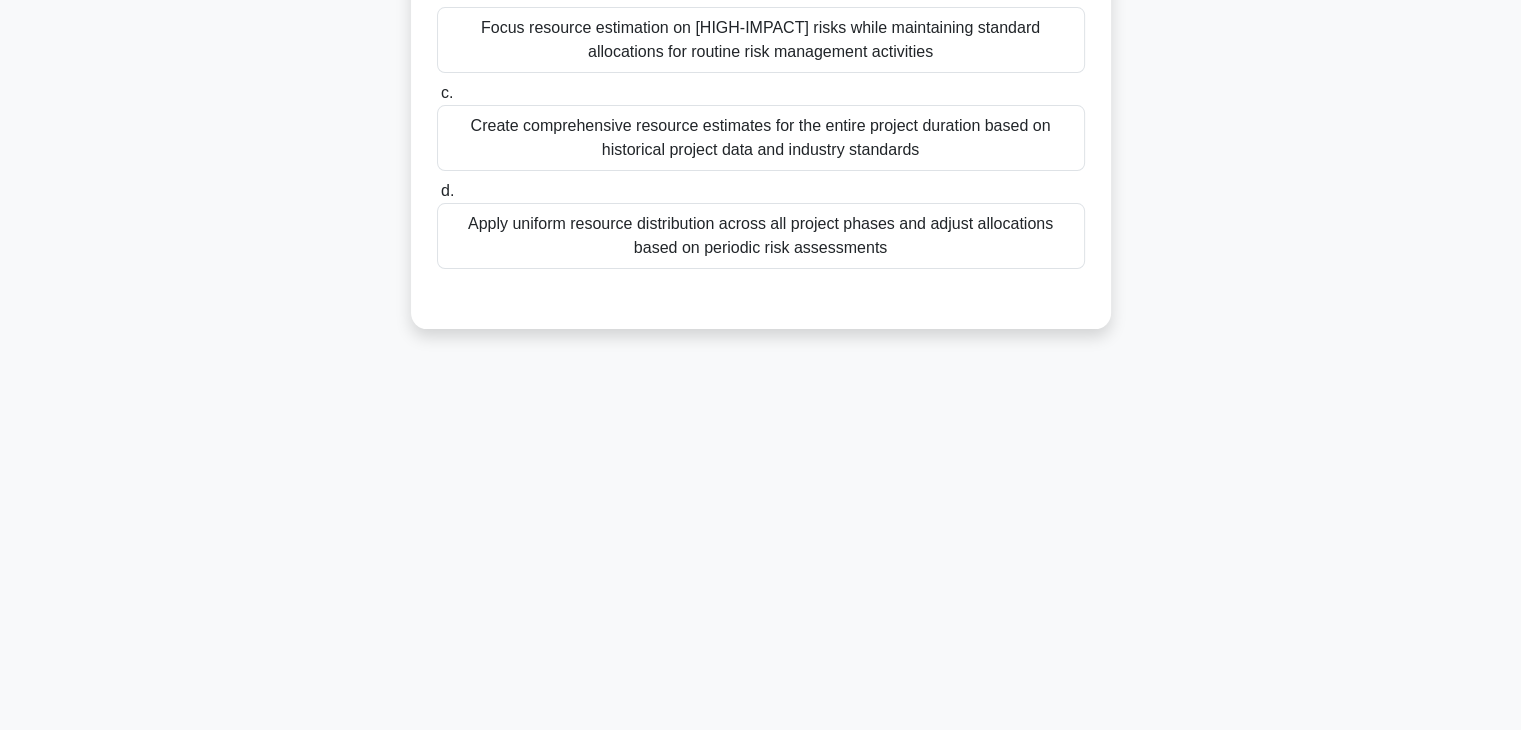 scroll, scrollTop: 0, scrollLeft: 0, axis: both 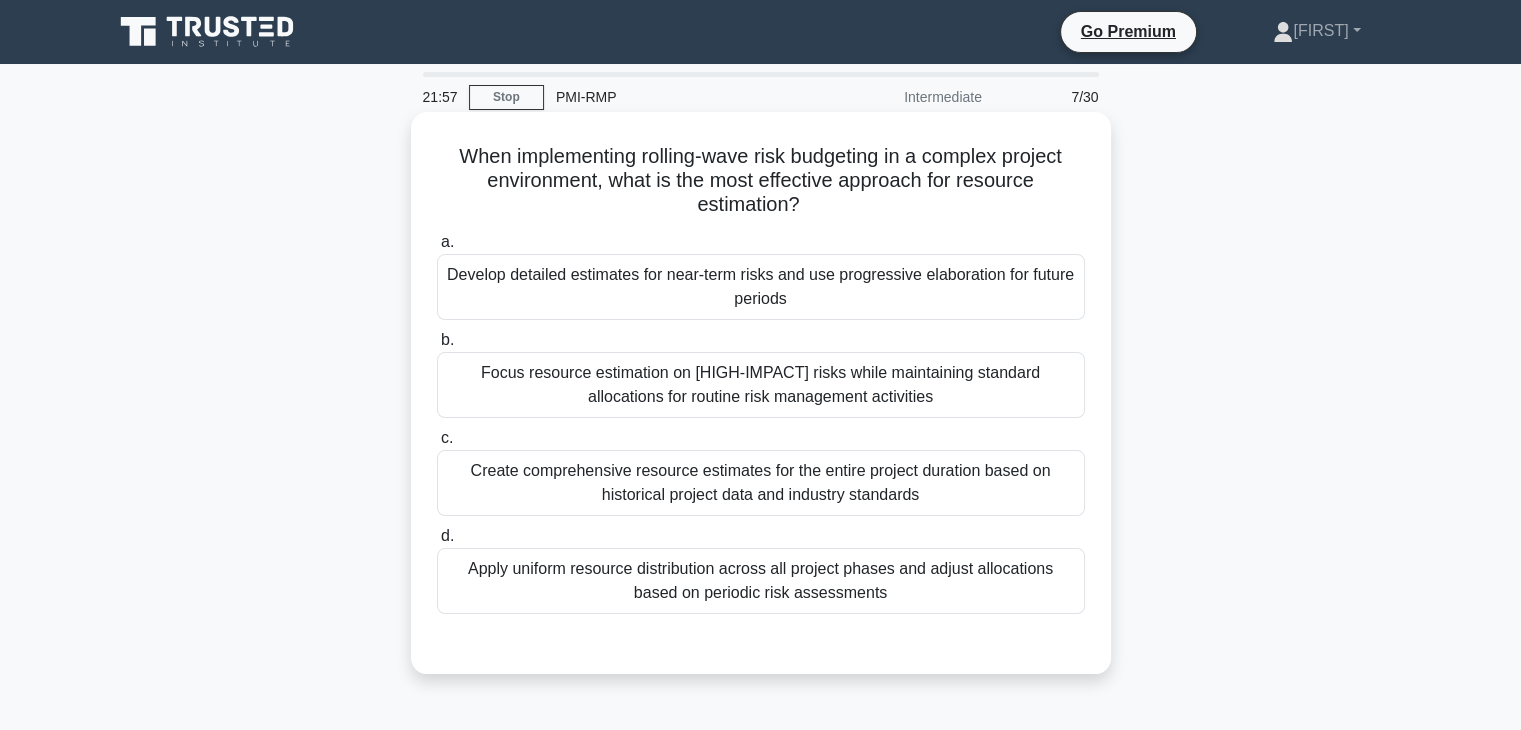 click on "Focus resource estimation on [HIGH-IMPACT] risks while maintaining standard allocations for routine risk management activities" at bounding box center [761, 385] 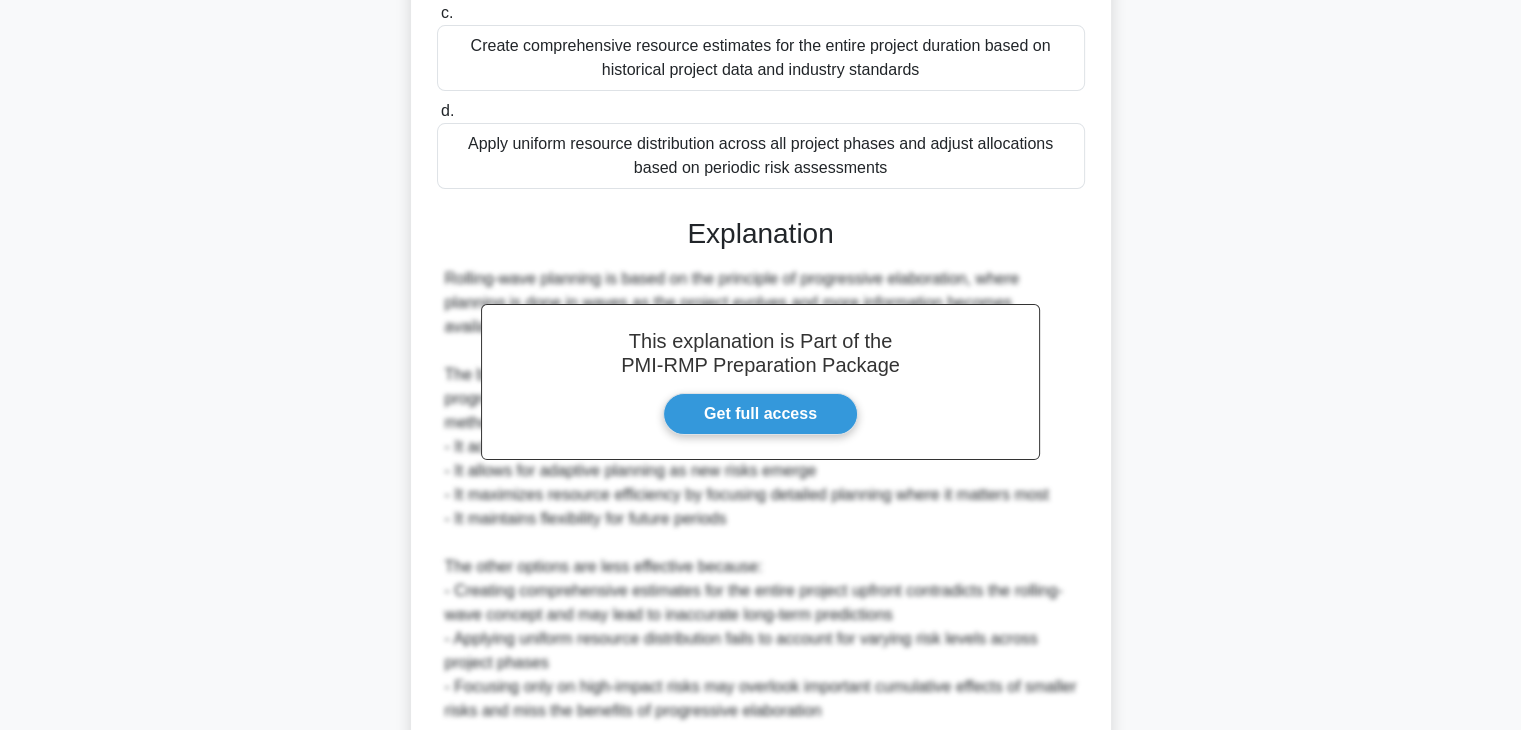 scroll, scrollTop: 428, scrollLeft: 0, axis: vertical 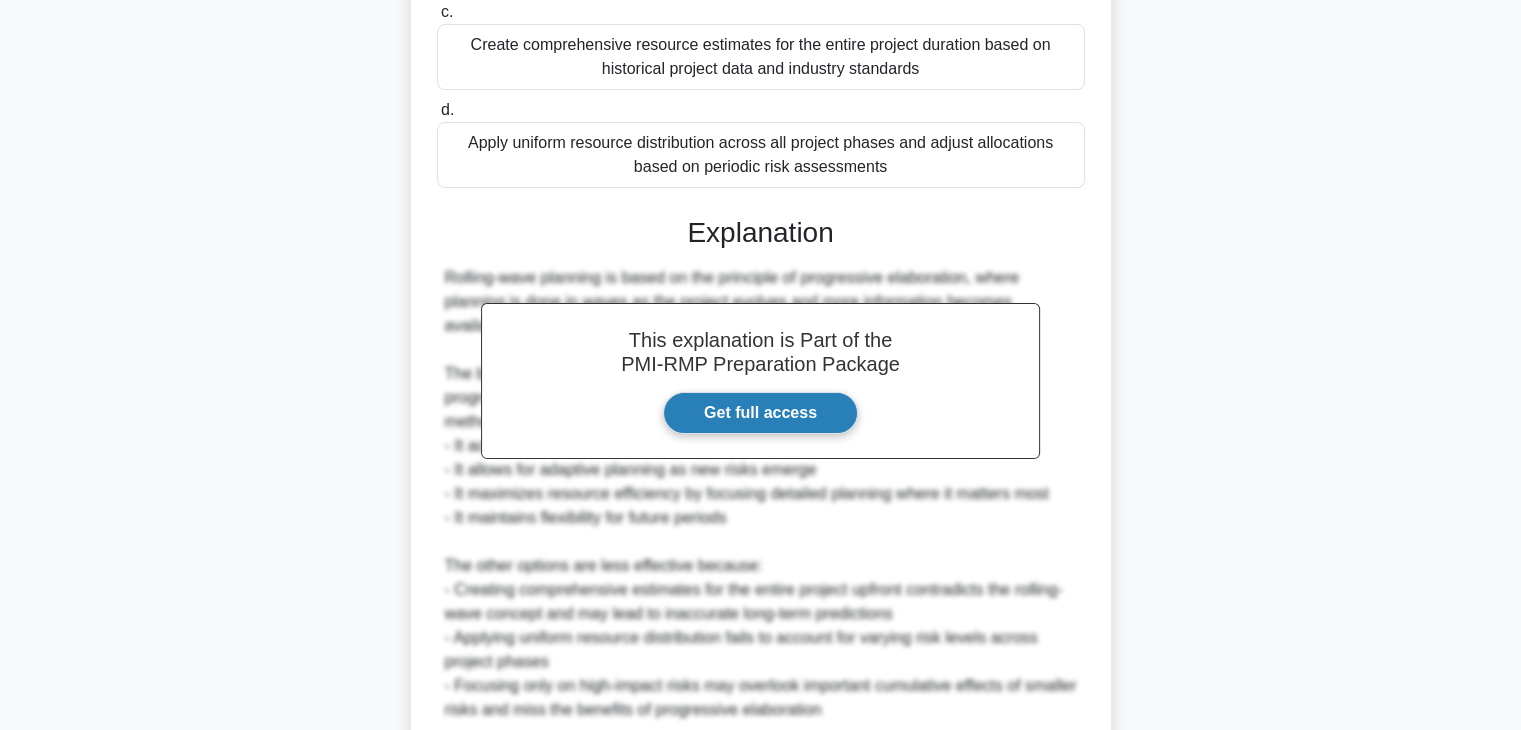 click on "Get full access" at bounding box center [760, 413] 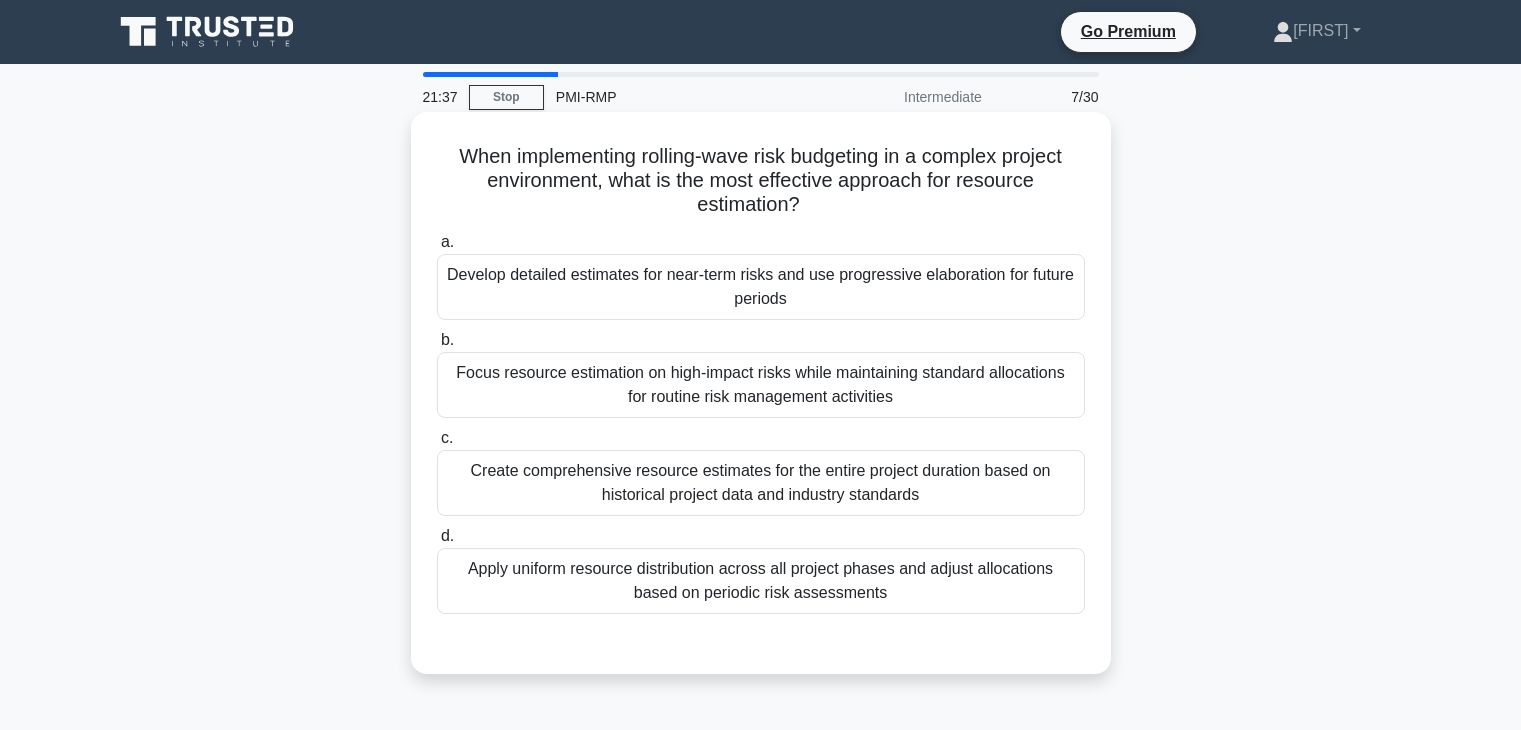 scroll, scrollTop: 0, scrollLeft: 0, axis: both 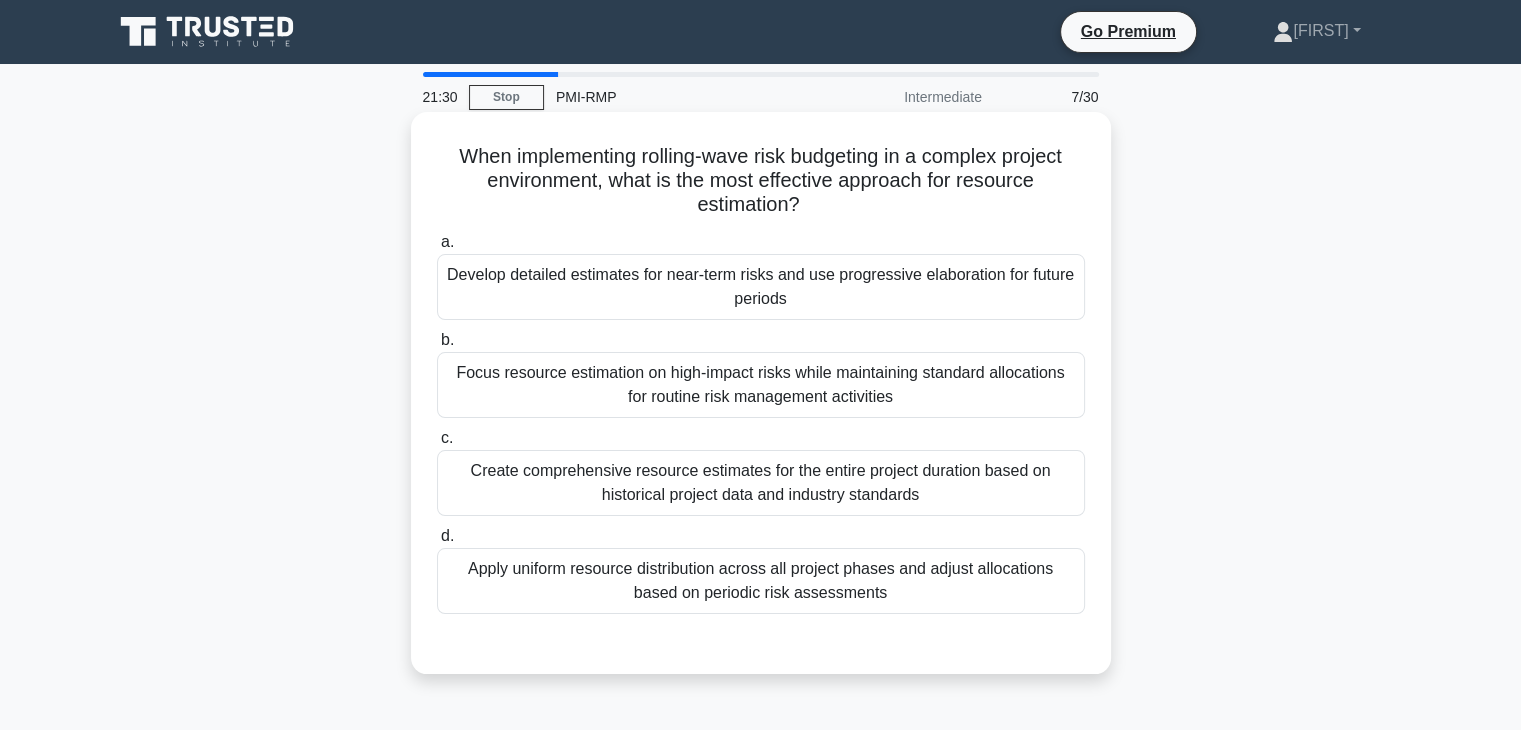 click on "Develop detailed estimates for near-term risks and use progressive elaboration for future periods" at bounding box center [761, 287] 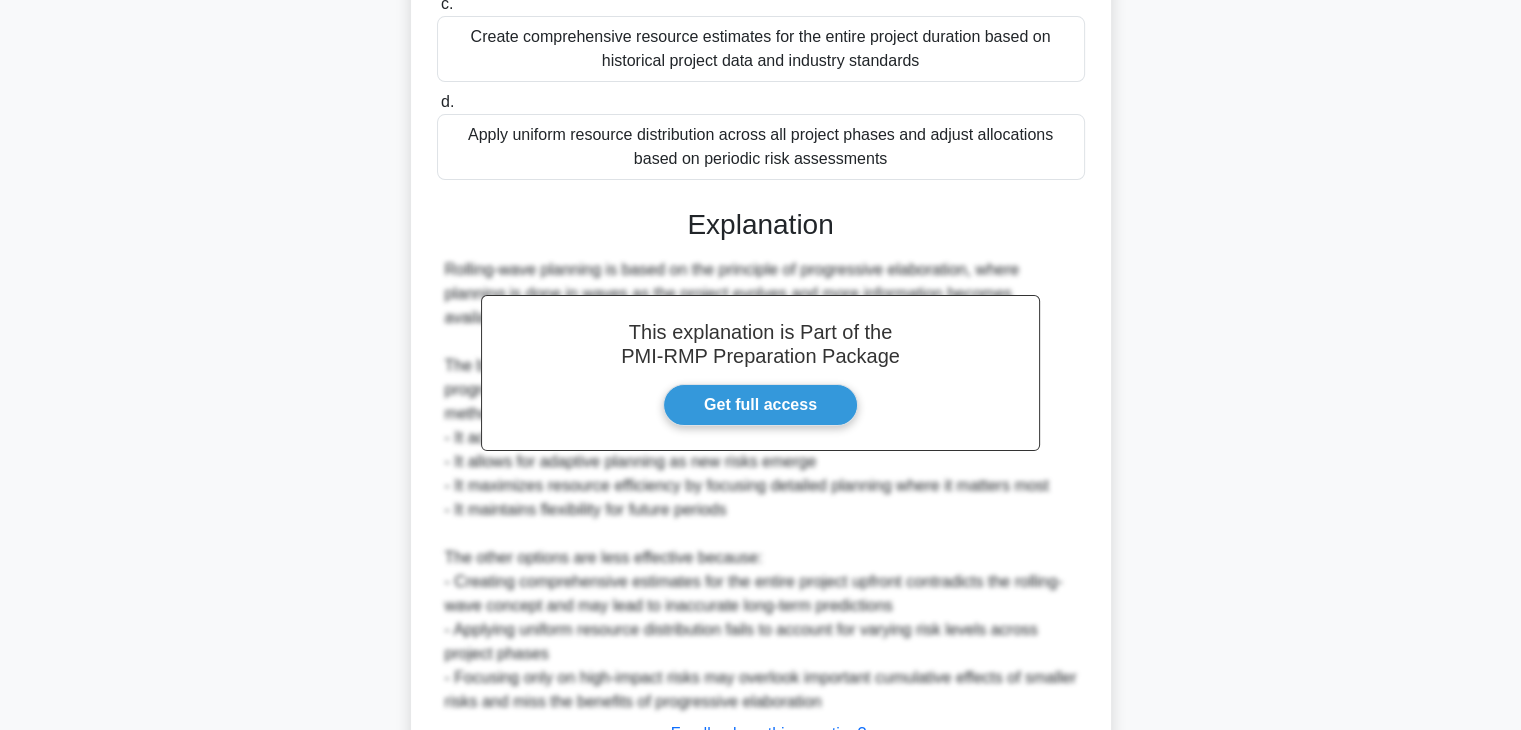 scroll, scrollTop: 598, scrollLeft: 0, axis: vertical 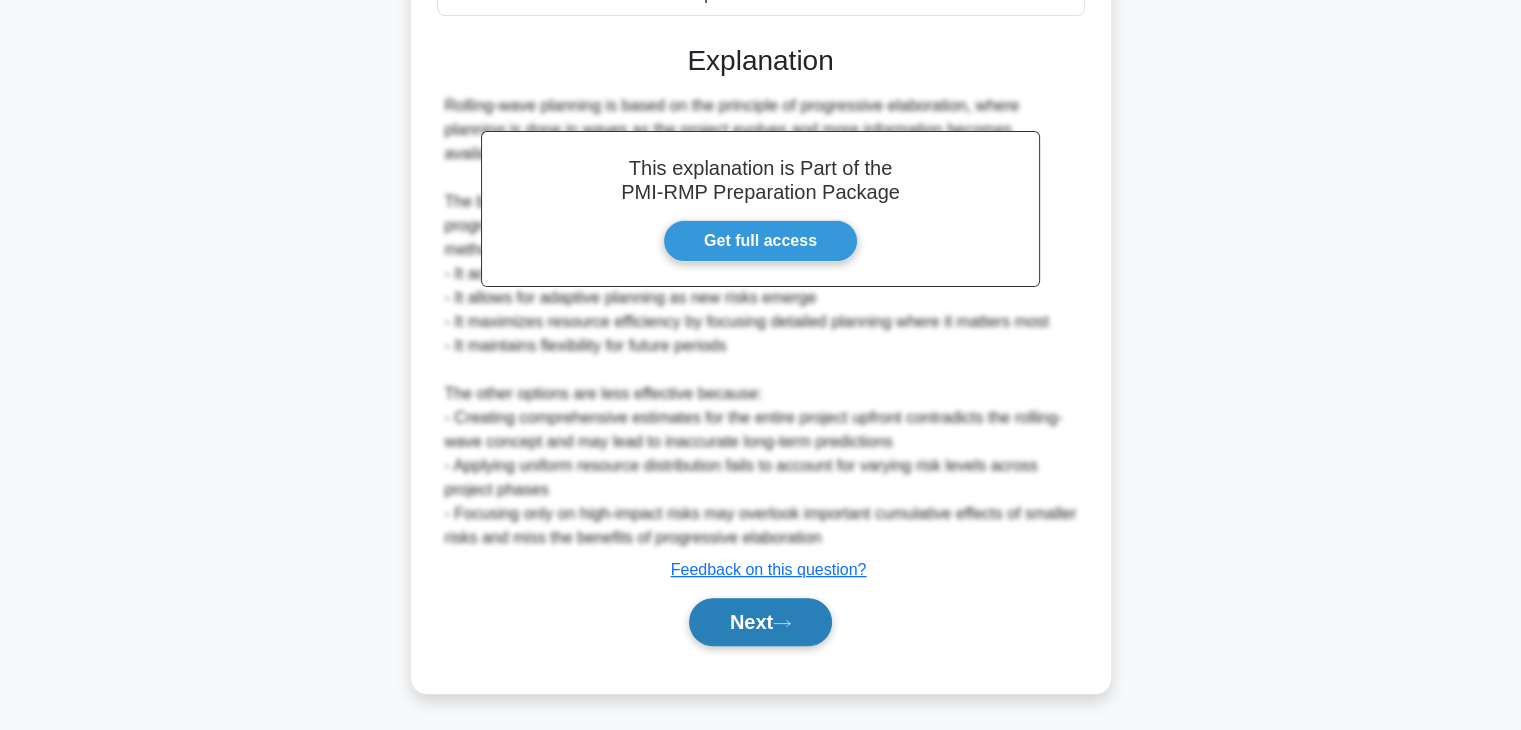 click on "Next" at bounding box center [760, 622] 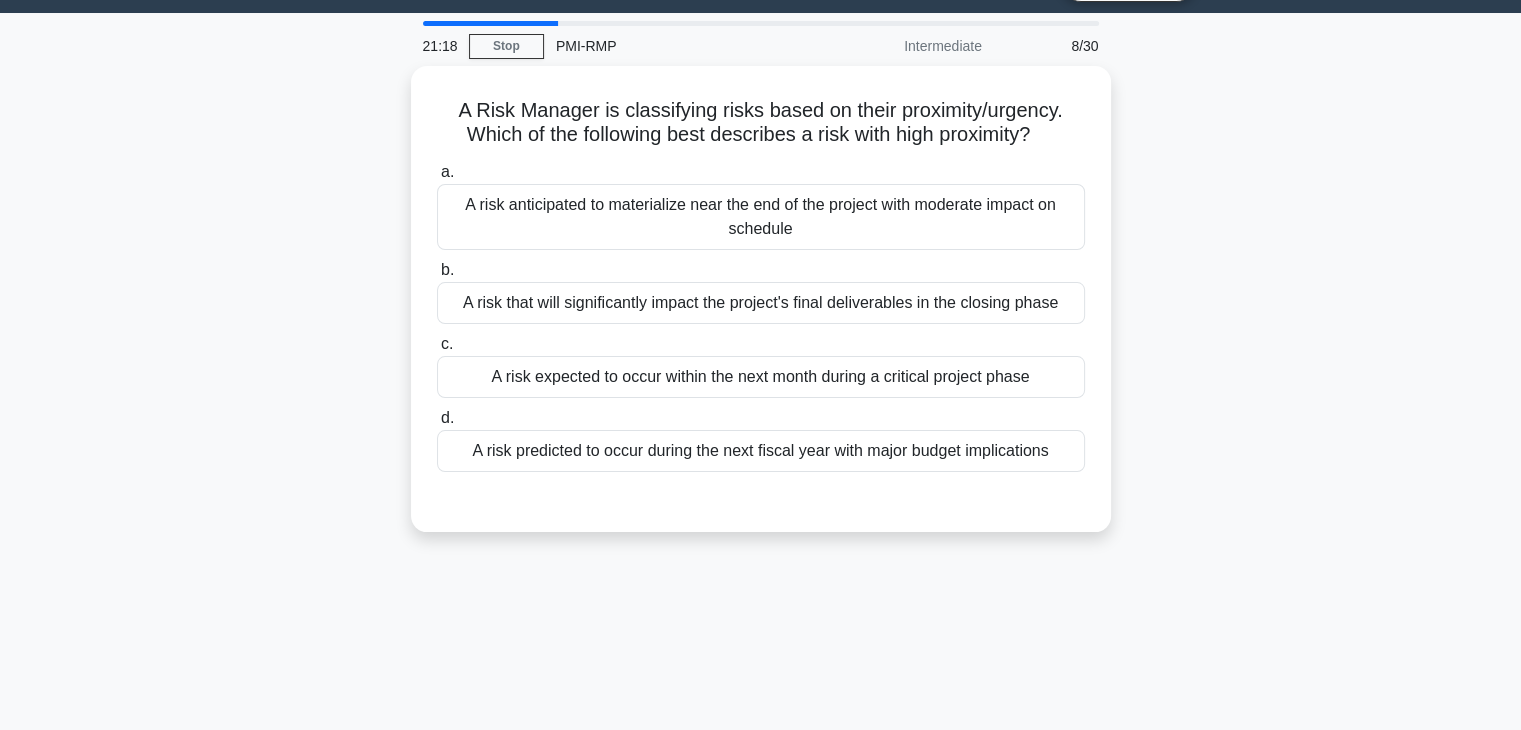 scroll, scrollTop: 0, scrollLeft: 0, axis: both 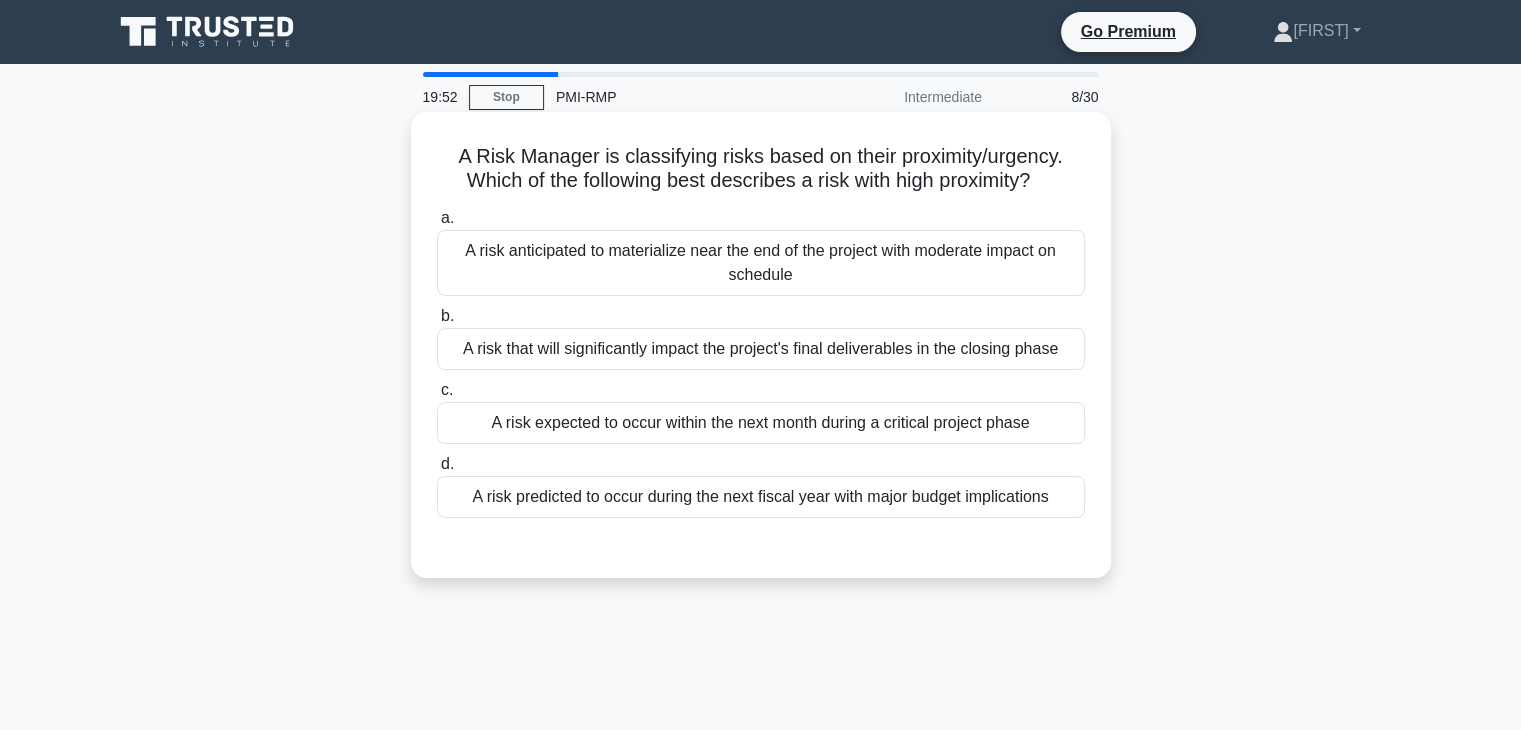 click on "A risk anticipated to materialize near the end of the project with moderate impact on schedule" at bounding box center (761, 263) 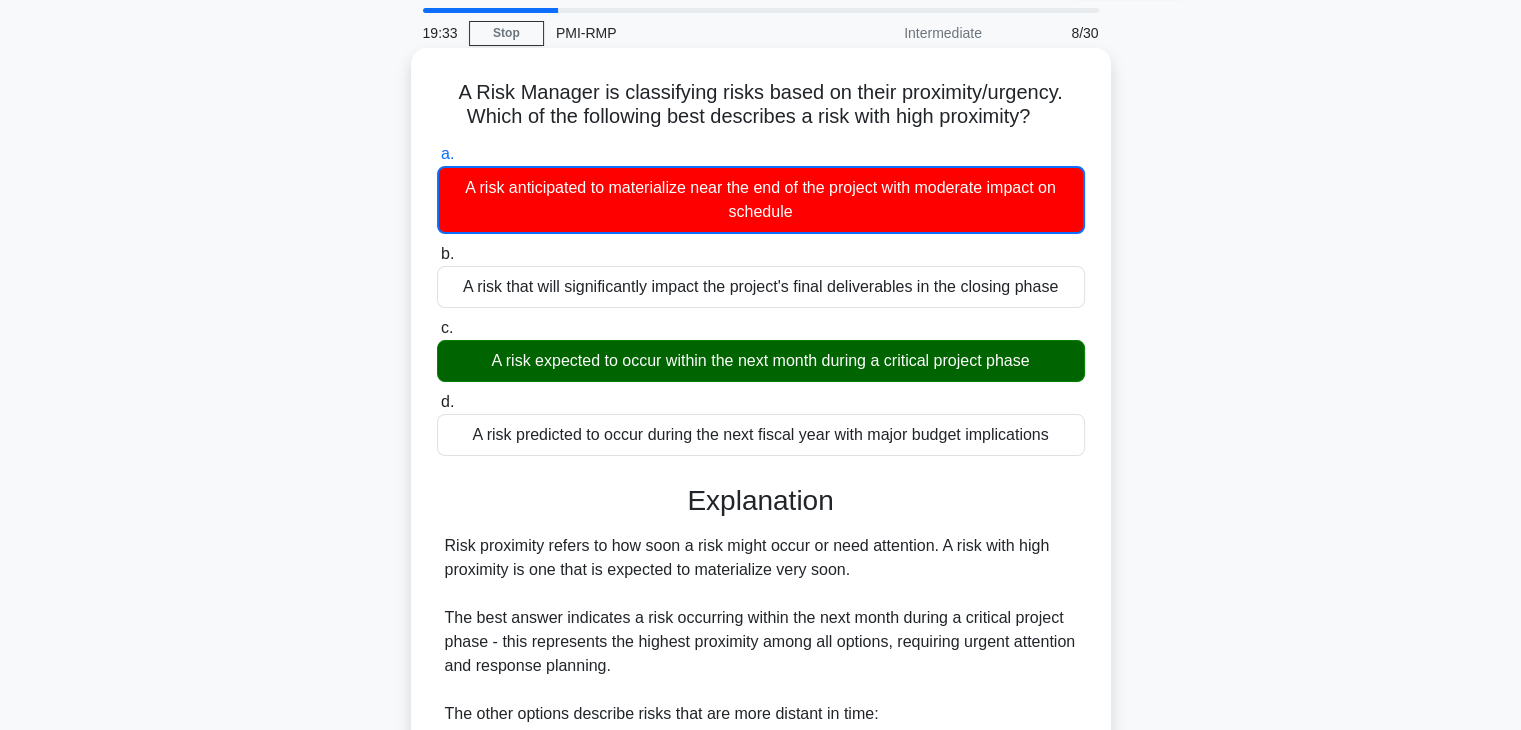 scroll, scrollTop: 408, scrollLeft: 0, axis: vertical 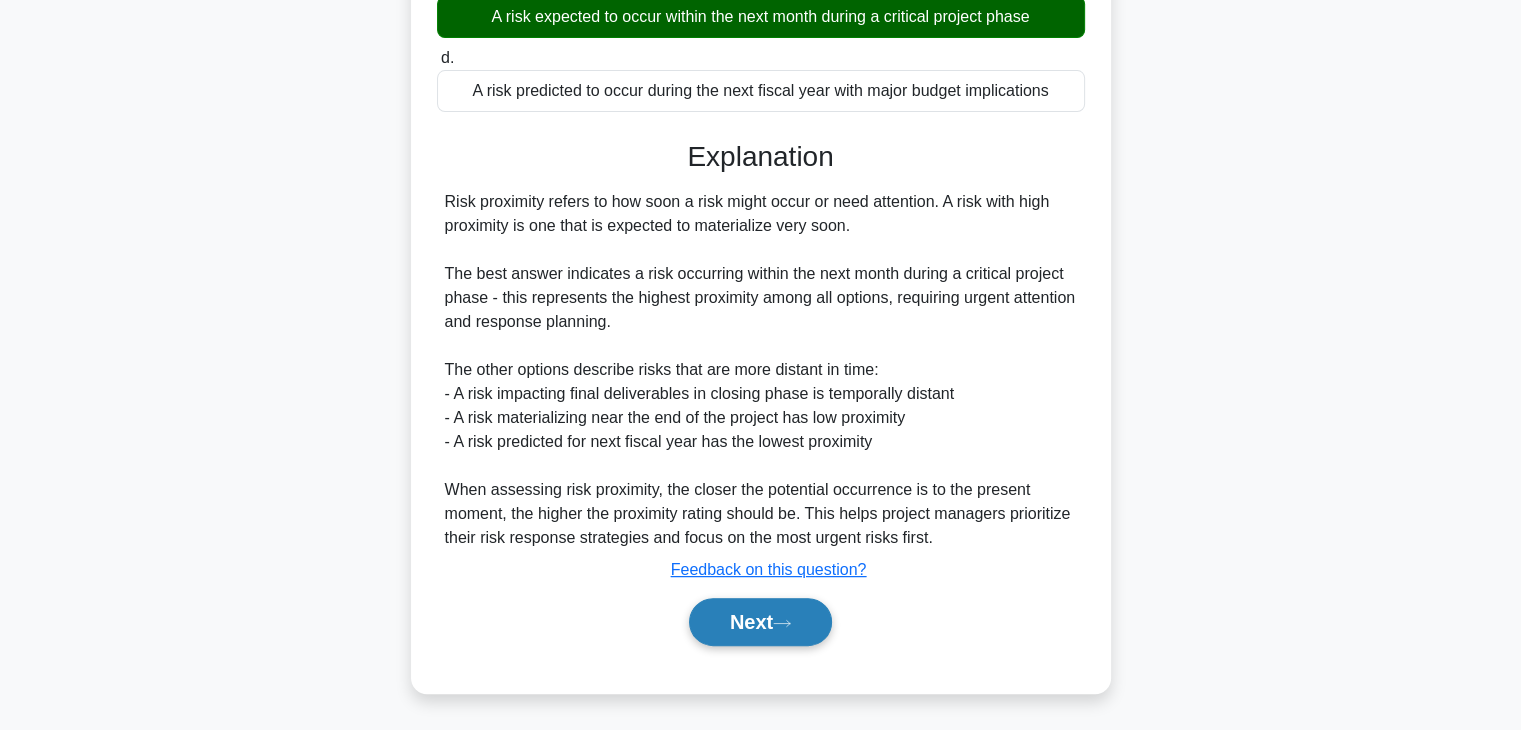 click on "Next" at bounding box center (760, 622) 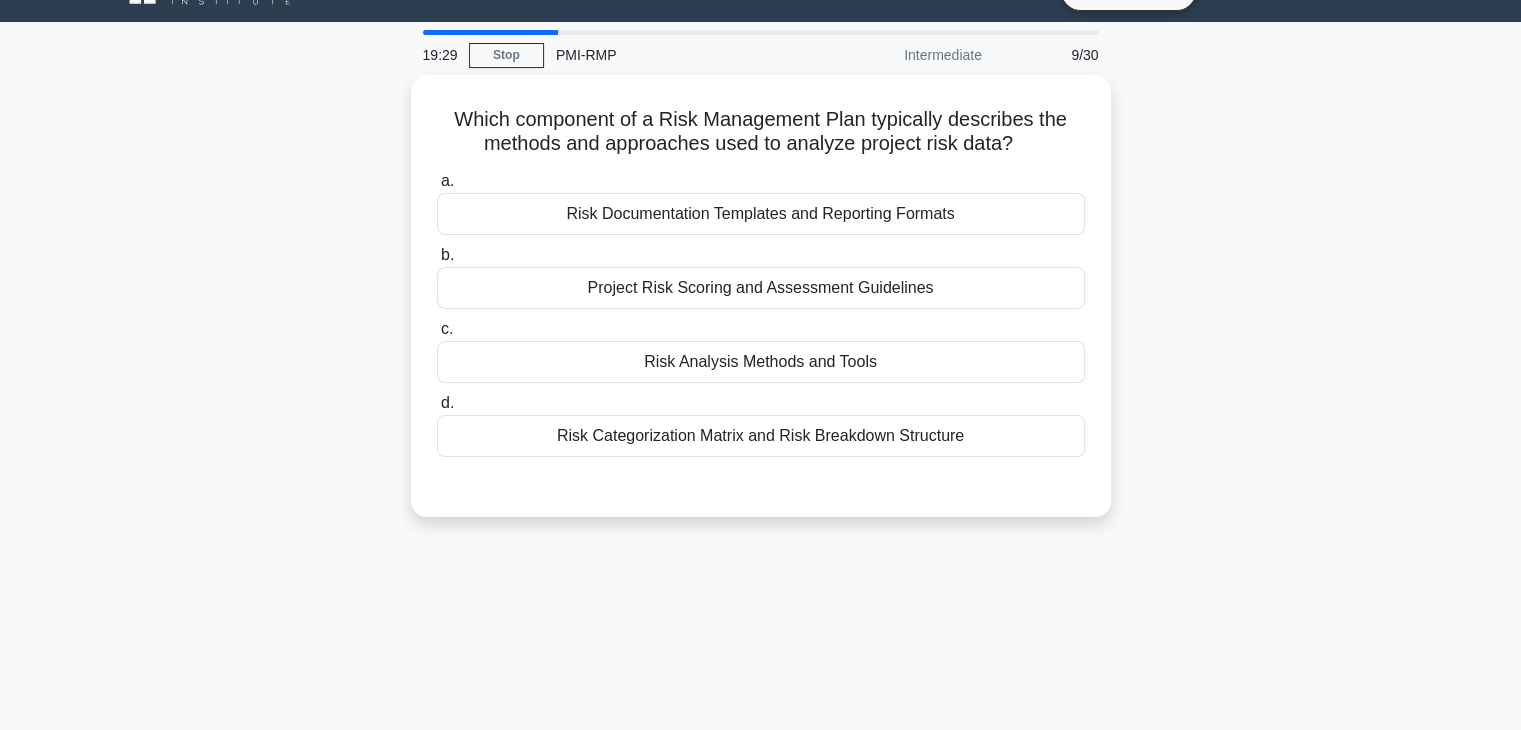 scroll, scrollTop: 0, scrollLeft: 0, axis: both 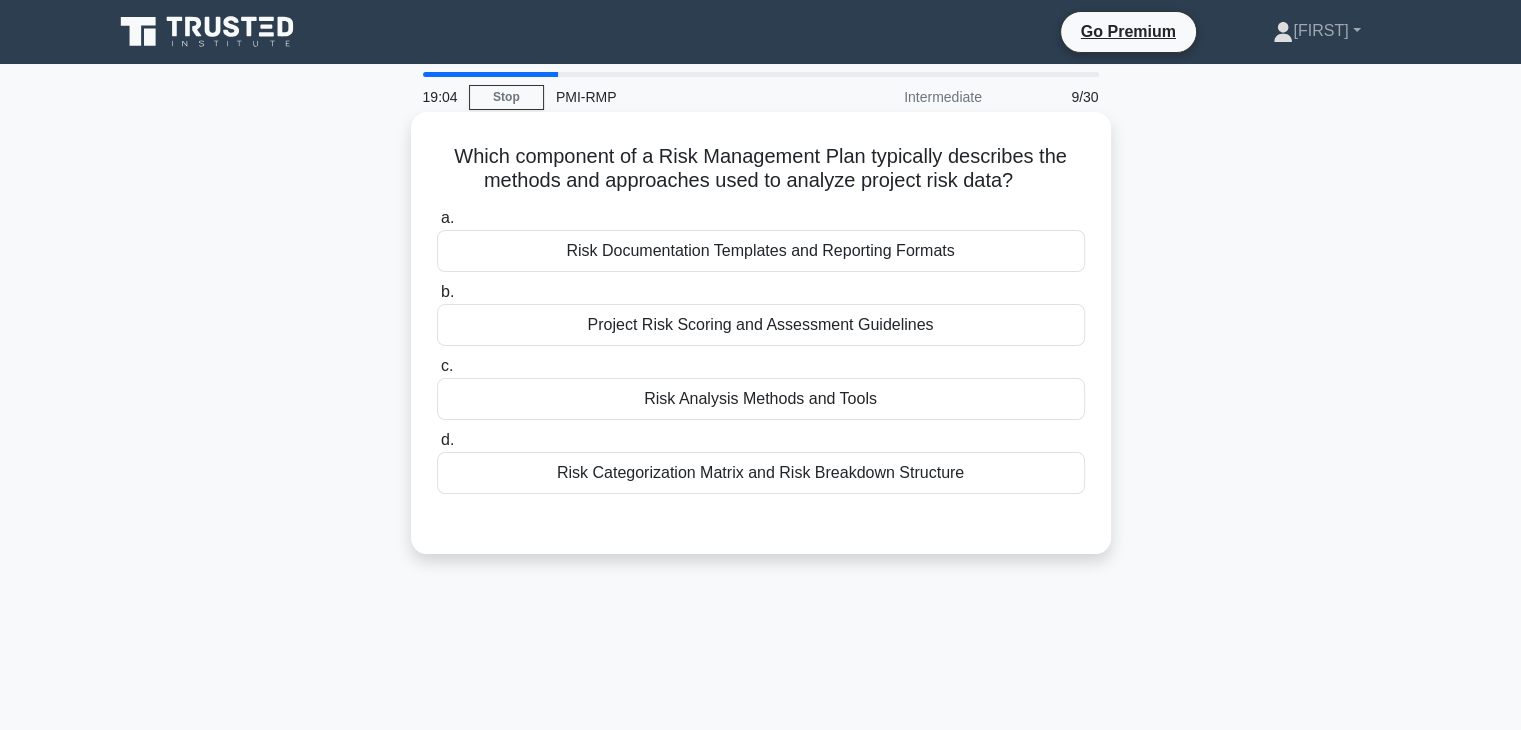 click on "Risk Analysis Methods and Tools" at bounding box center (761, 399) 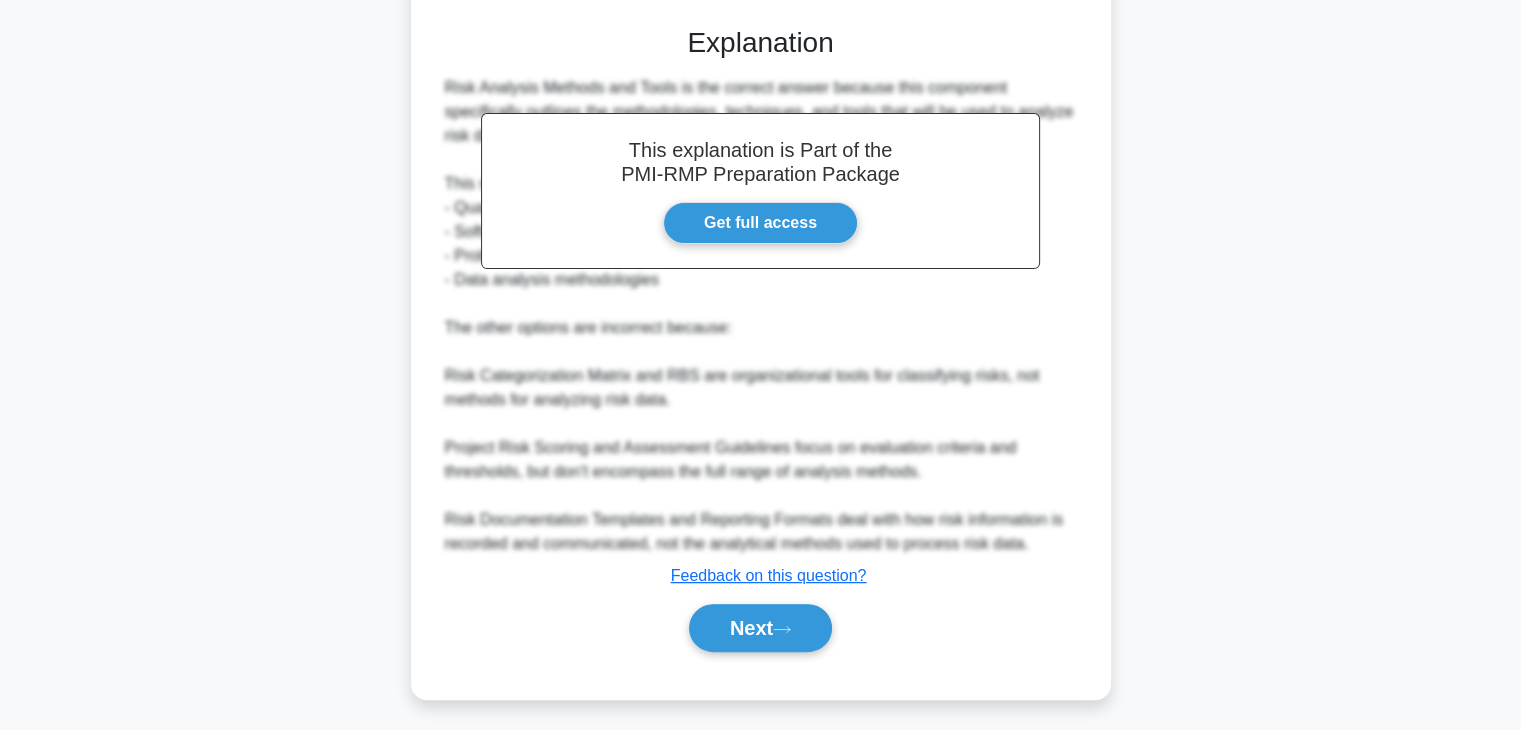 scroll, scrollTop: 502, scrollLeft: 0, axis: vertical 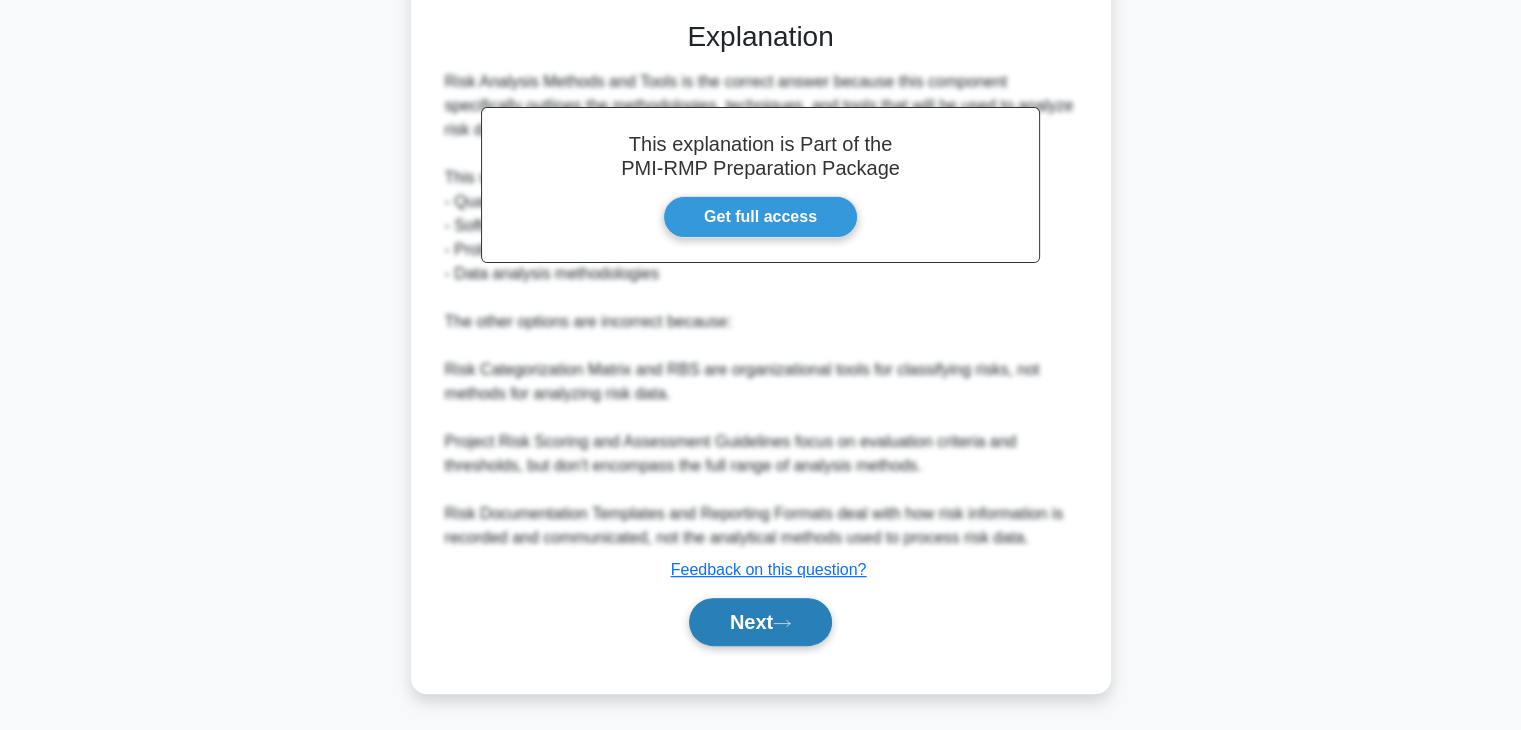 click on "Next" at bounding box center [760, 622] 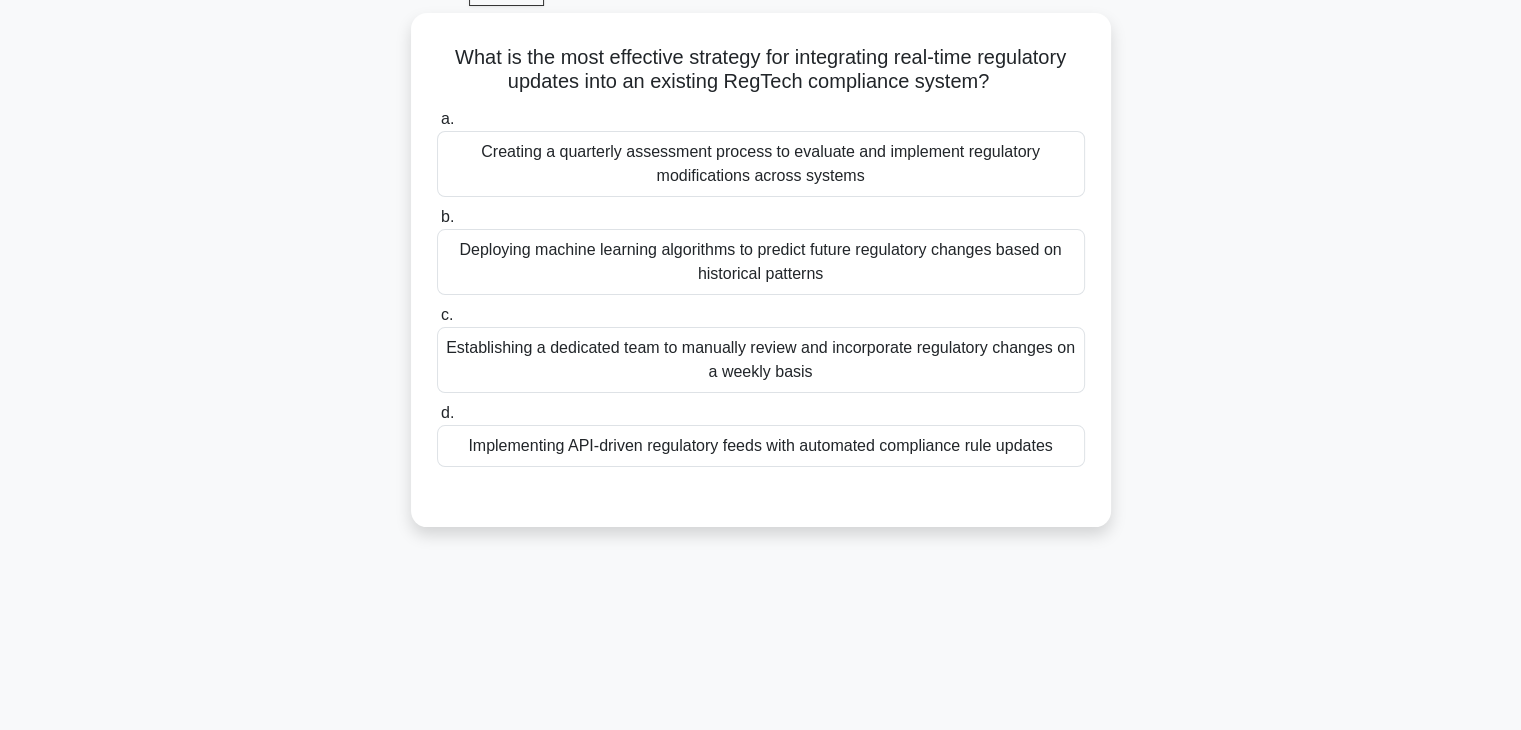 scroll, scrollTop: 0, scrollLeft: 0, axis: both 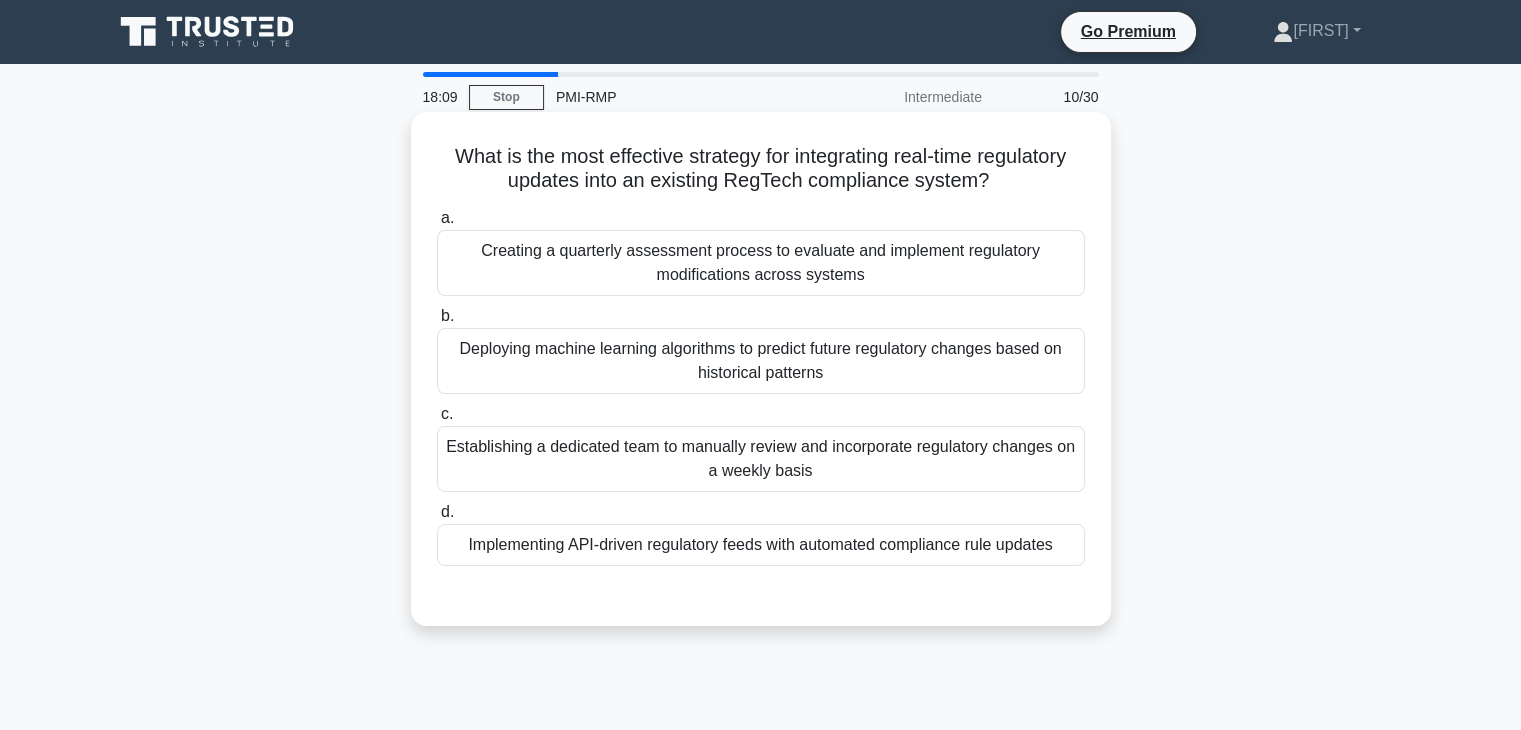 click on "Creating a quarterly assessment process to evaluate and implement regulatory modifications across systems" at bounding box center [761, 263] 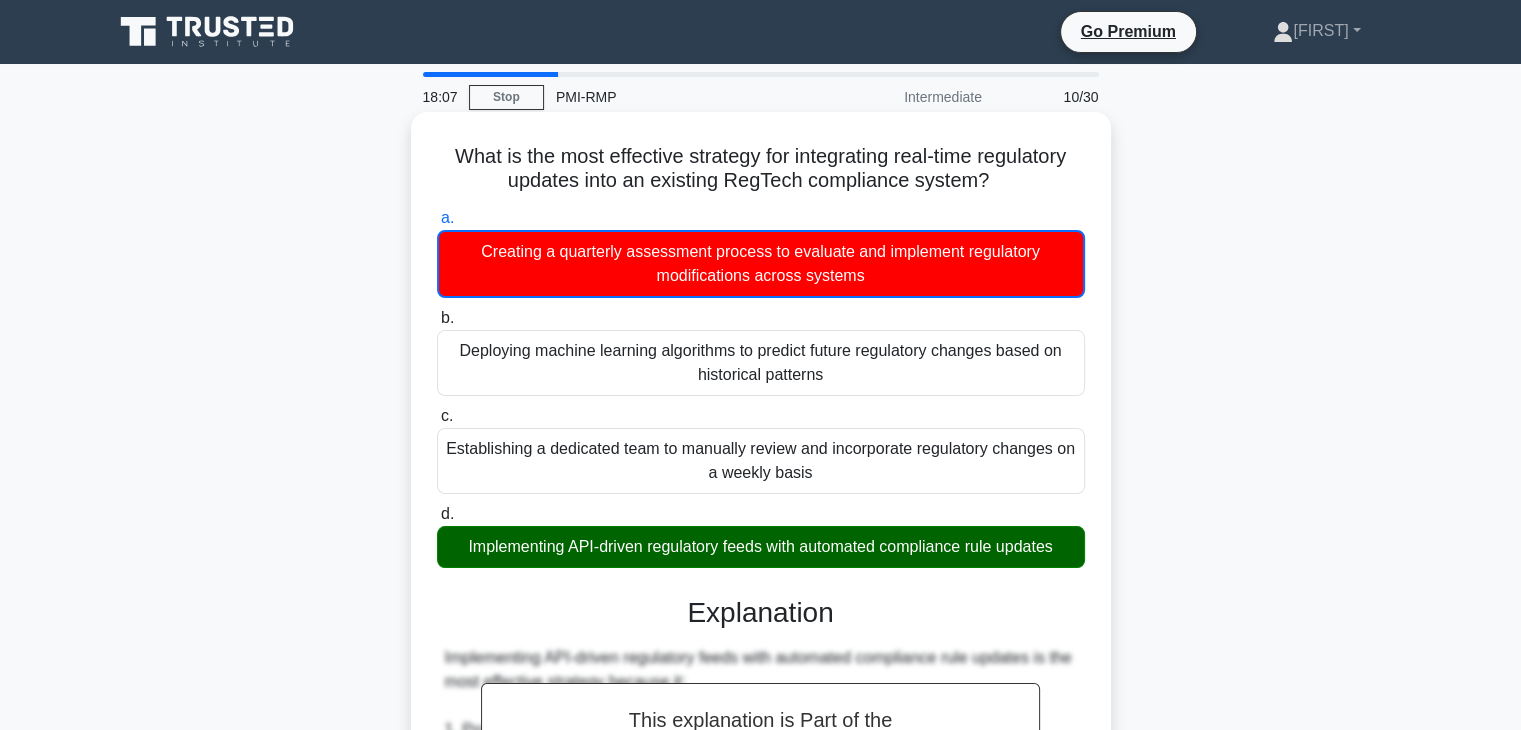 click on "Implementing API-driven regulatory feeds with automated compliance rule updates" at bounding box center [761, 547] 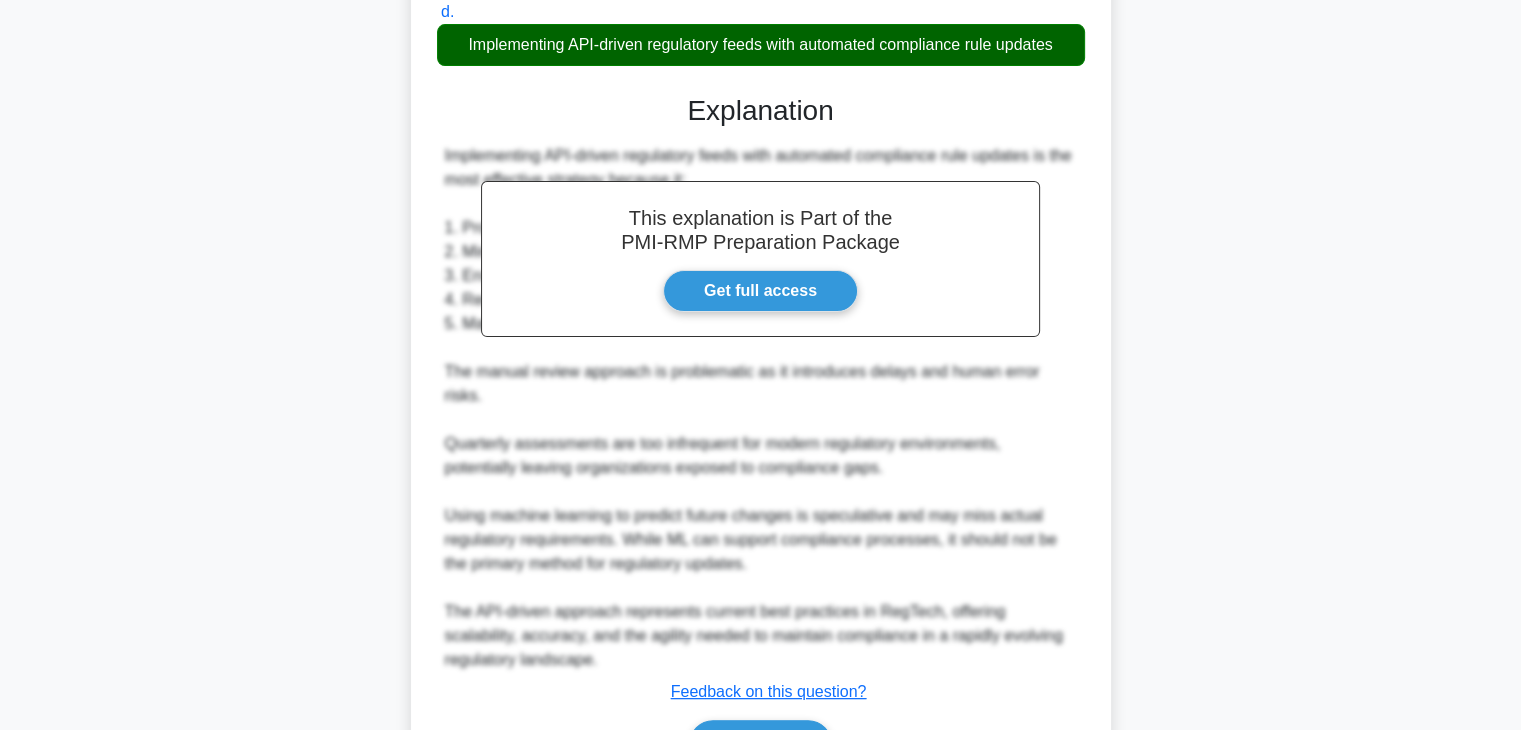 scroll, scrollTop: 598, scrollLeft: 0, axis: vertical 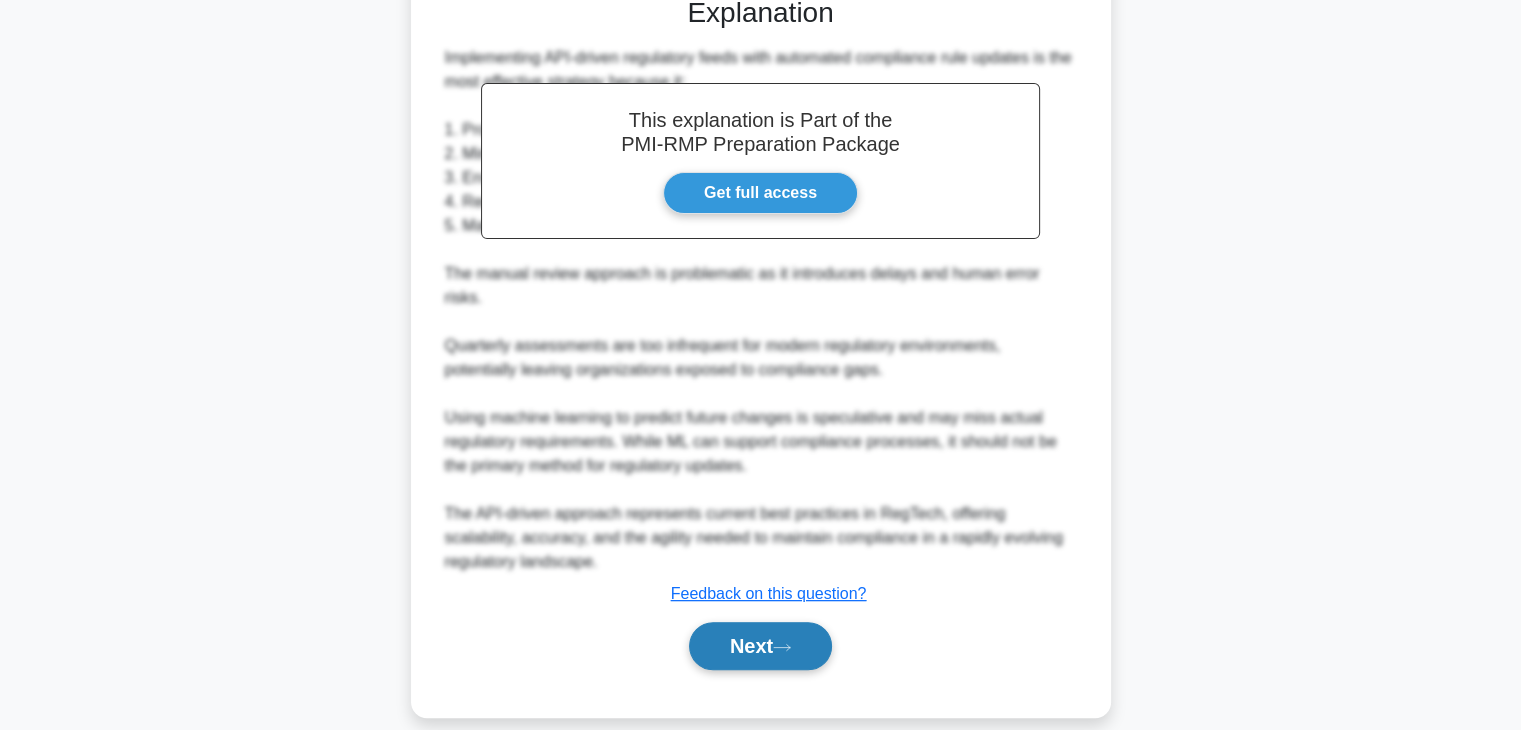 click on "Next" at bounding box center [760, 646] 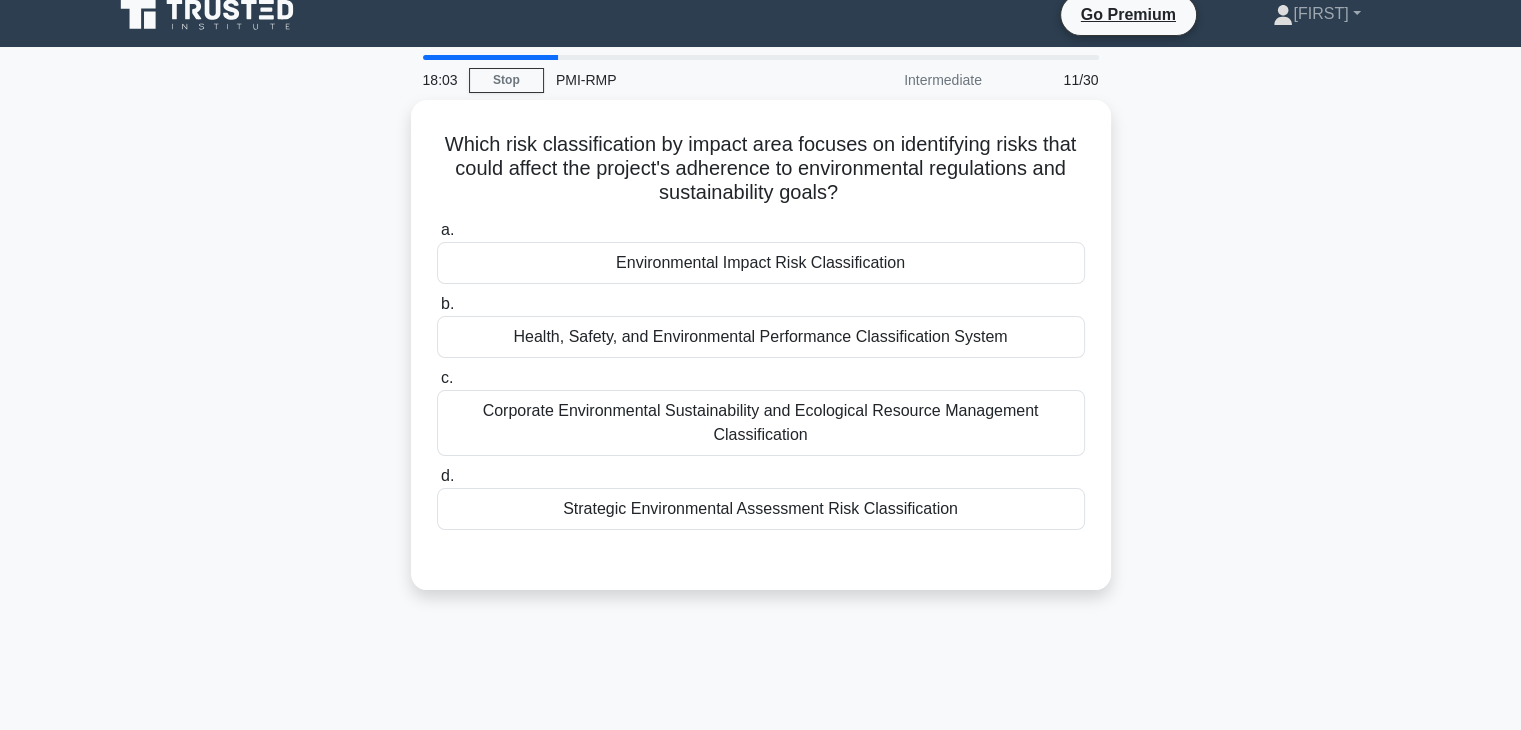 scroll, scrollTop: 0, scrollLeft: 0, axis: both 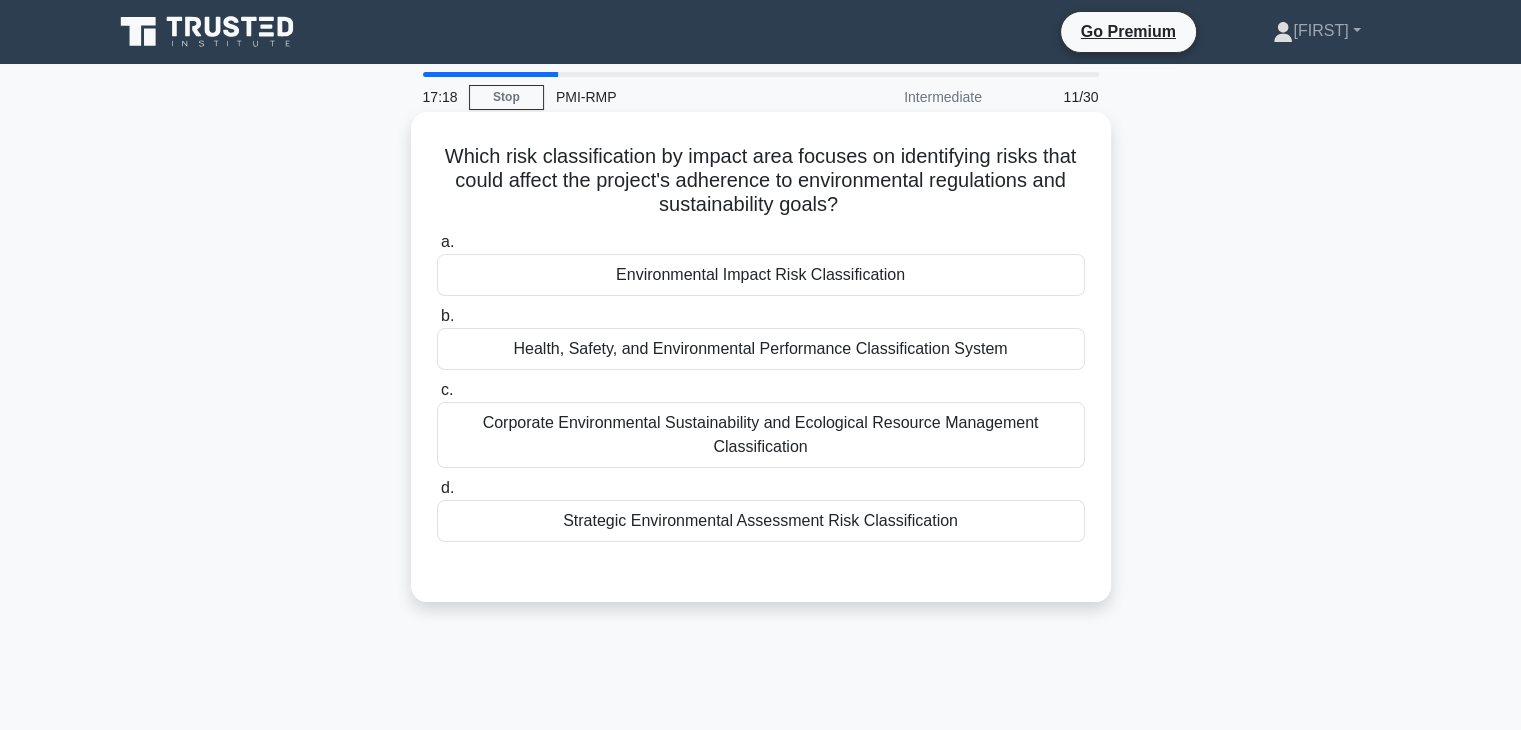 click on "Strategic Environmental Assessment Risk Classification" at bounding box center (761, 521) 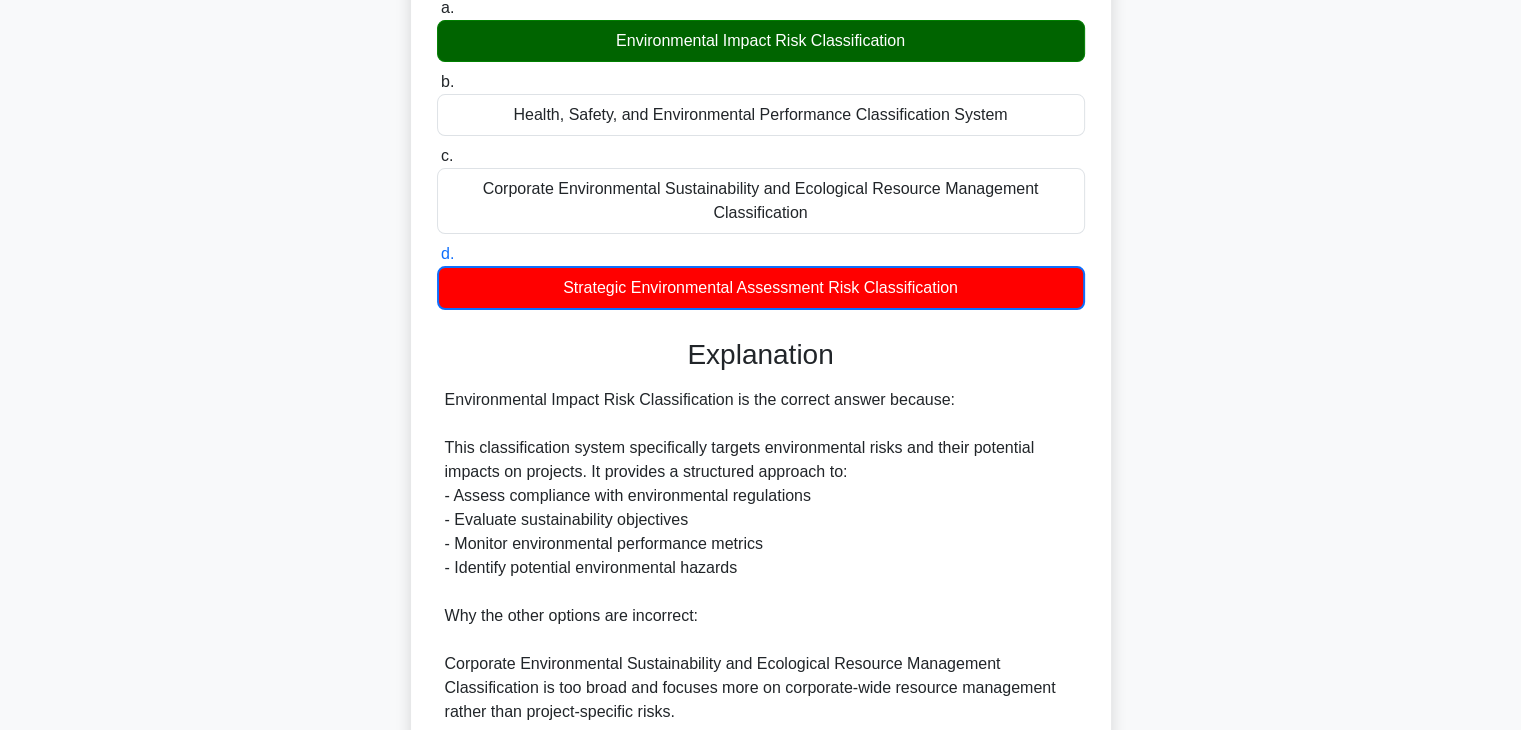 scroll, scrollTop: 576, scrollLeft: 0, axis: vertical 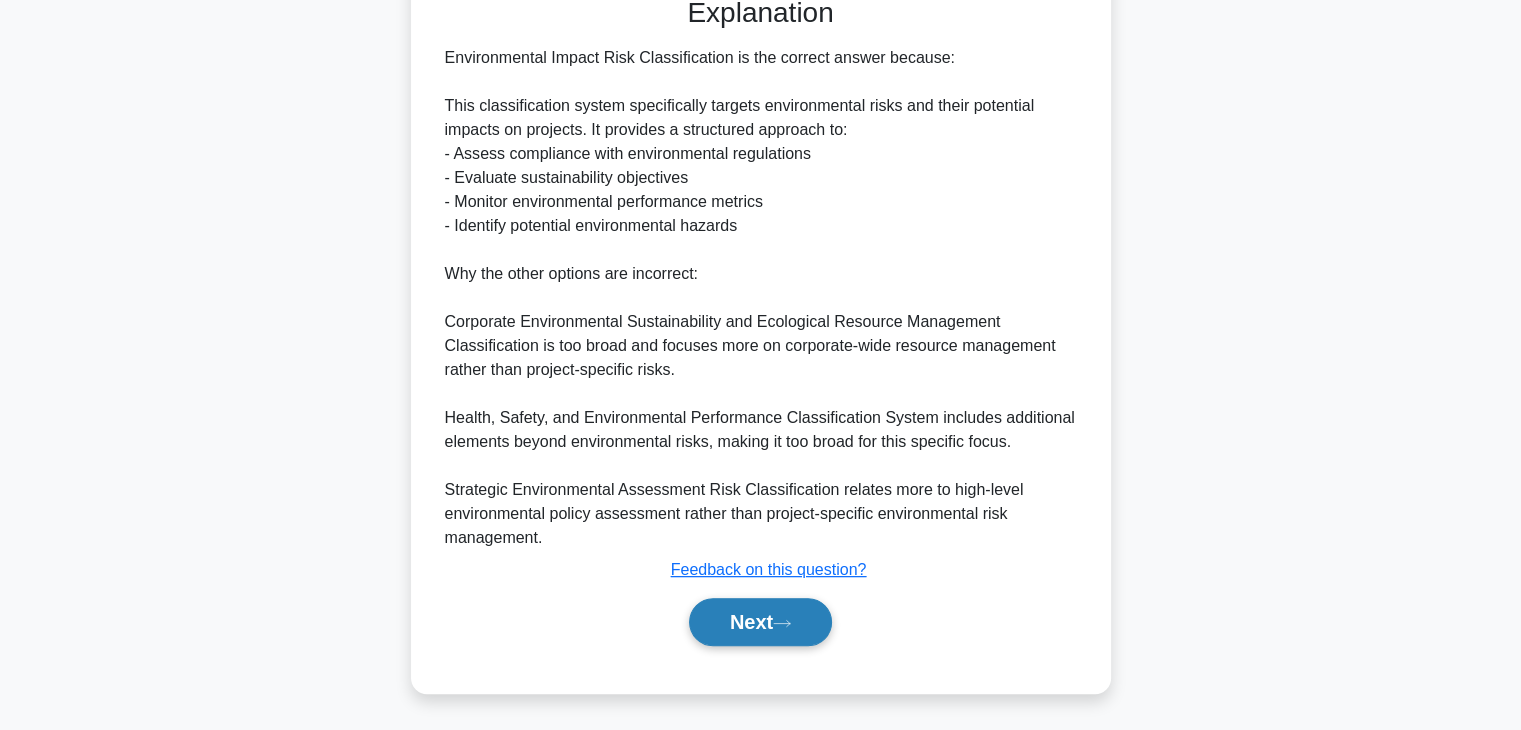 click on "Next" at bounding box center [760, 622] 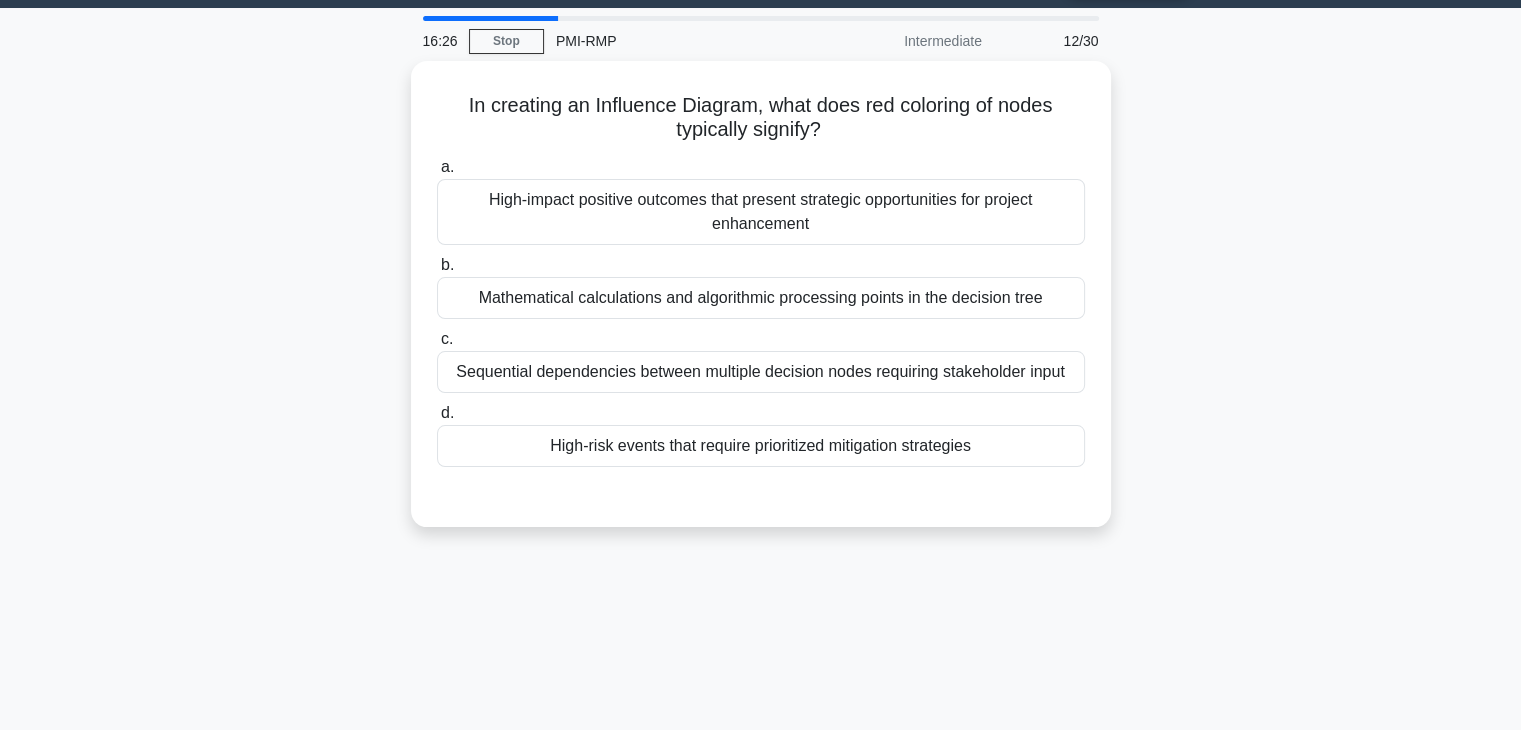 scroll, scrollTop: 0, scrollLeft: 0, axis: both 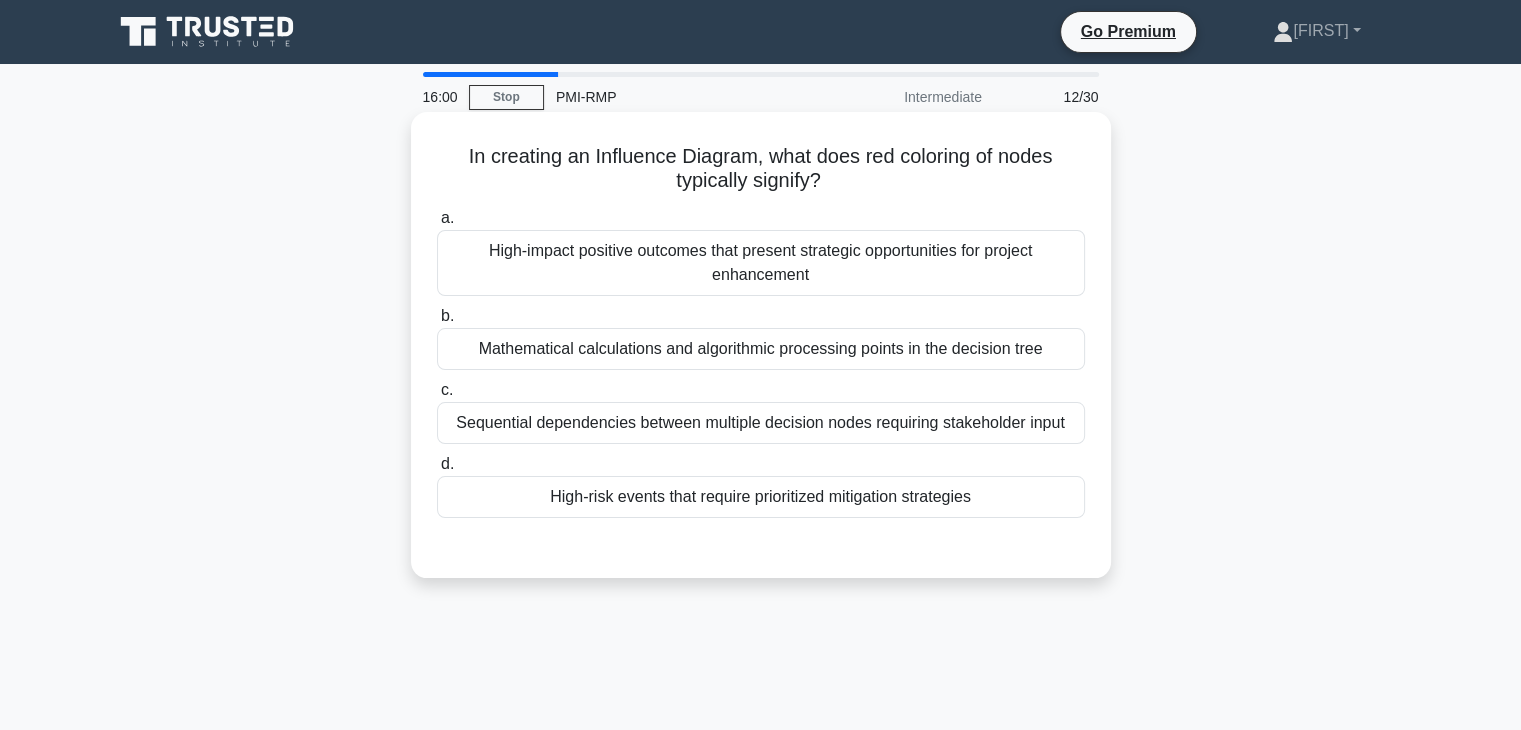 click on "High-risk events that require prioritized mitigation strategies" at bounding box center (761, 497) 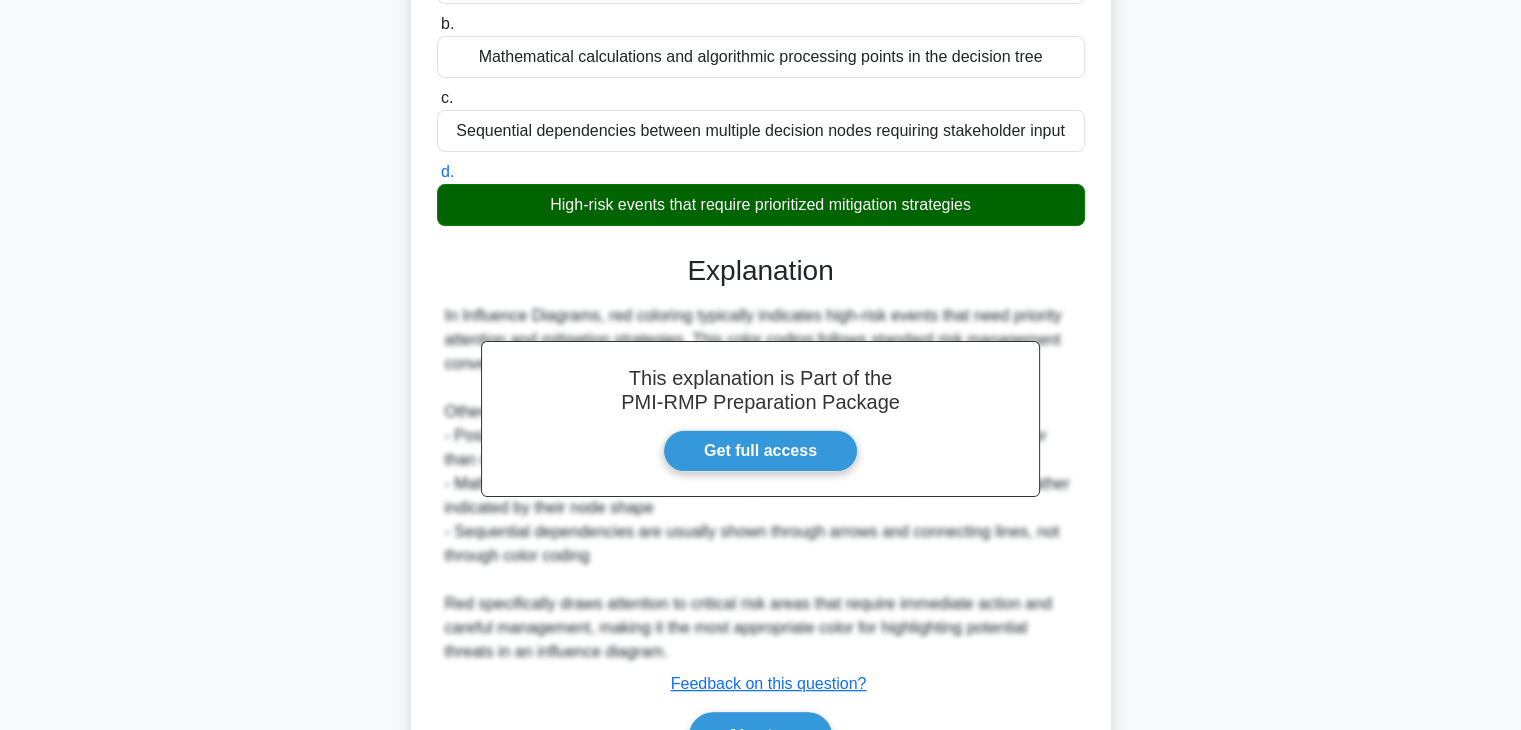 scroll, scrollTop: 406, scrollLeft: 0, axis: vertical 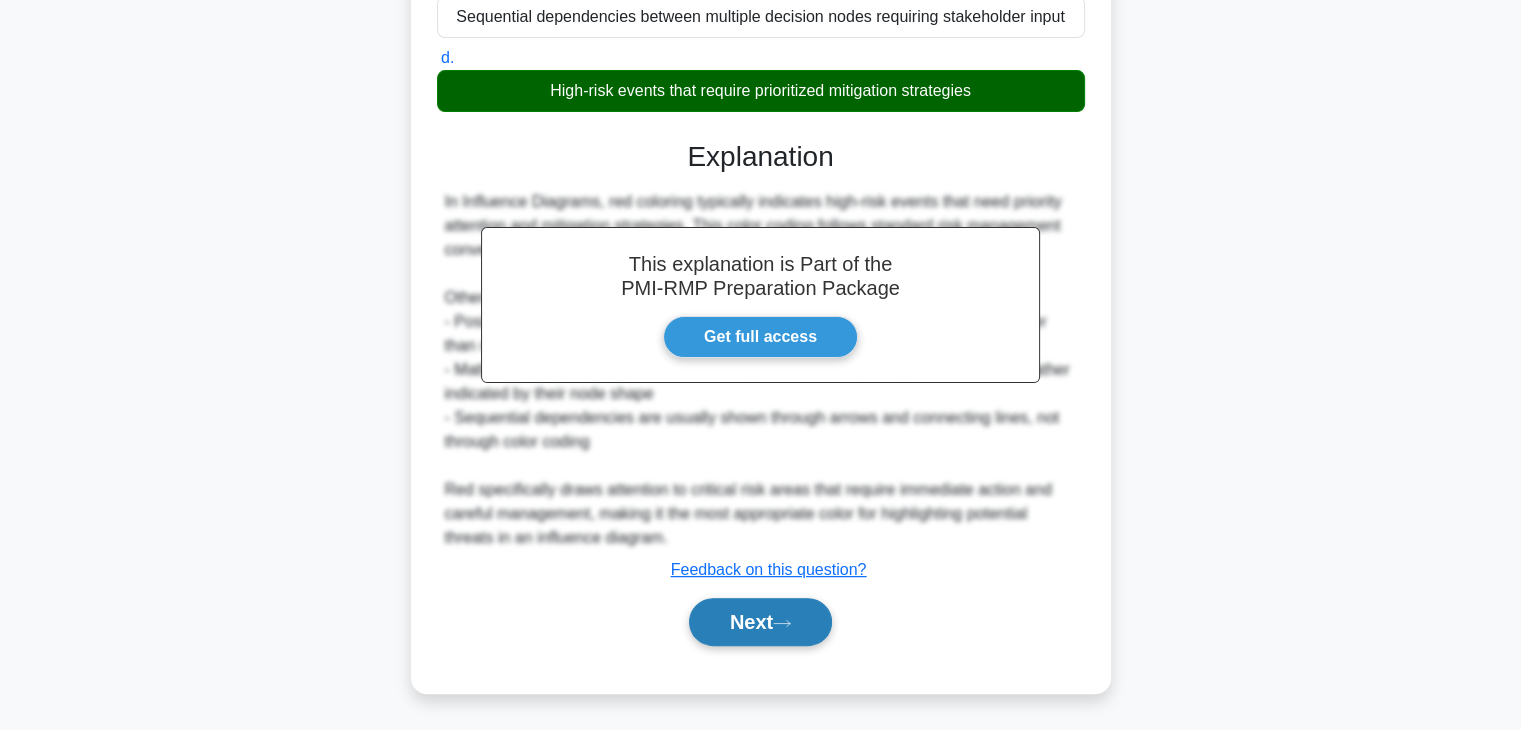 click on "Next" at bounding box center (760, 622) 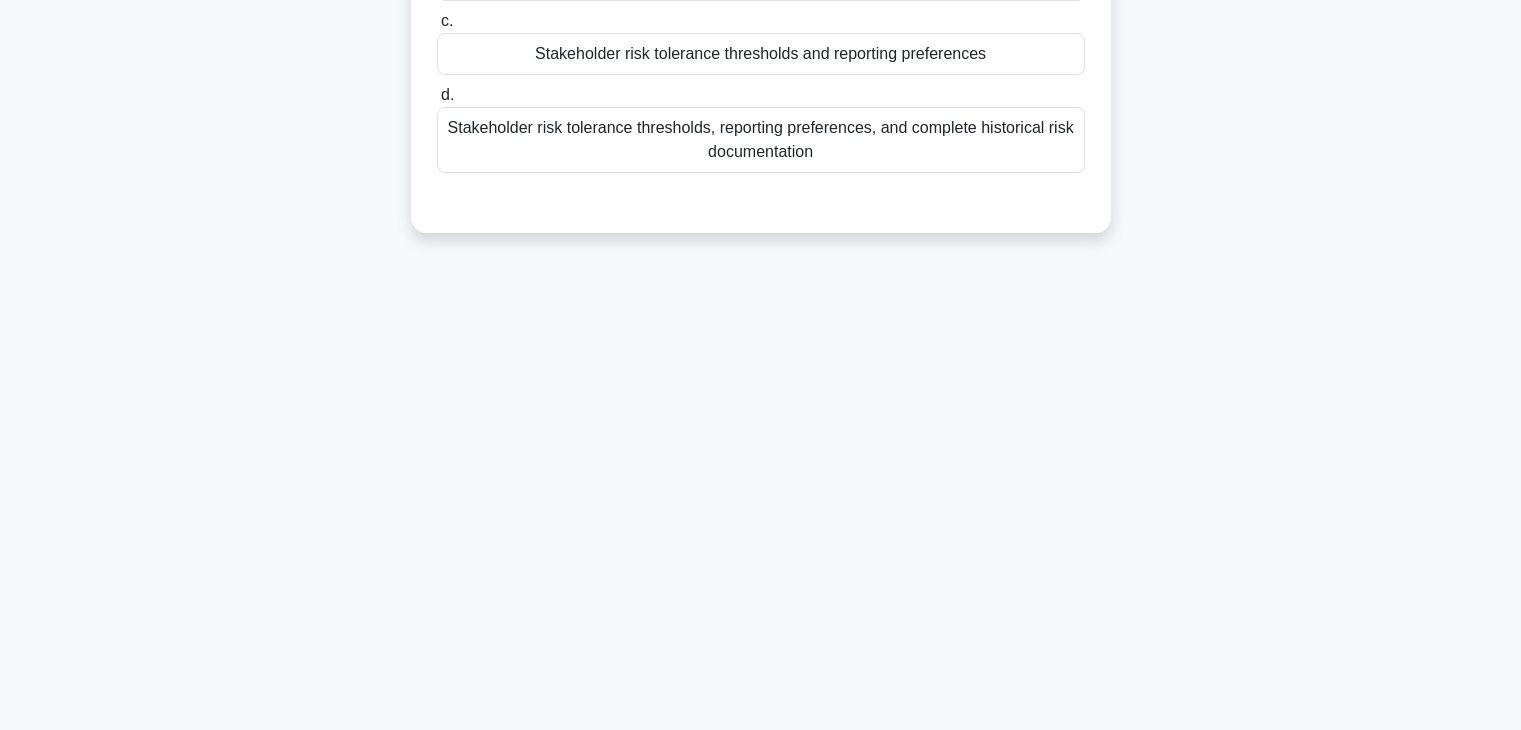 scroll, scrollTop: 0, scrollLeft: 0, axis: both 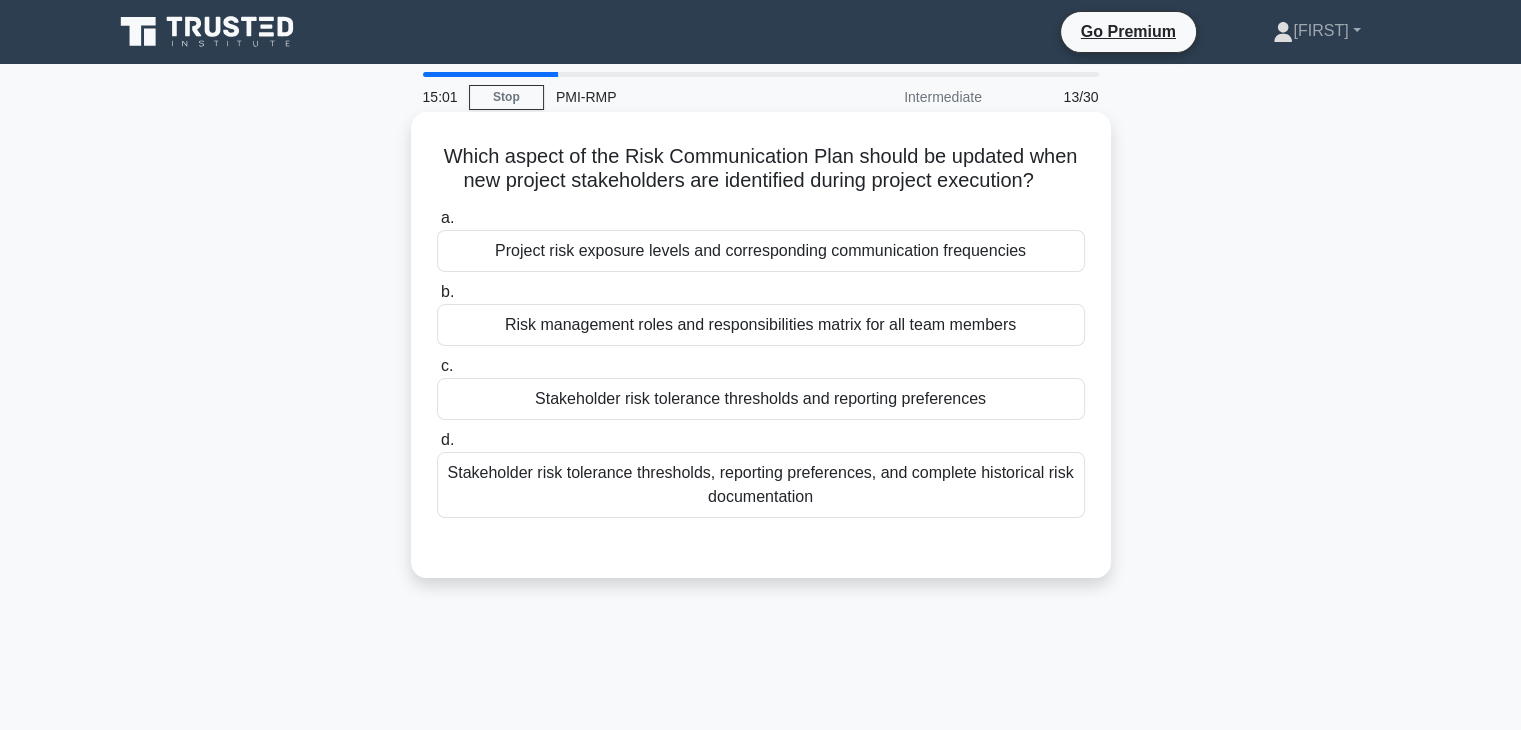 click on "Stakeholder risk tolerance thresholds, reporting preferences, and complete historical risk documentation" at bounding box center (761, 485) 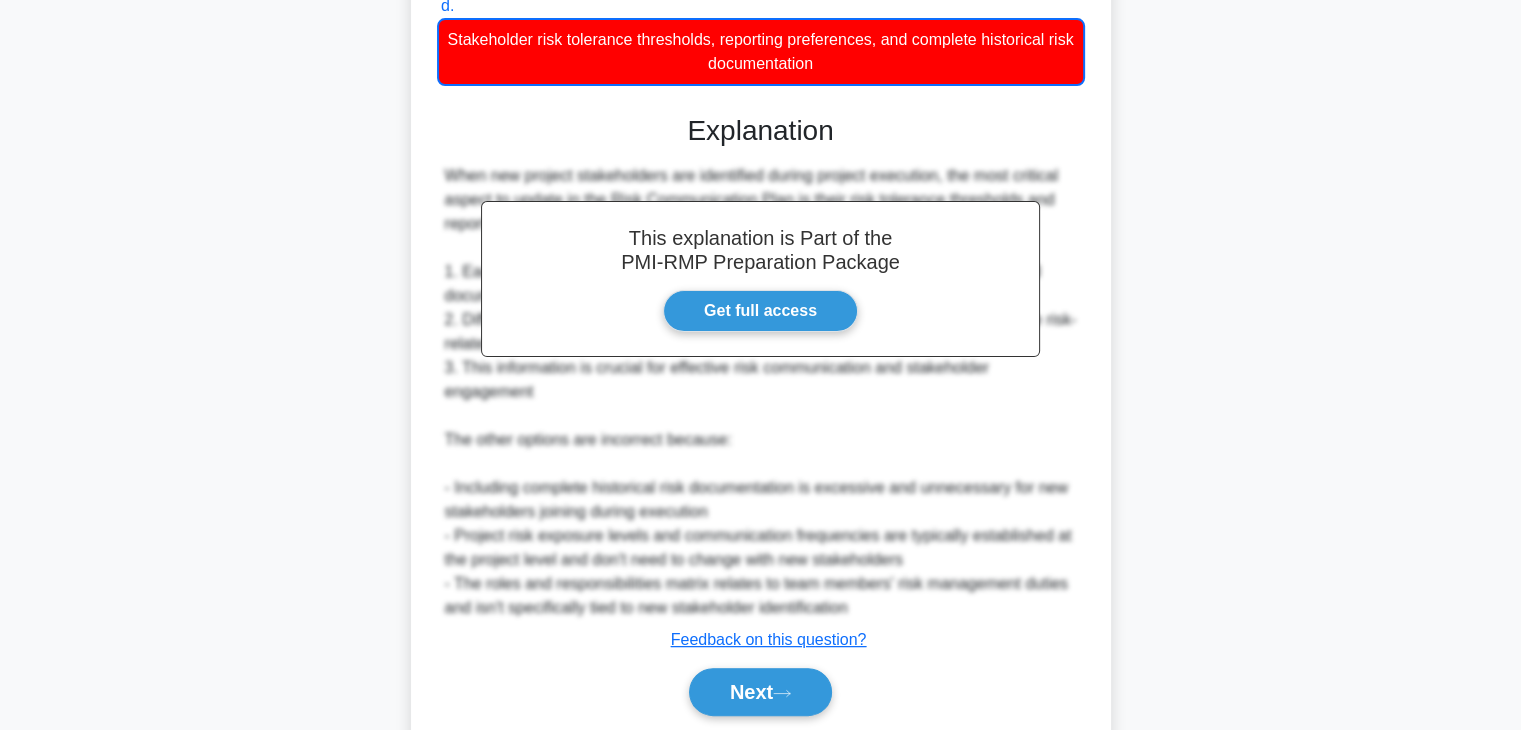 scroll, scrollTop: 504, scrollLeft: 0, axis: vertical 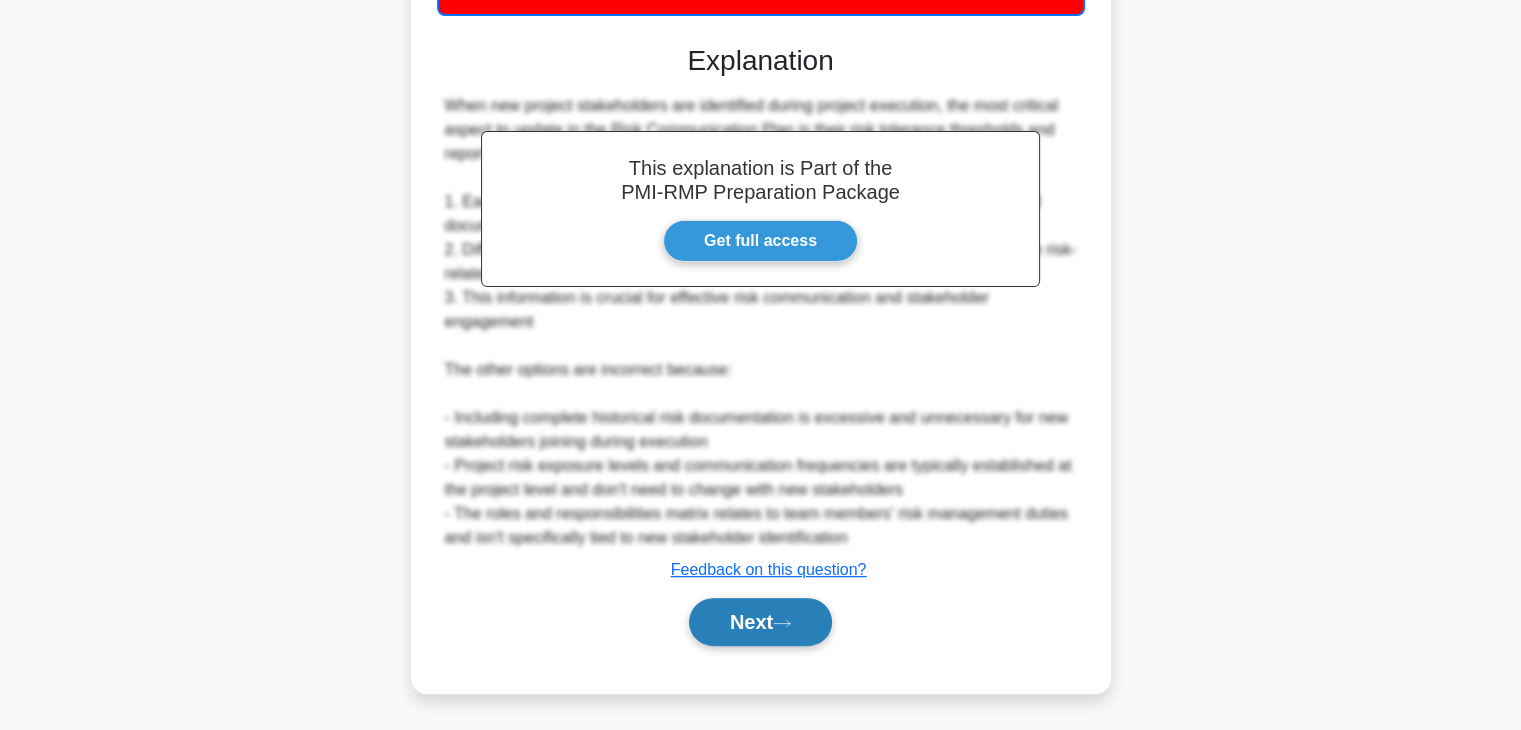 click on "Next" at bounding box center (760, 622) 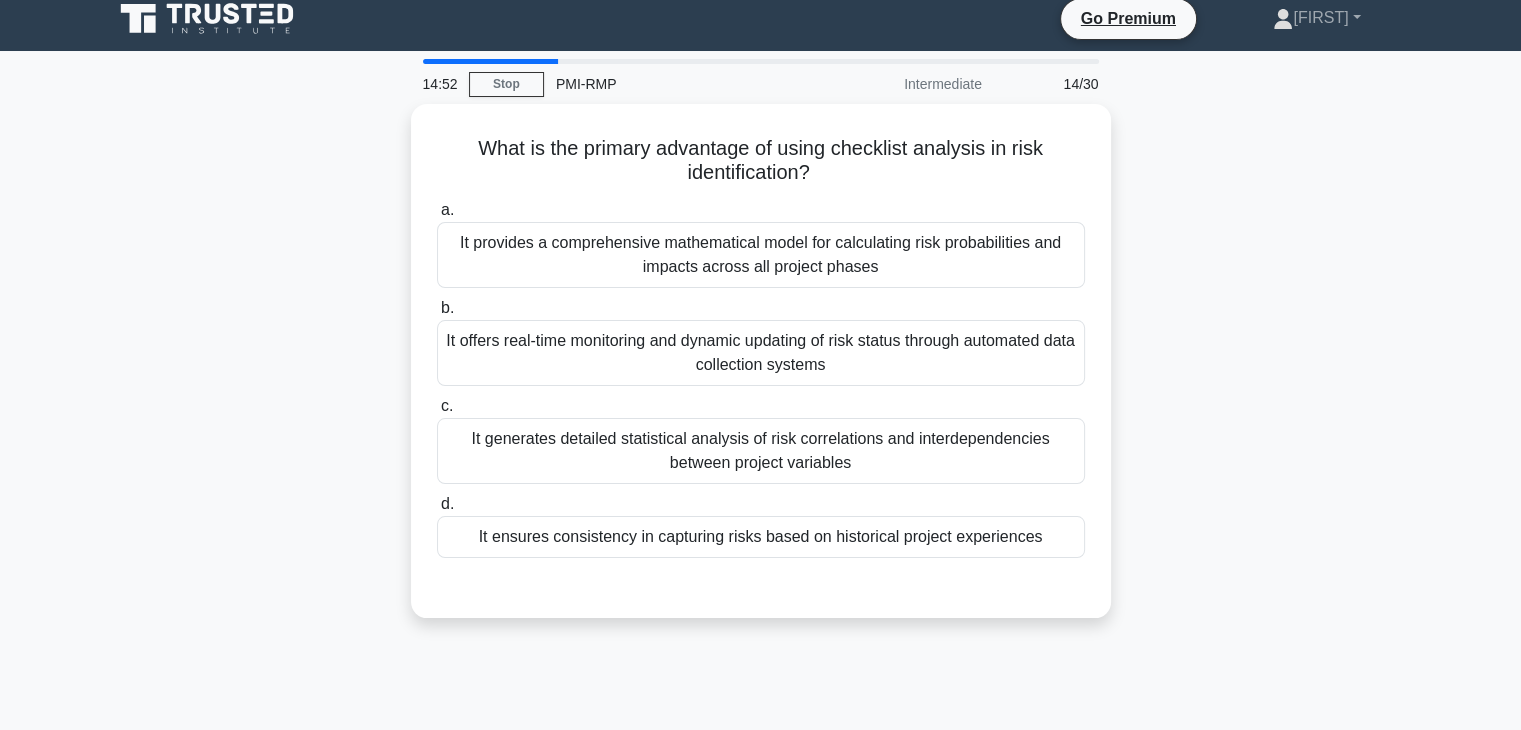scroll, scrollTop: 0, scrollLeft: 0, axis: both 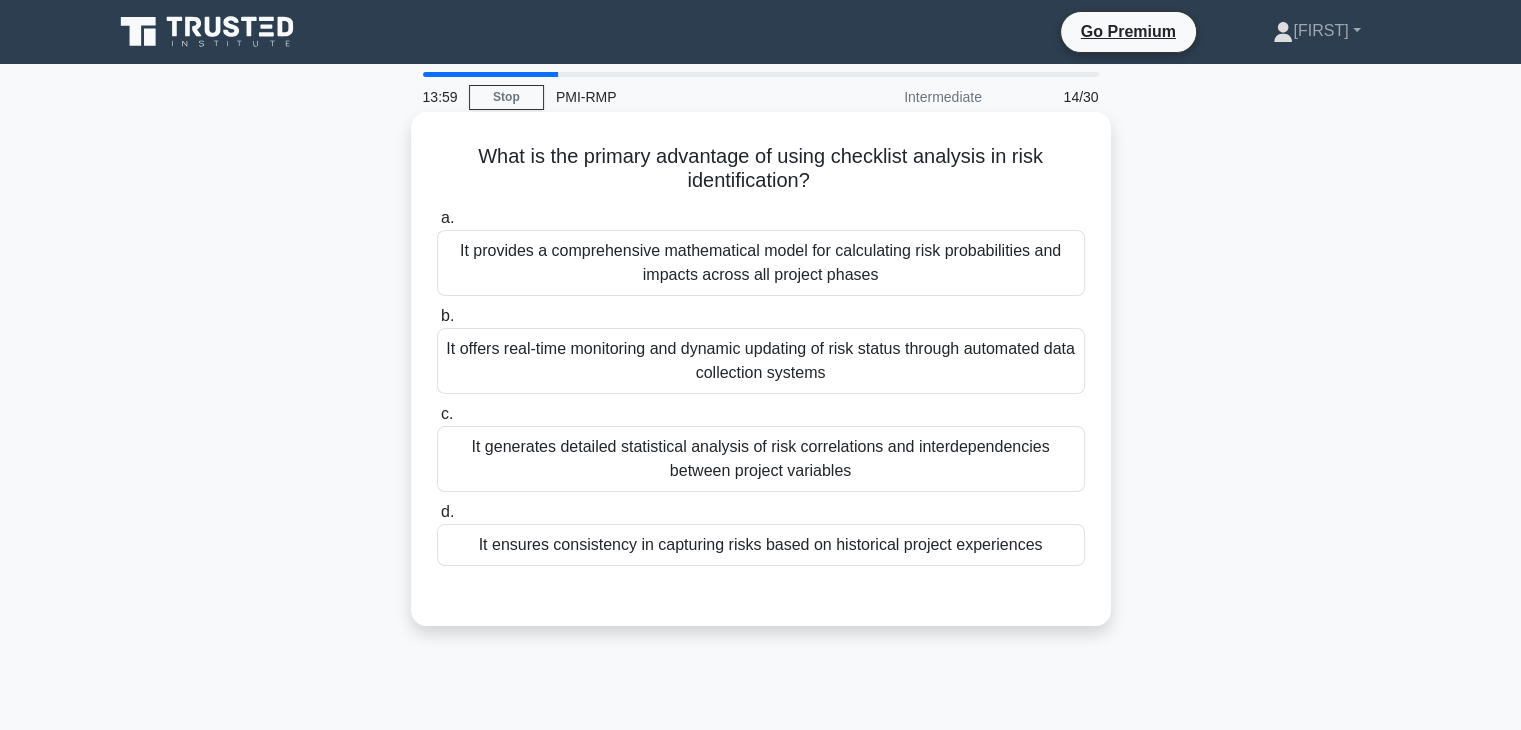 click on "It generates detailed statistical analysis of risk correlations and interdependencies between project variables" at bounding box center (761, 459) 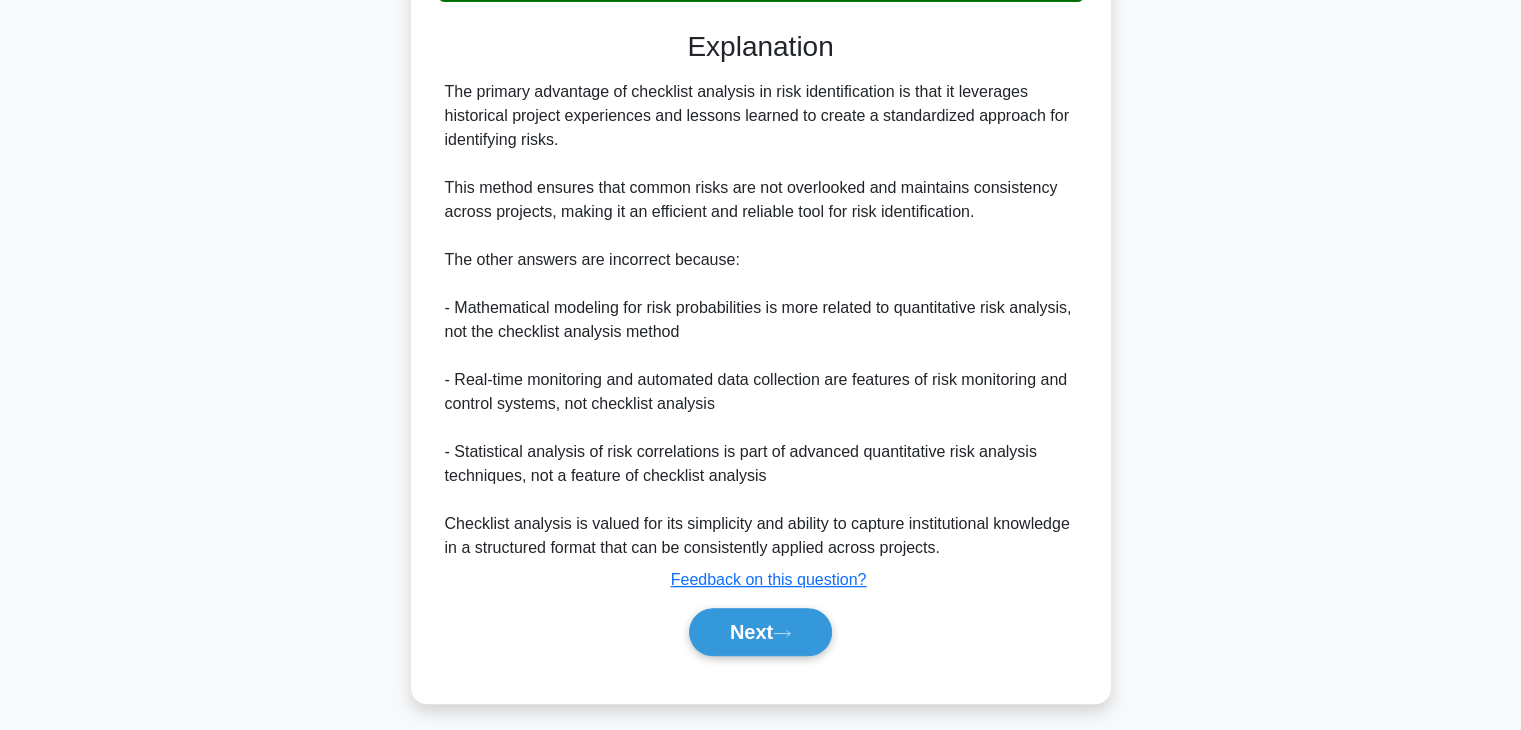 scroll, scrollTop: 576, scrollLeft: 0, axis: vertical 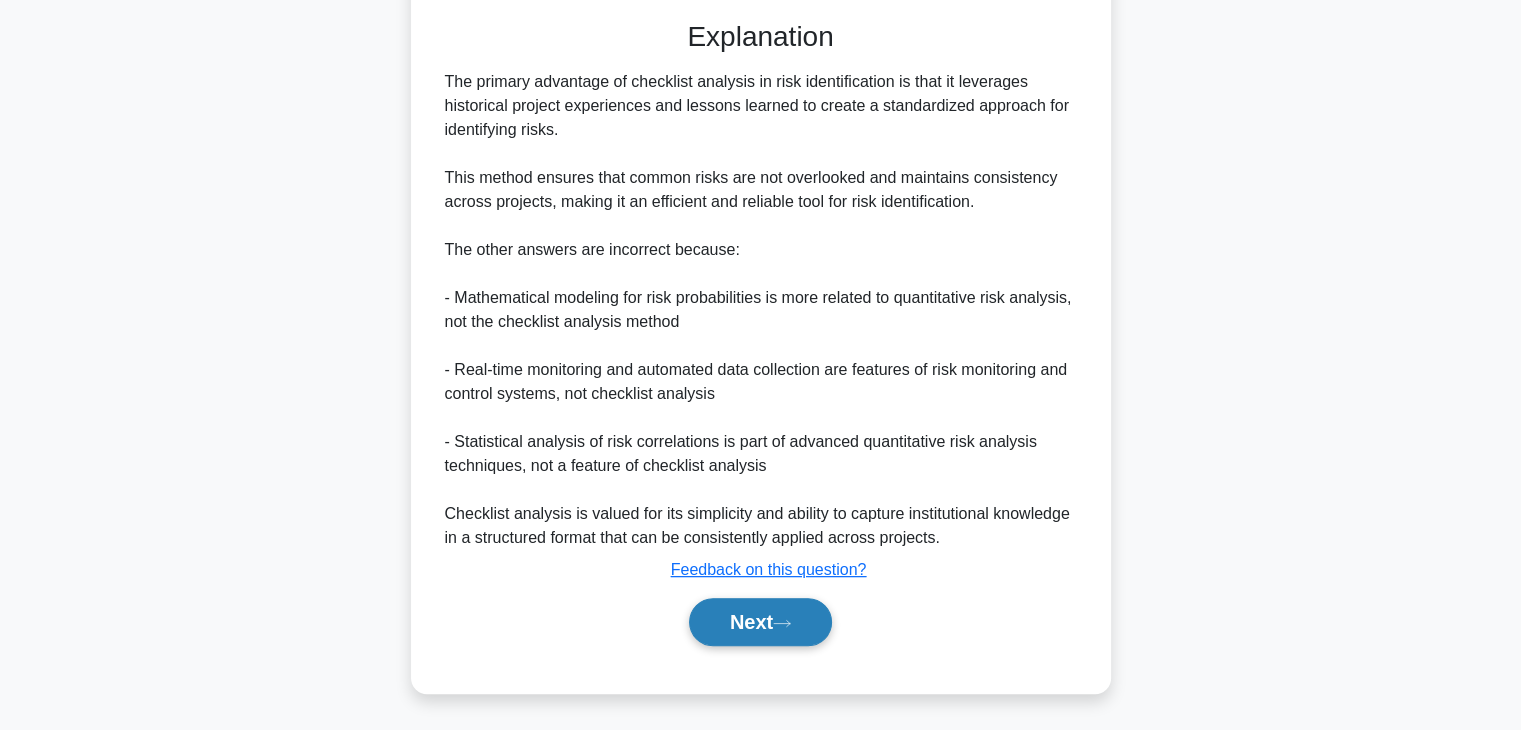 click on "Next" at bounding box center (760, 622) 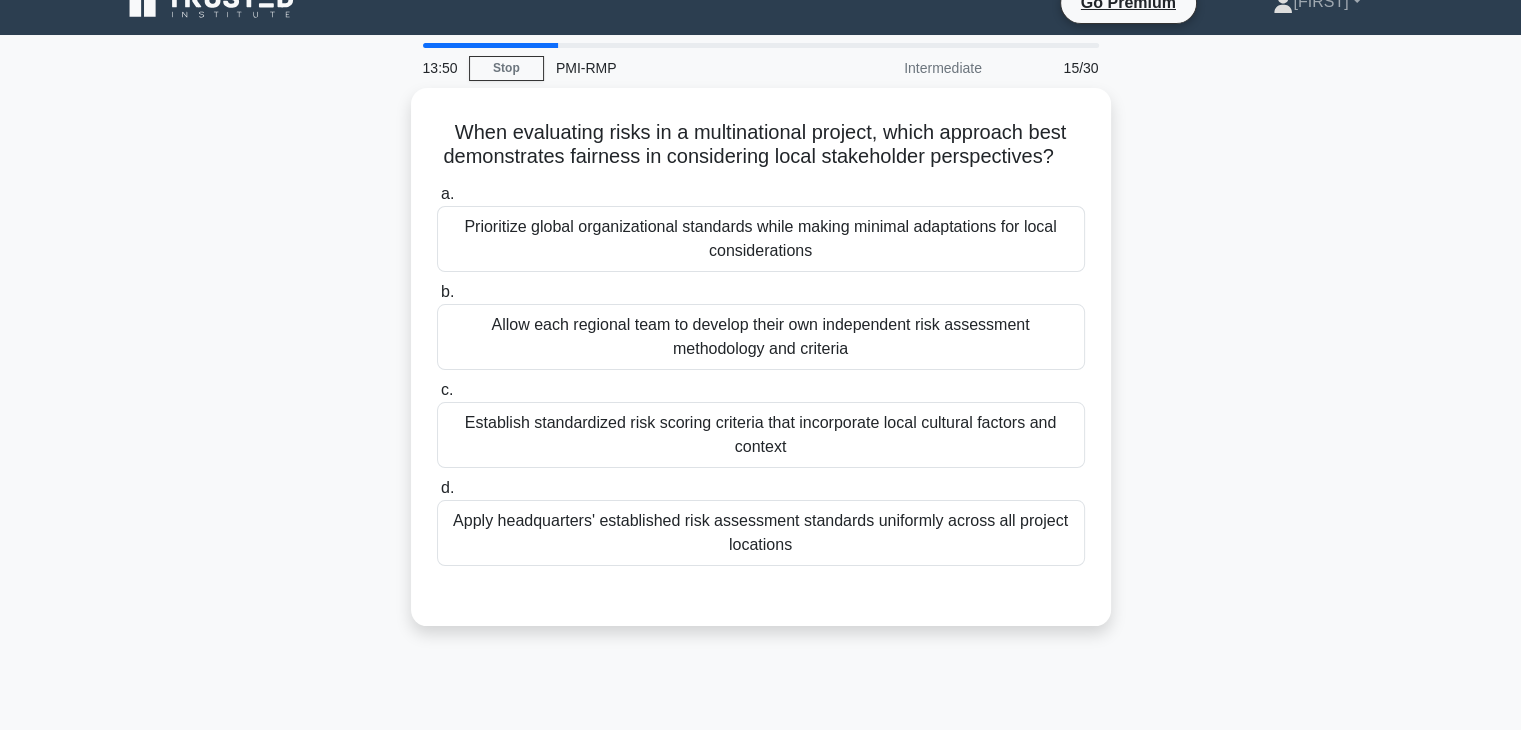 scroll, scrollTop: 27, scrollLeft: 0, axis: vertical 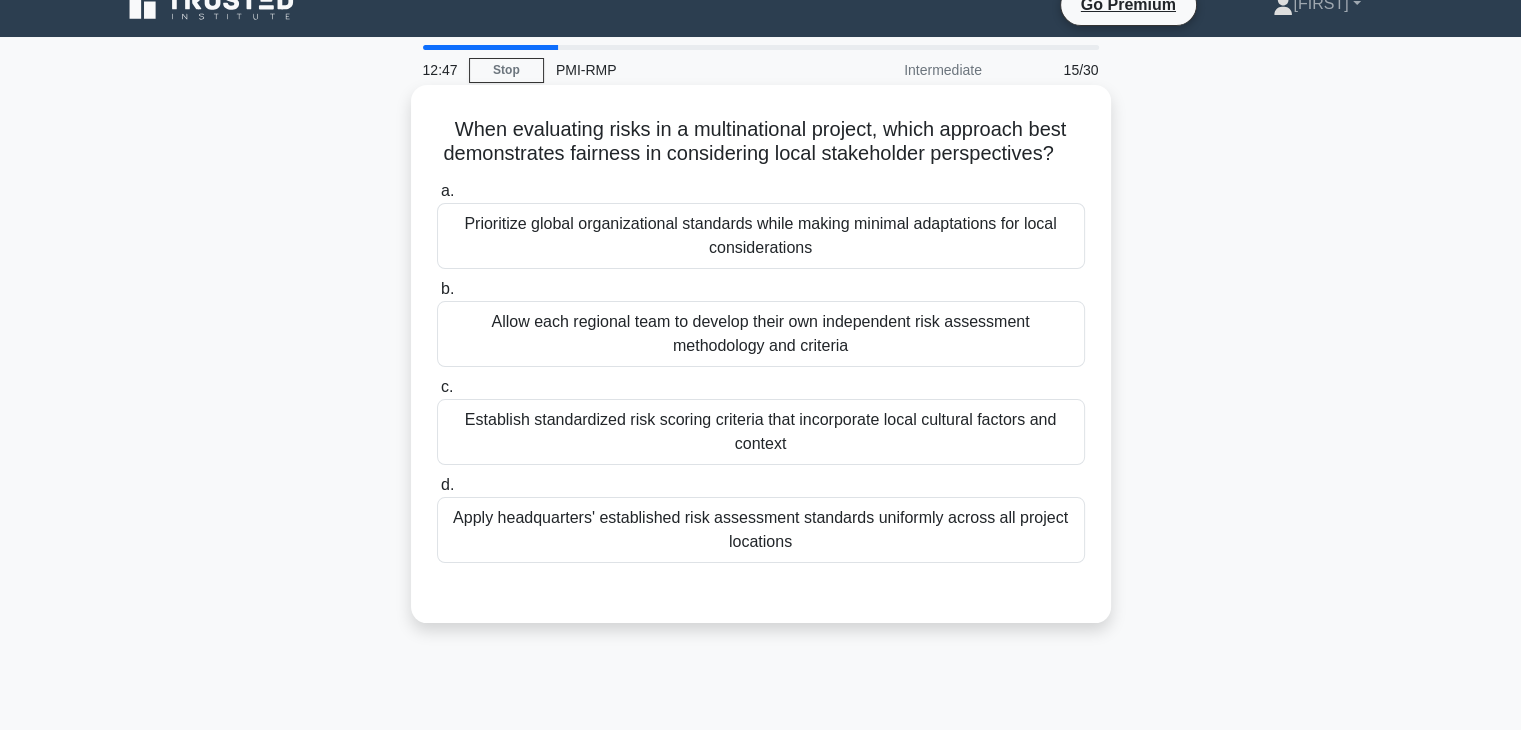 click on "Apply headquarters' established risk assessment standards uniformly across all project locations" at bounding box center (761, 530) 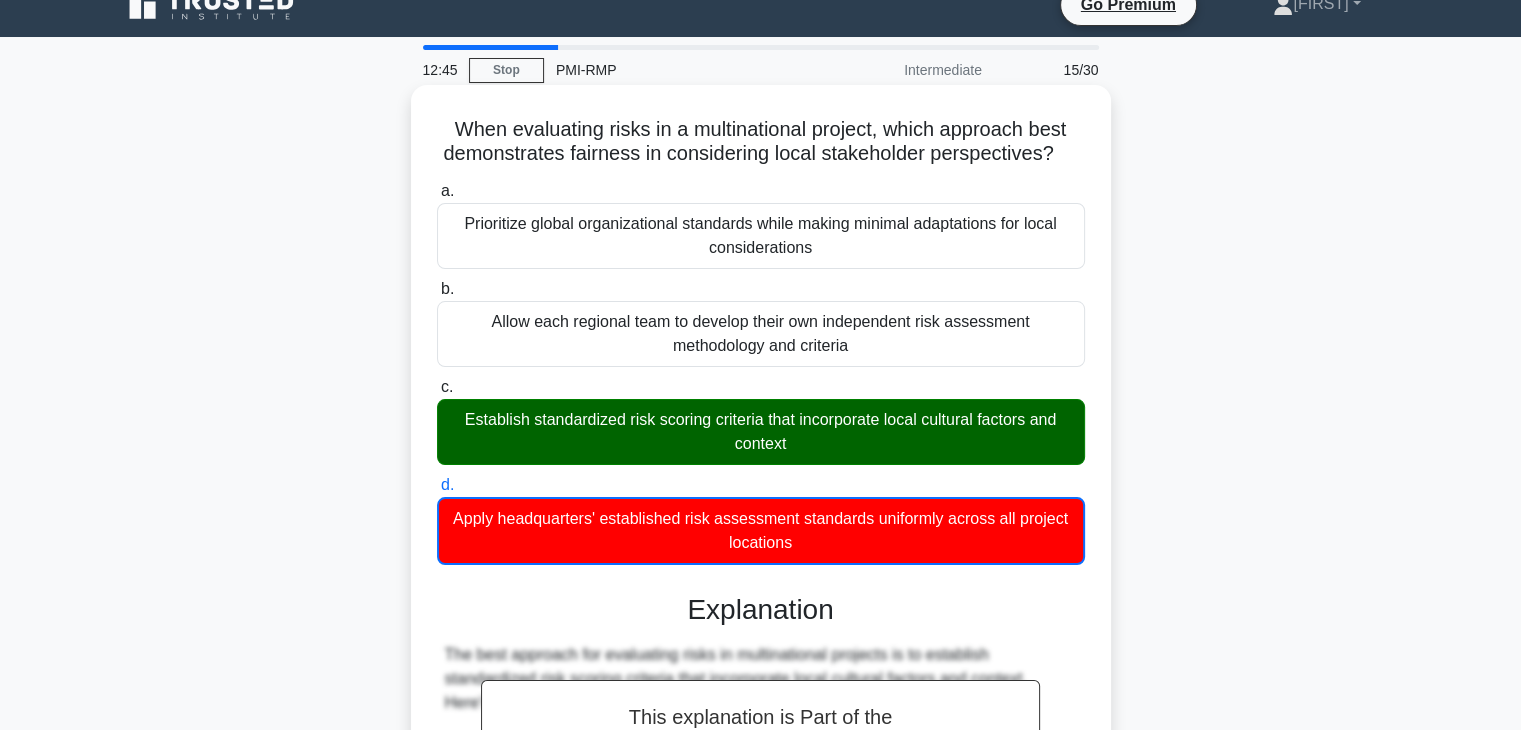 click on "Establish standardized risk scoring criteria that incorporate local cultural factors and context" at bounding box center [761, 432] 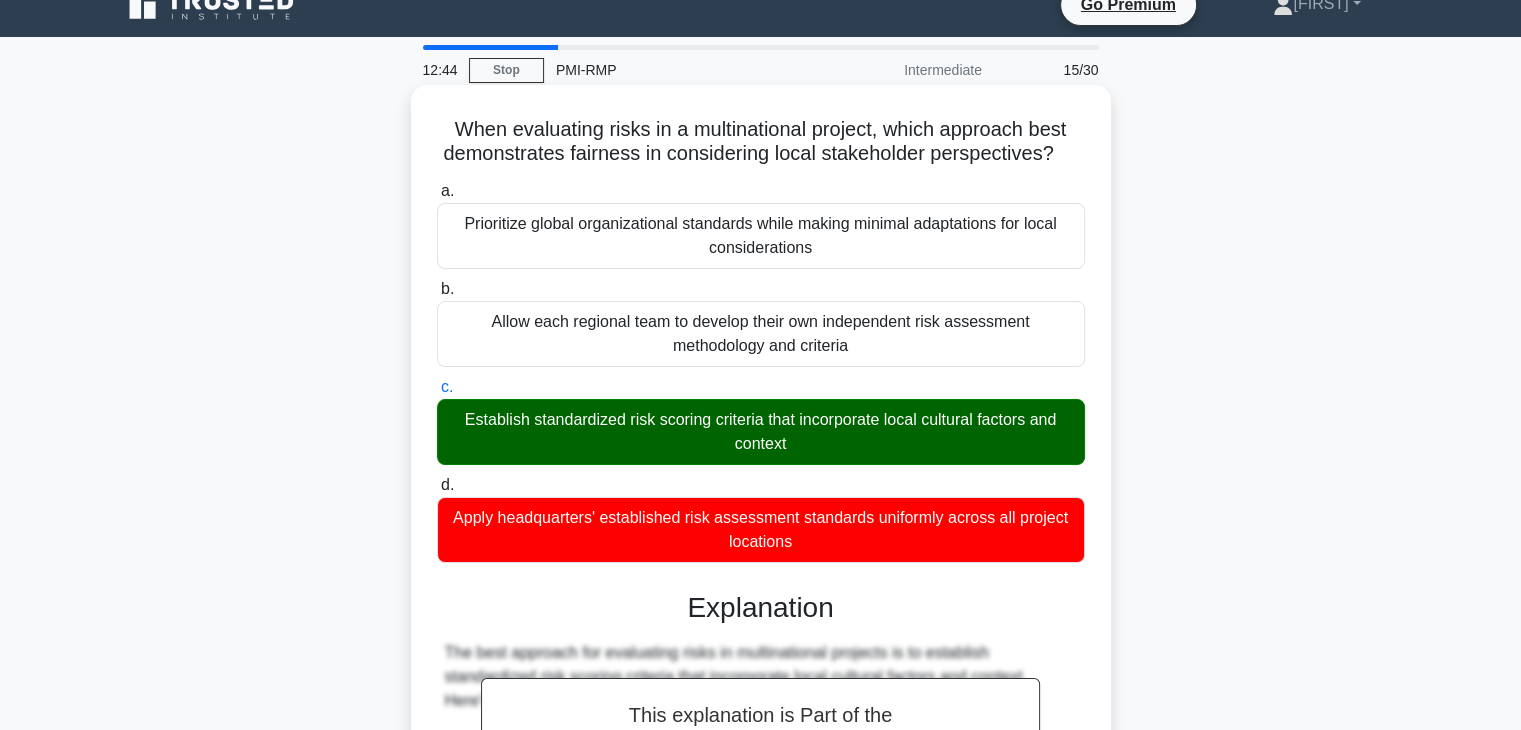 click on "Establish standardized risk scoring criteria that incorporate local cultural factors and context" at bounding box center [761, 432] 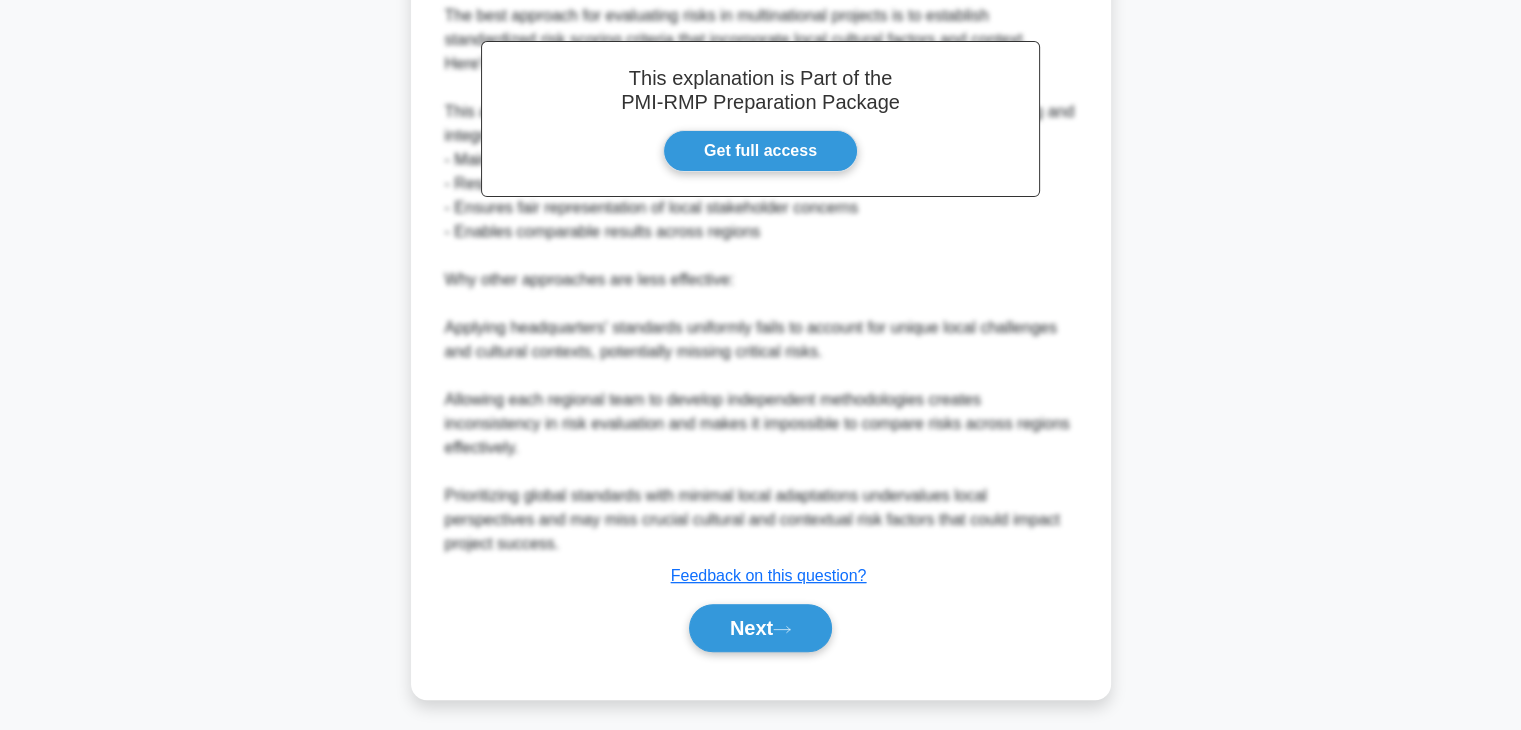 scroll, scrollTop: 670, scrollLeft: 0, axis: vertical 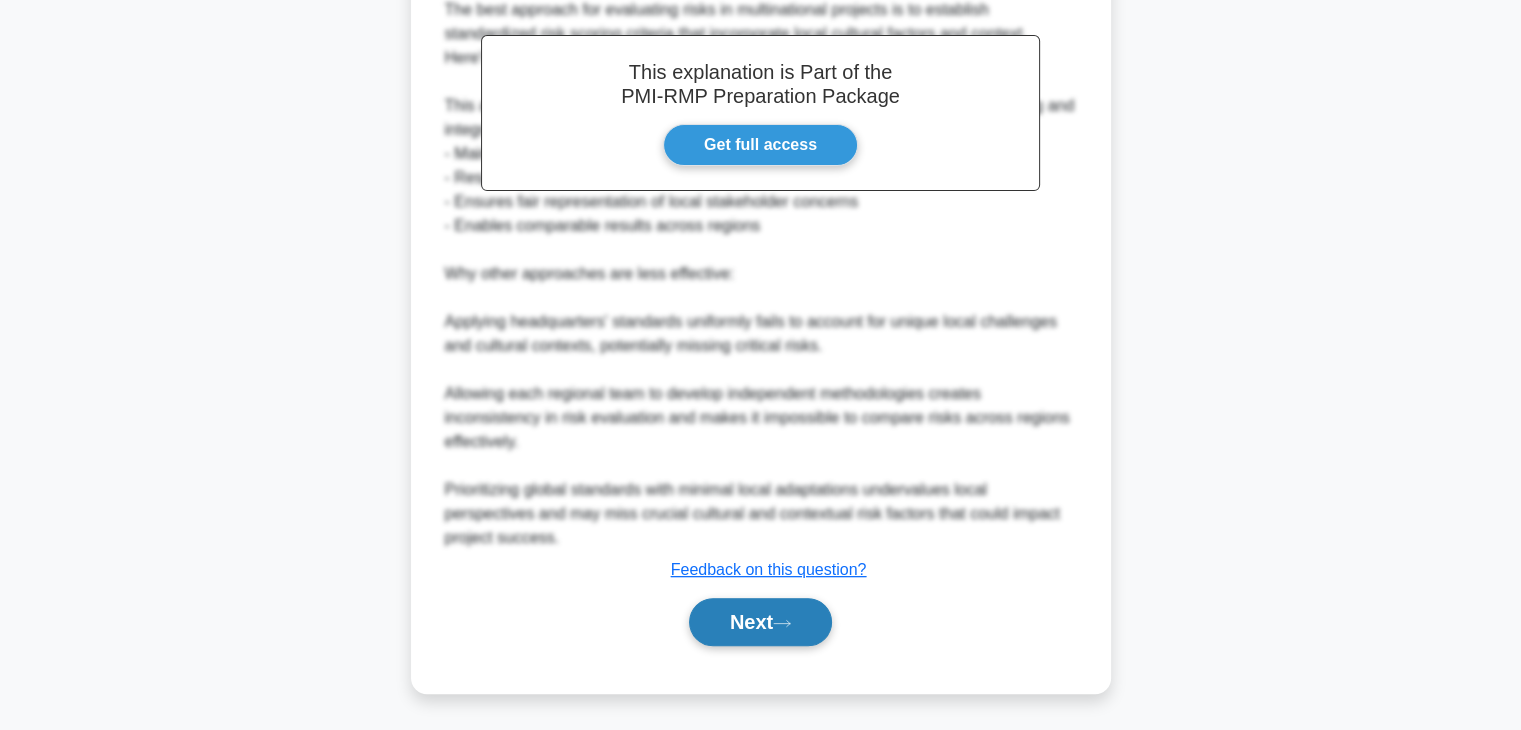 click on "Next" at bounding box center (760, 622) 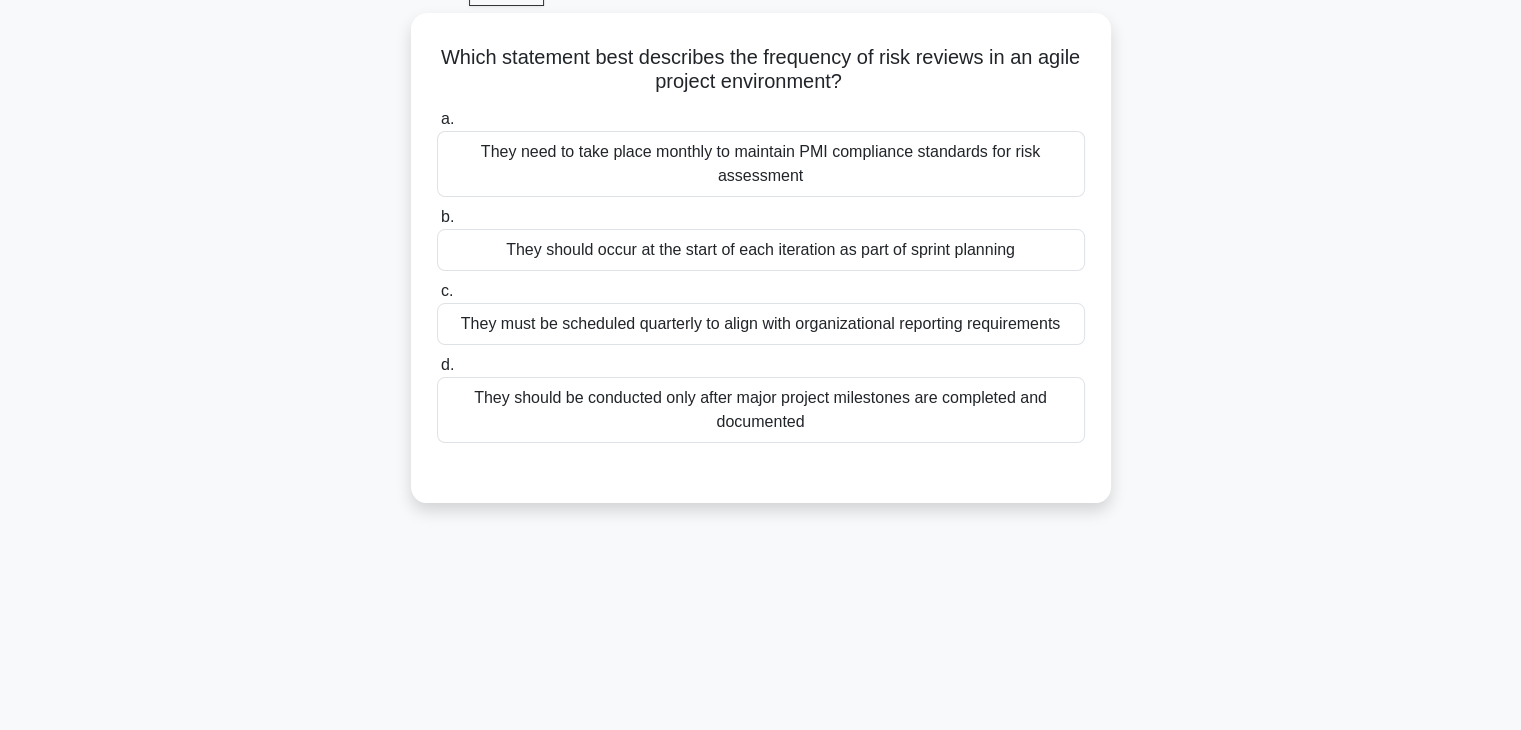 scroll, scrollTop: 0, scrollLeft: 0, axis: both 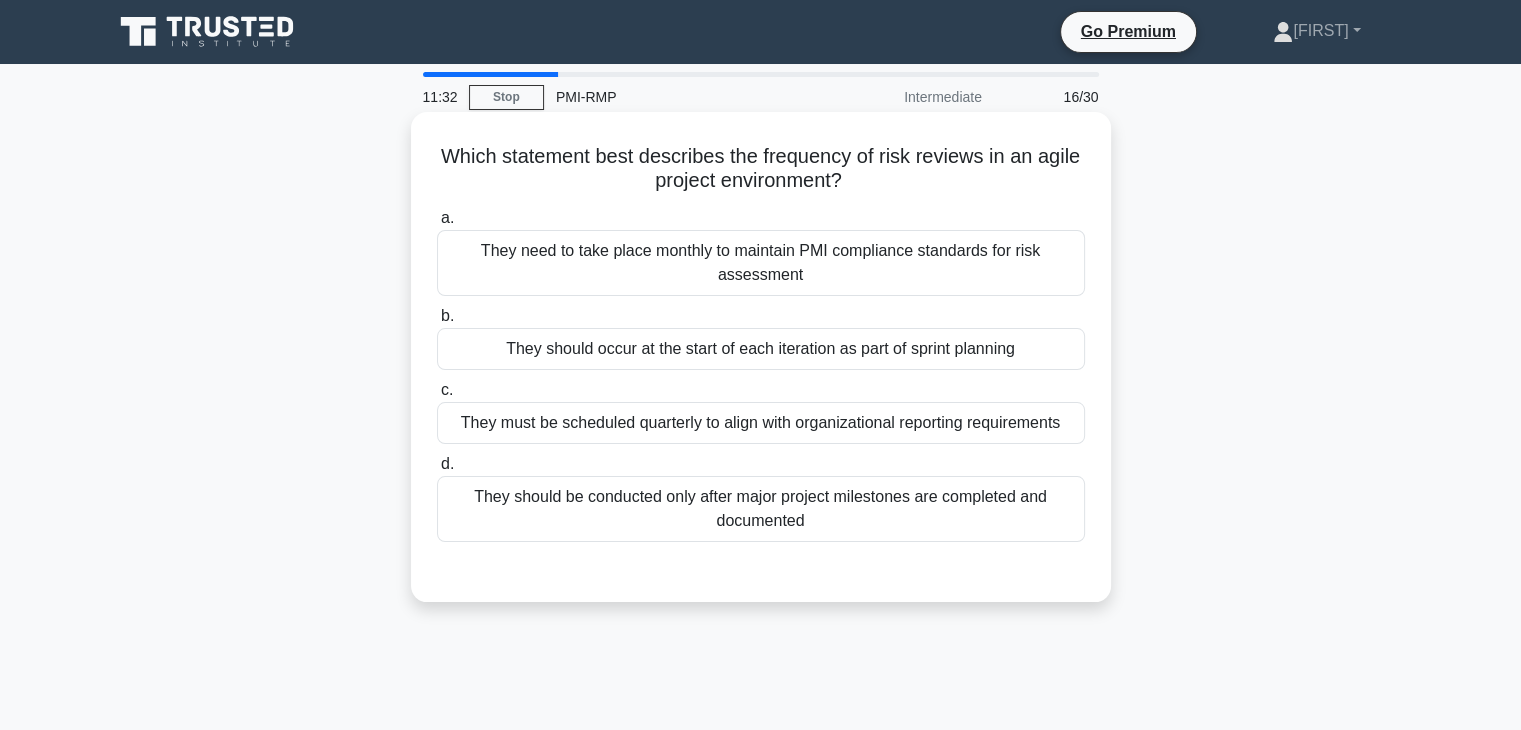 click on "They should occur at the start of each iteration as part of sprint planning" at bounding box center [761, 349] 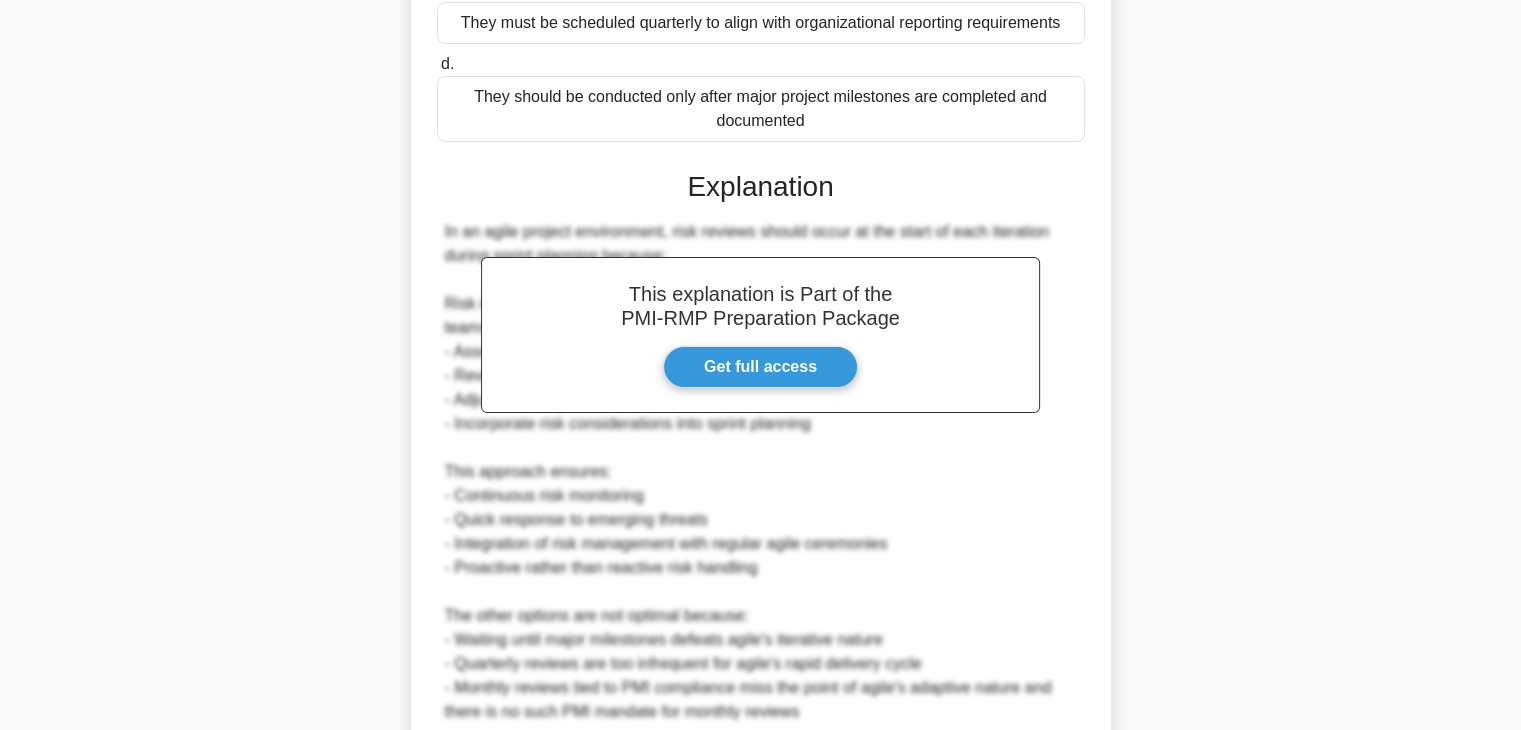 scroll, scrollTop: 574, scrollLeft: 0, axis: vertical 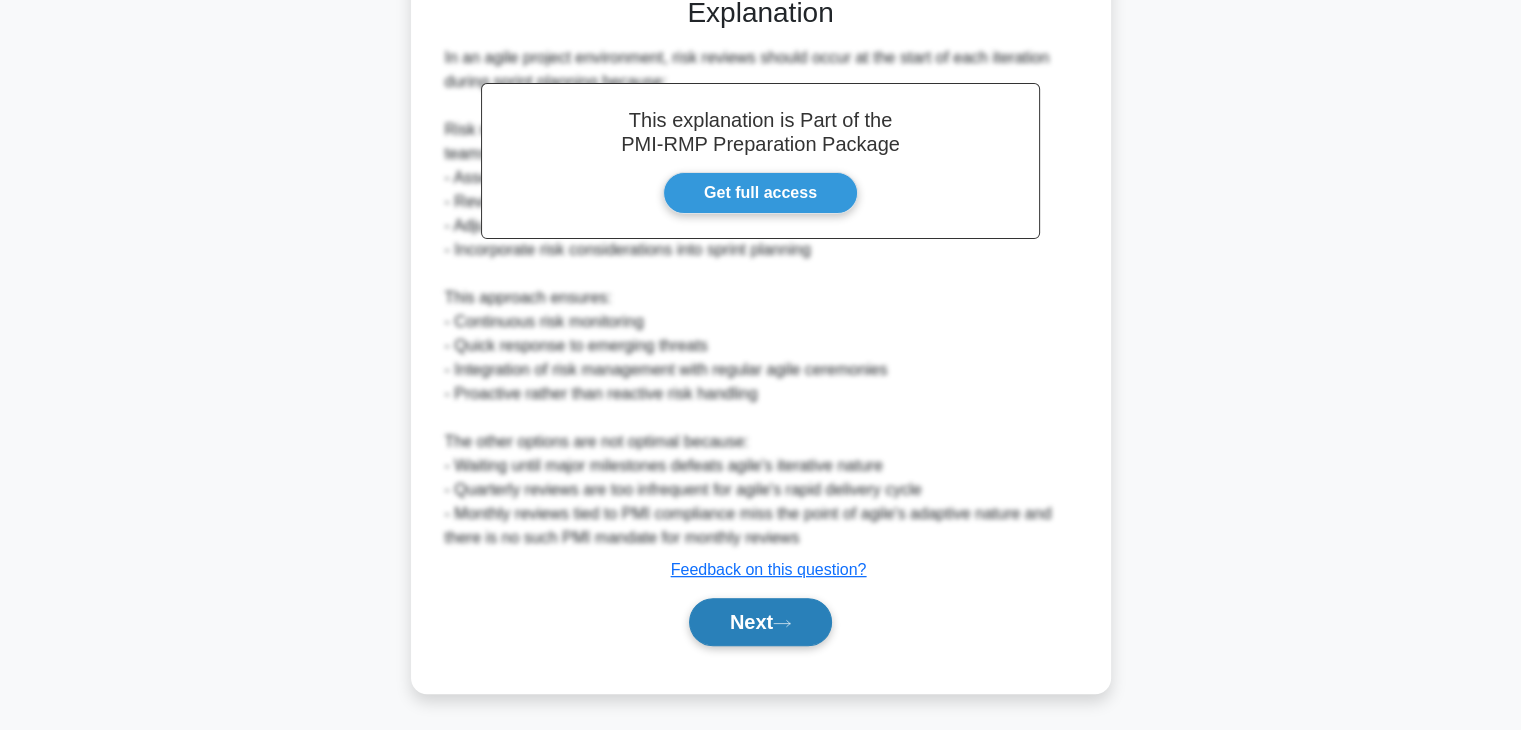 click on "Next" at bounding box center (760, 622) 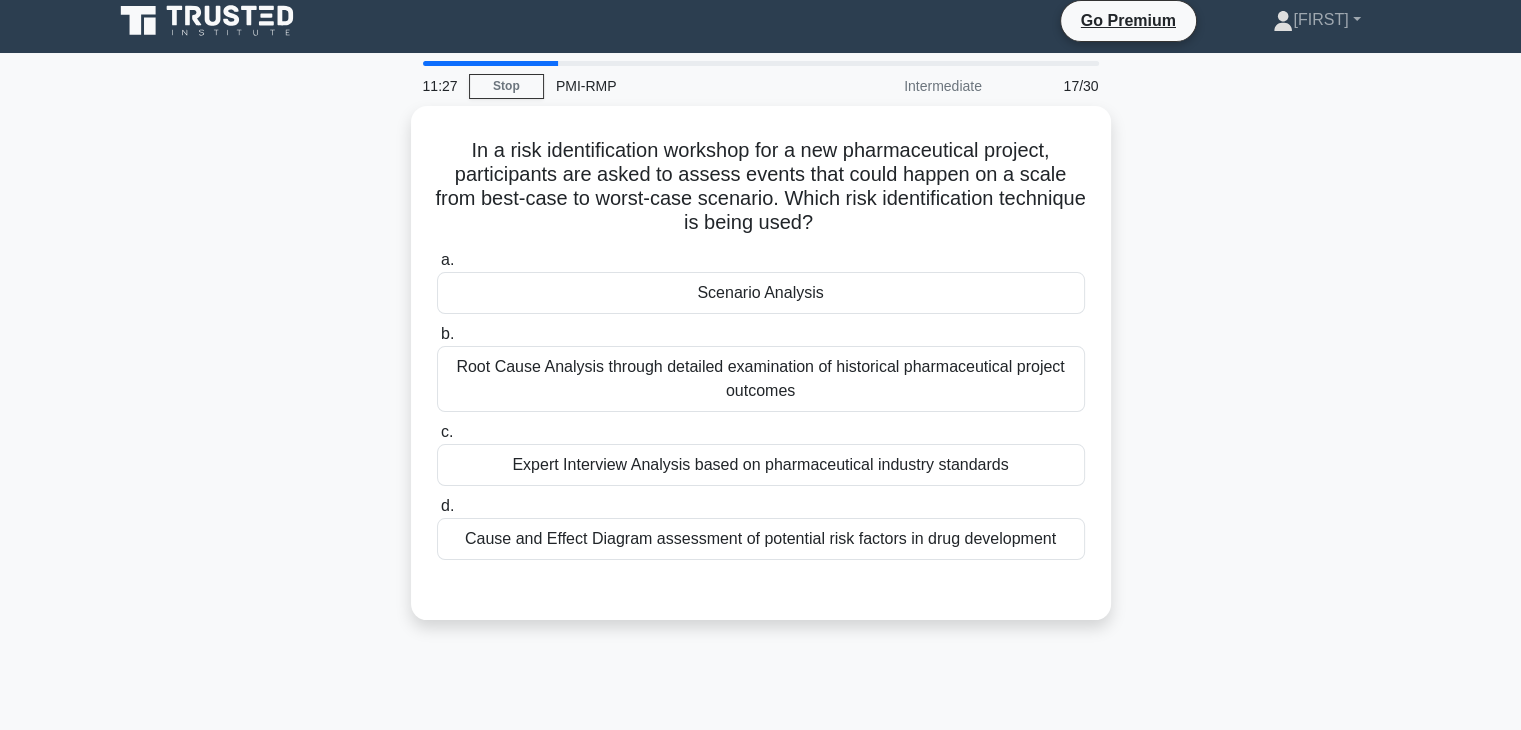 scroll, scrollTop: 0, scrollLeft: 0, axis: both 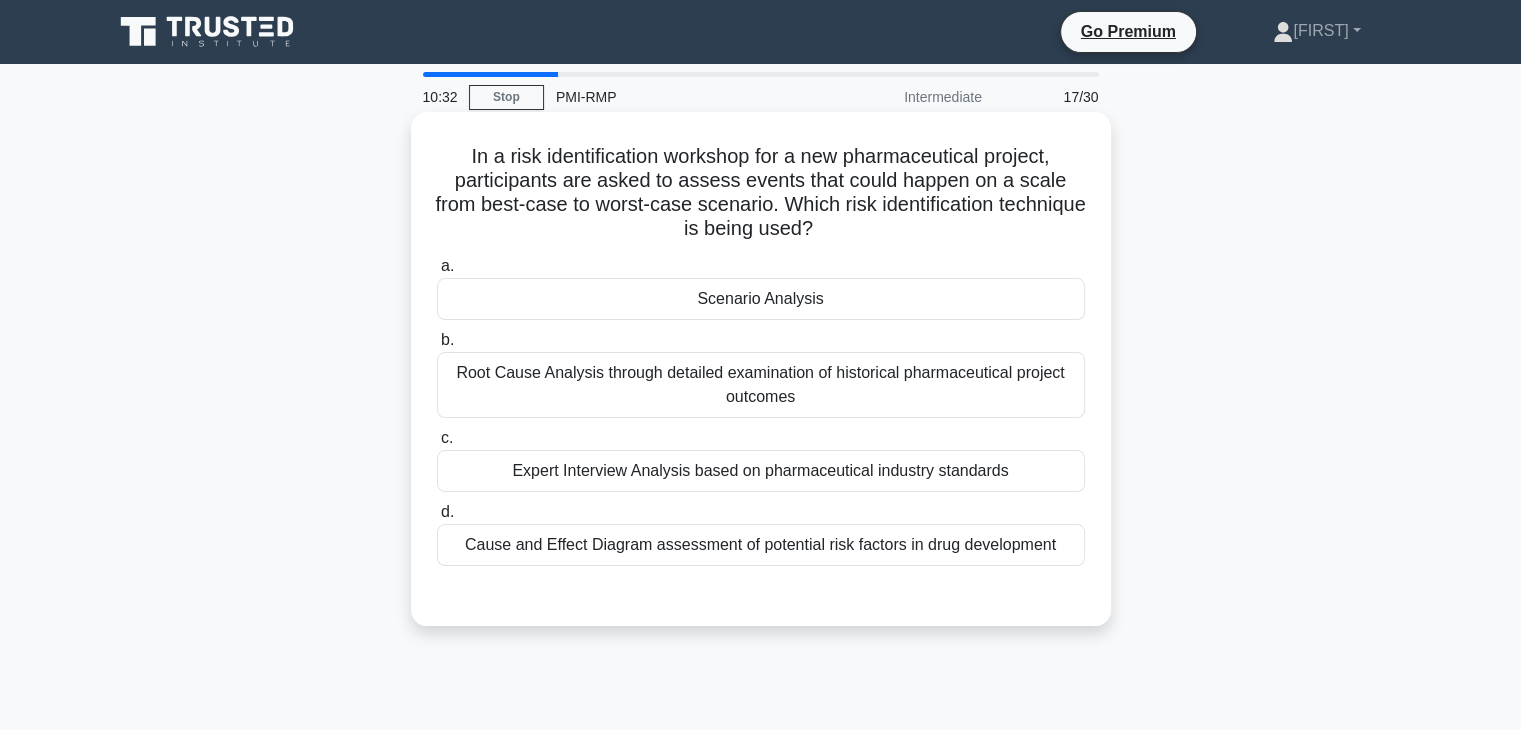 click on "Scenario Analysis" at bounding box center (761, 299) 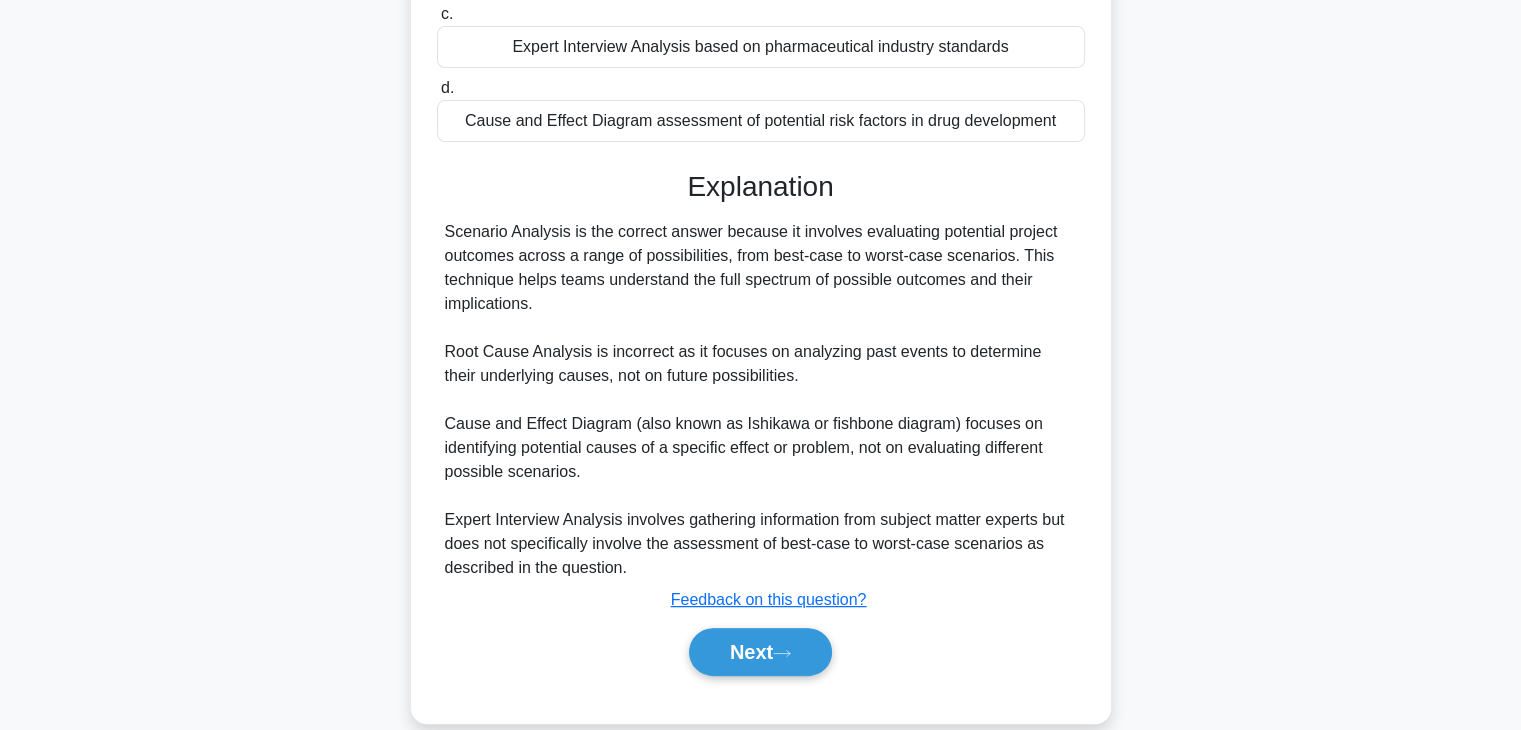 scroll, scrollTop: 423, scrollLeft: 0, axis: vertical 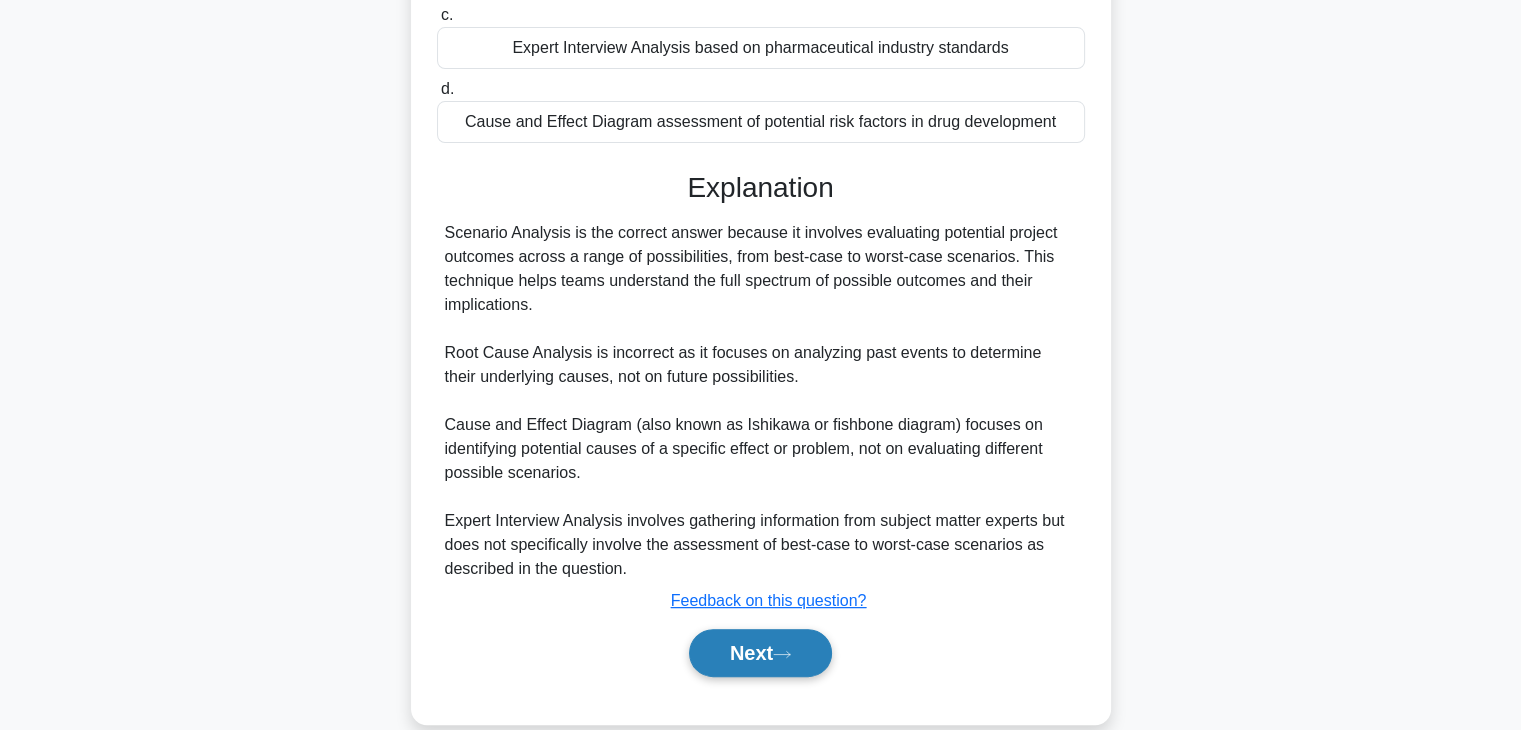 click on "Next" at bounding box center [760, 653] 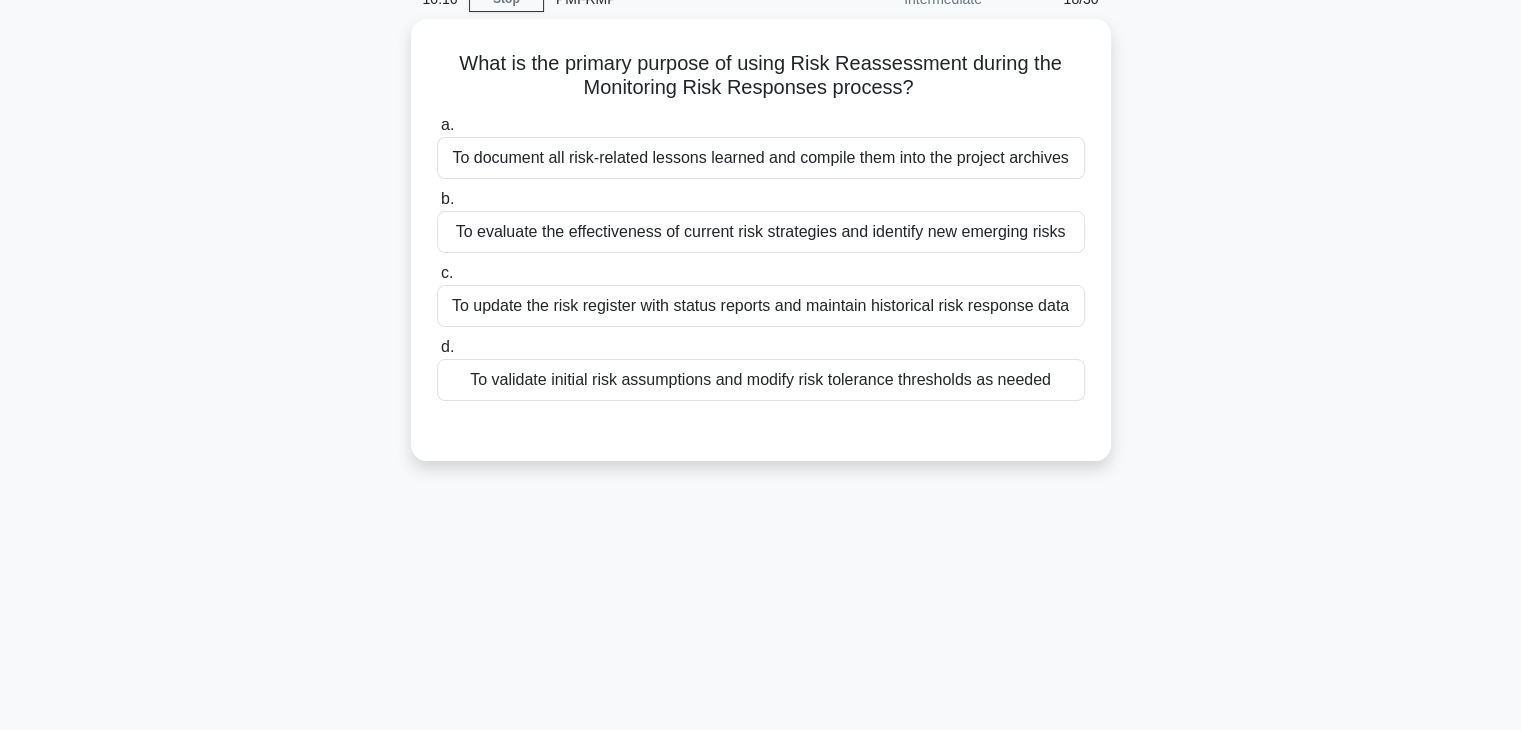 scroll, scrollTop: 0, scrollLeft: 0, axis: both 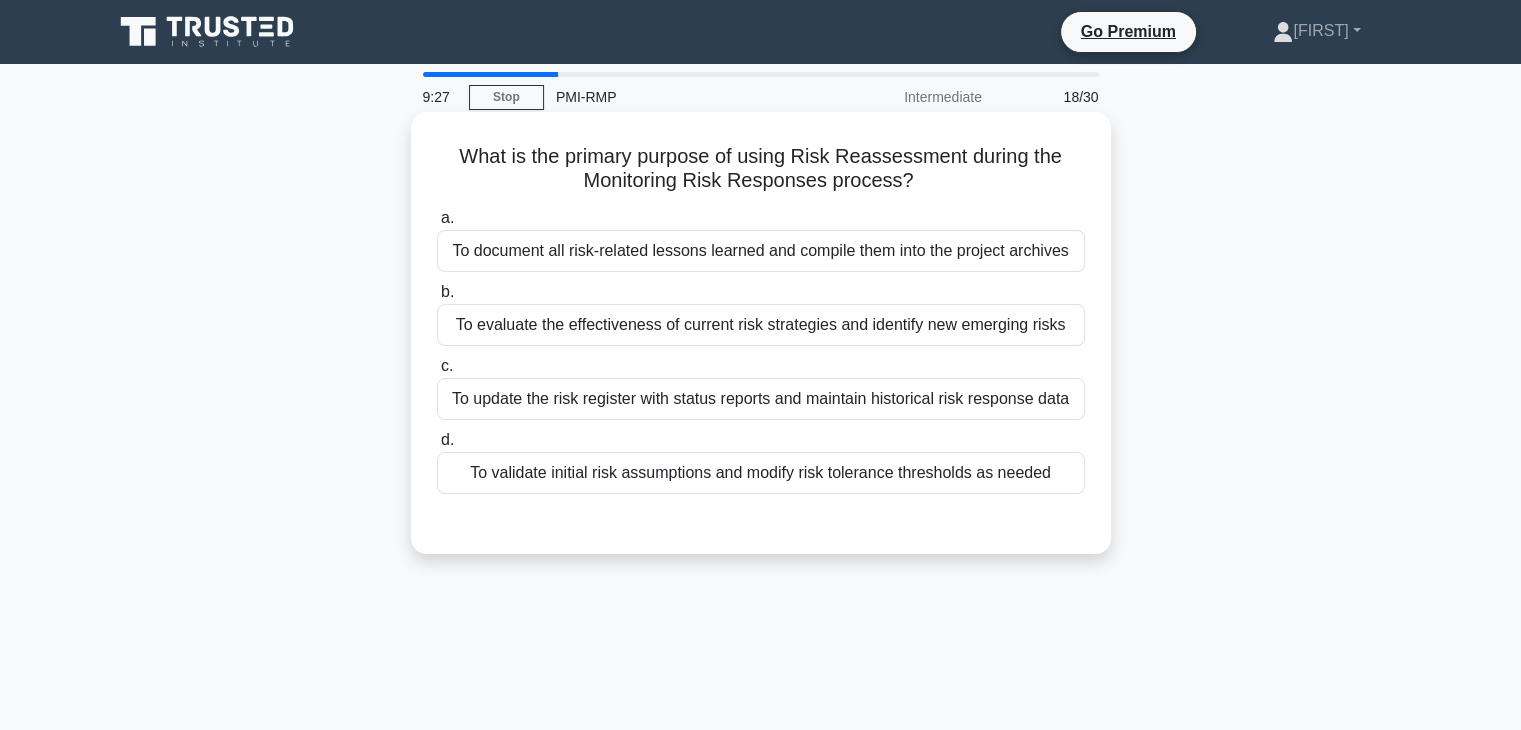 click on "To evaluate the effectiveness of current risk strategies and identify new emerging risks" at bounding box center (761, 325) 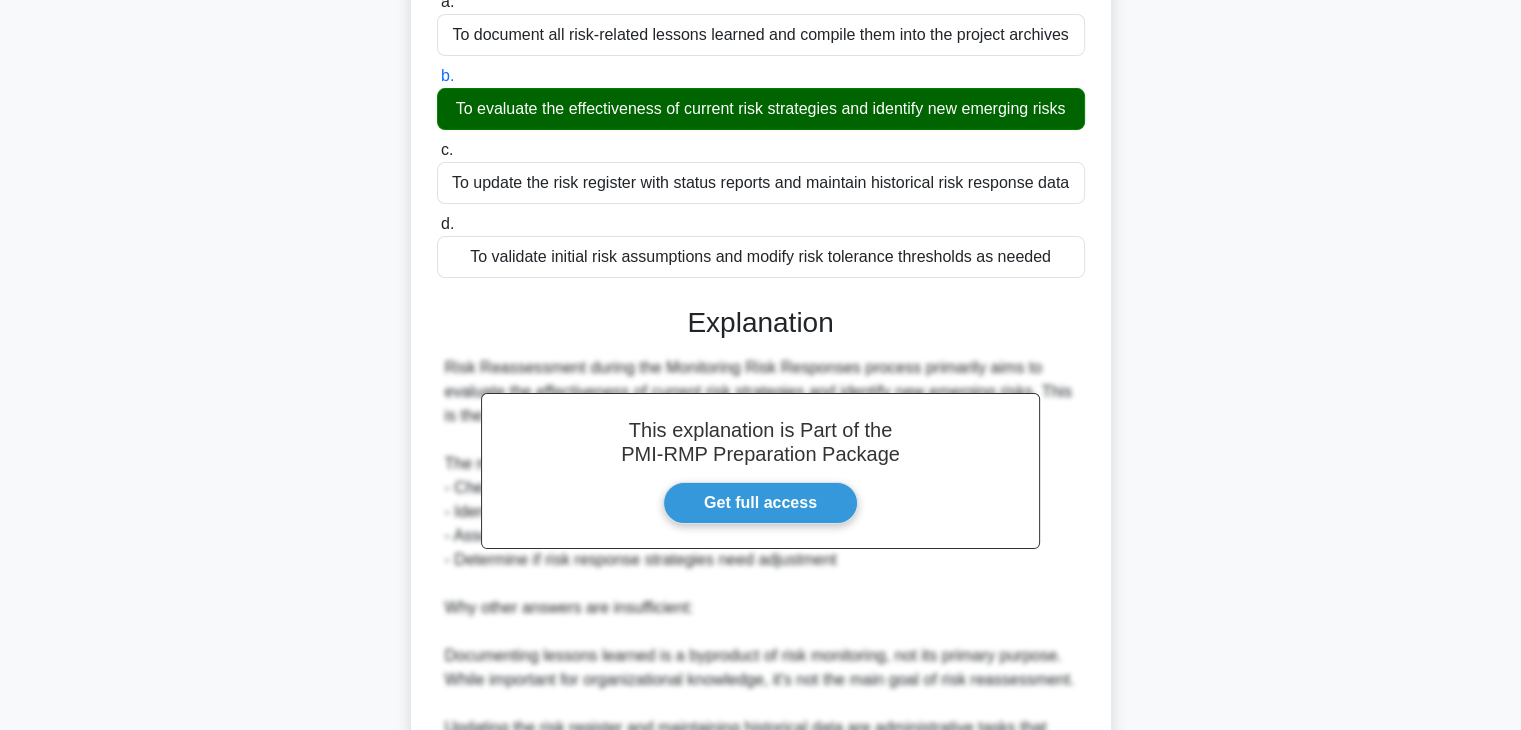 scroll, scrollTop: 574, scrollLeft: 0, axis: vertical 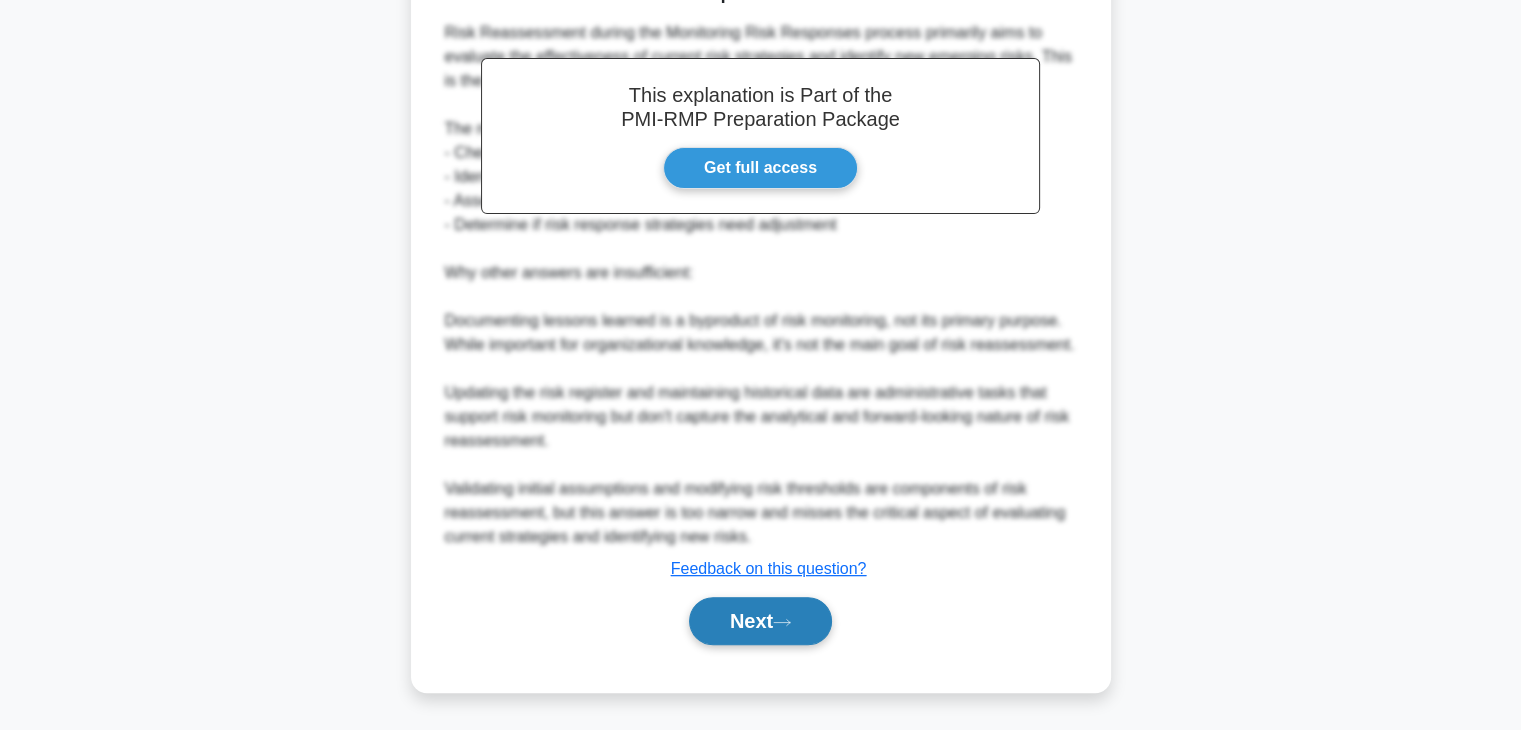 click on "Next" at bounding box center [760, 621] 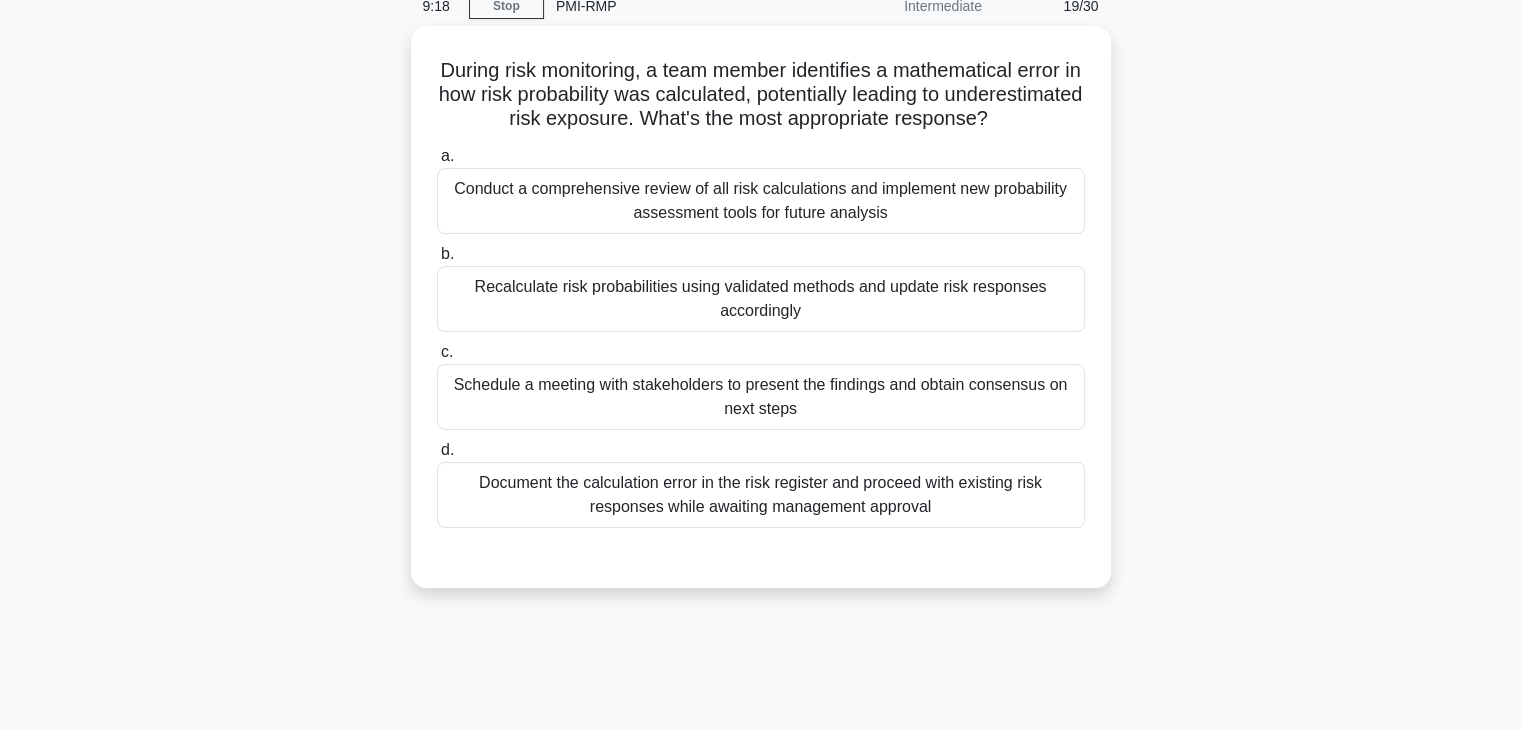 scroll, scrollTop: 0, scrollLeft: 0, axis: both 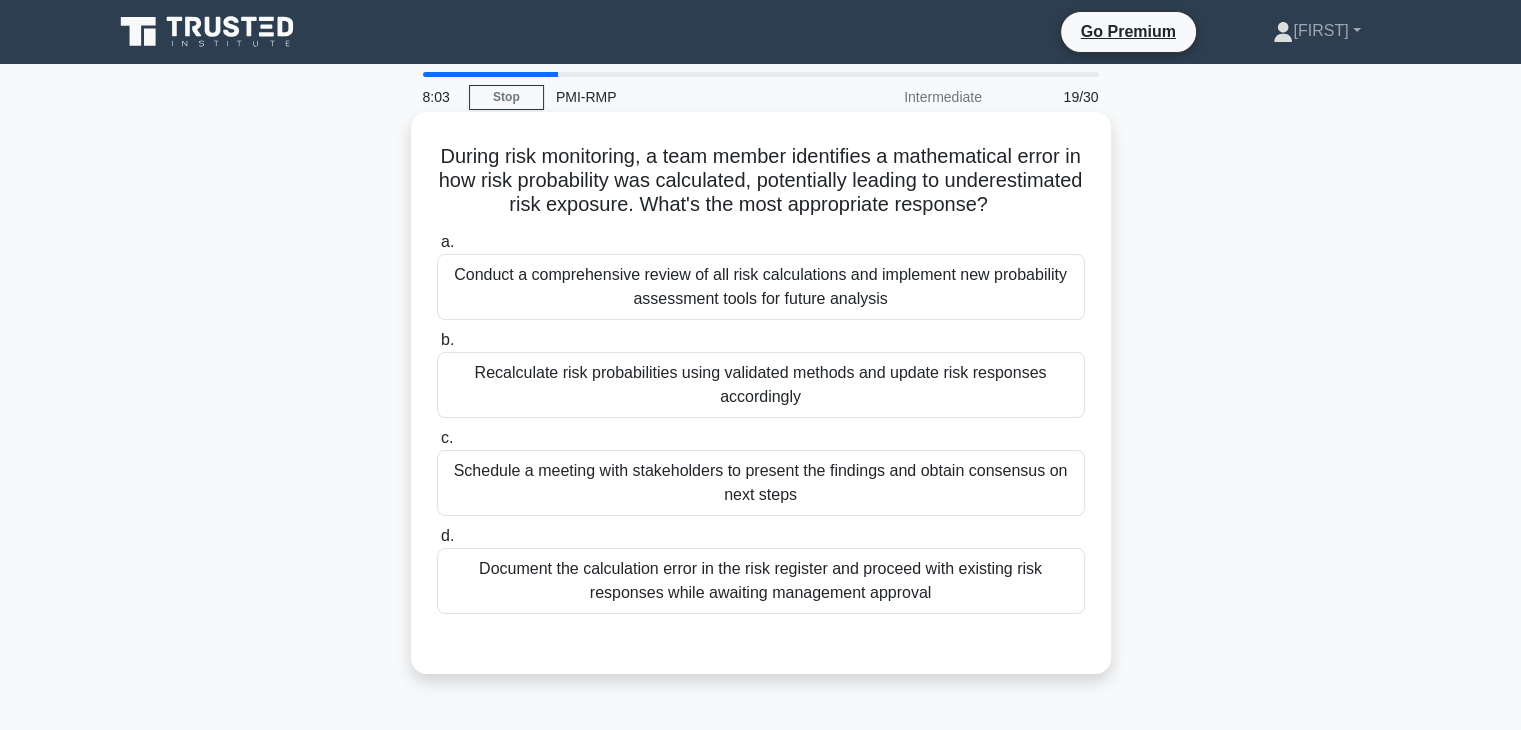 click on "Document the calculation error in the risk register and proceed with existing risk responses while awaiting management approval" at bounding box center (761, 581) 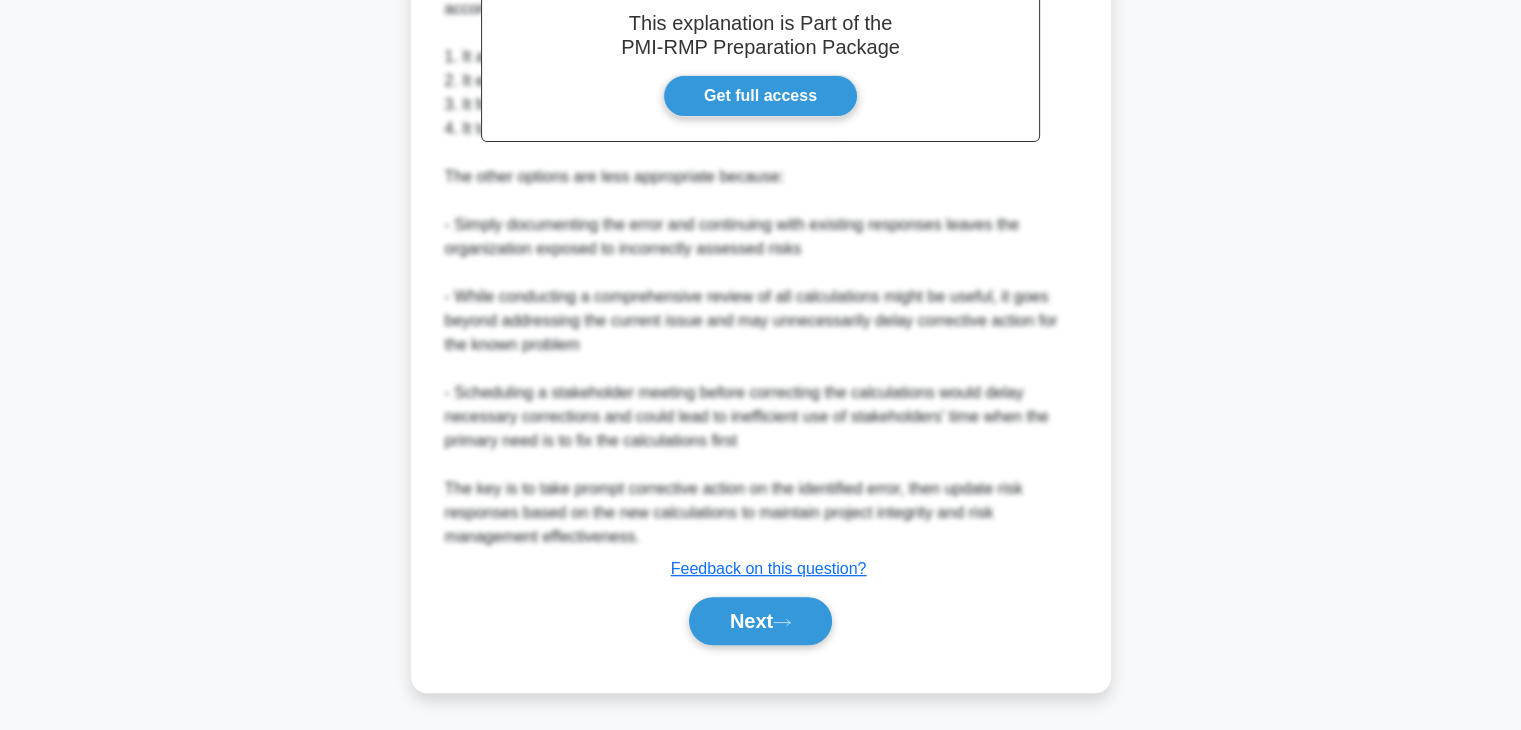 scroll, scrollTop: 768, scrollLeft: 0, axis: vertical 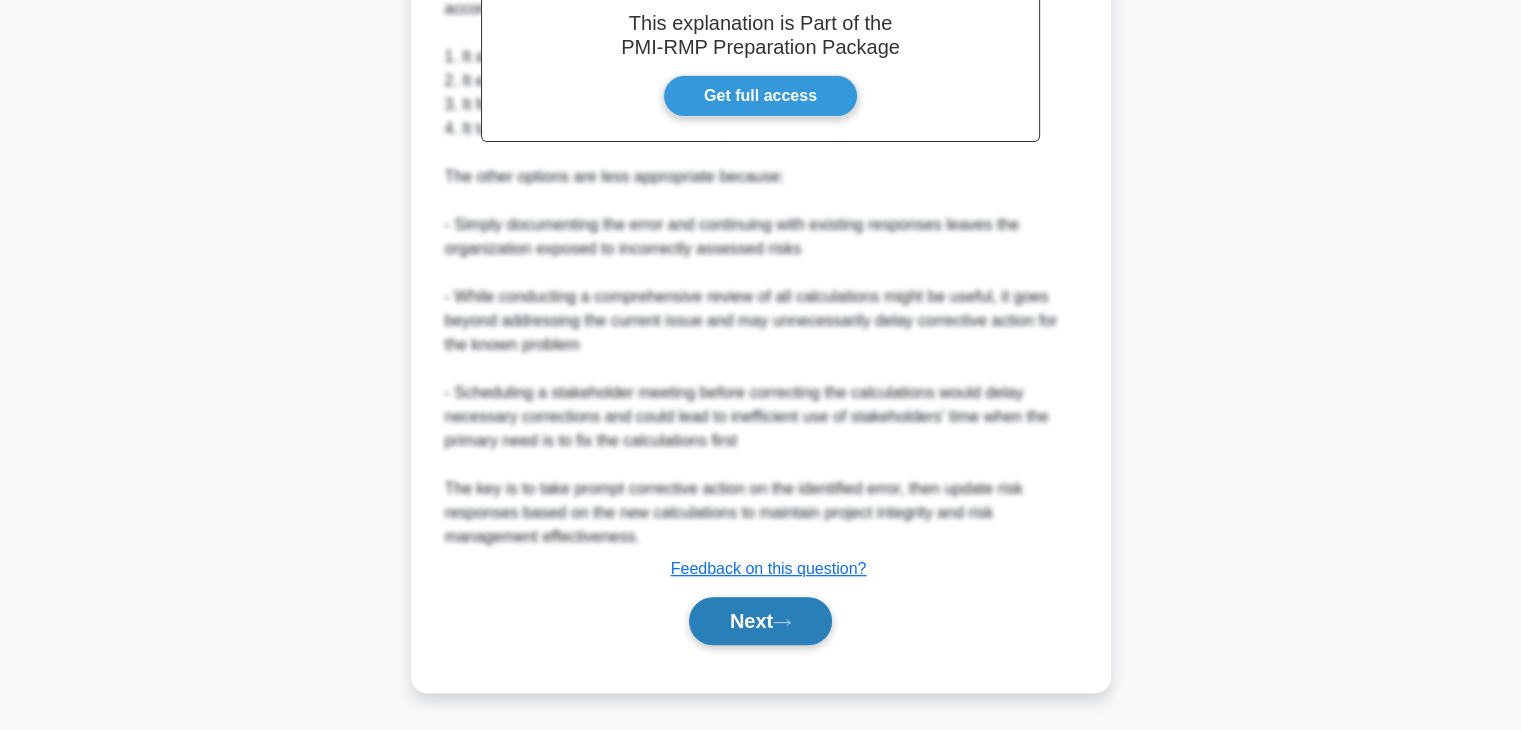 click on "Next" at bounding box center (760, 621) 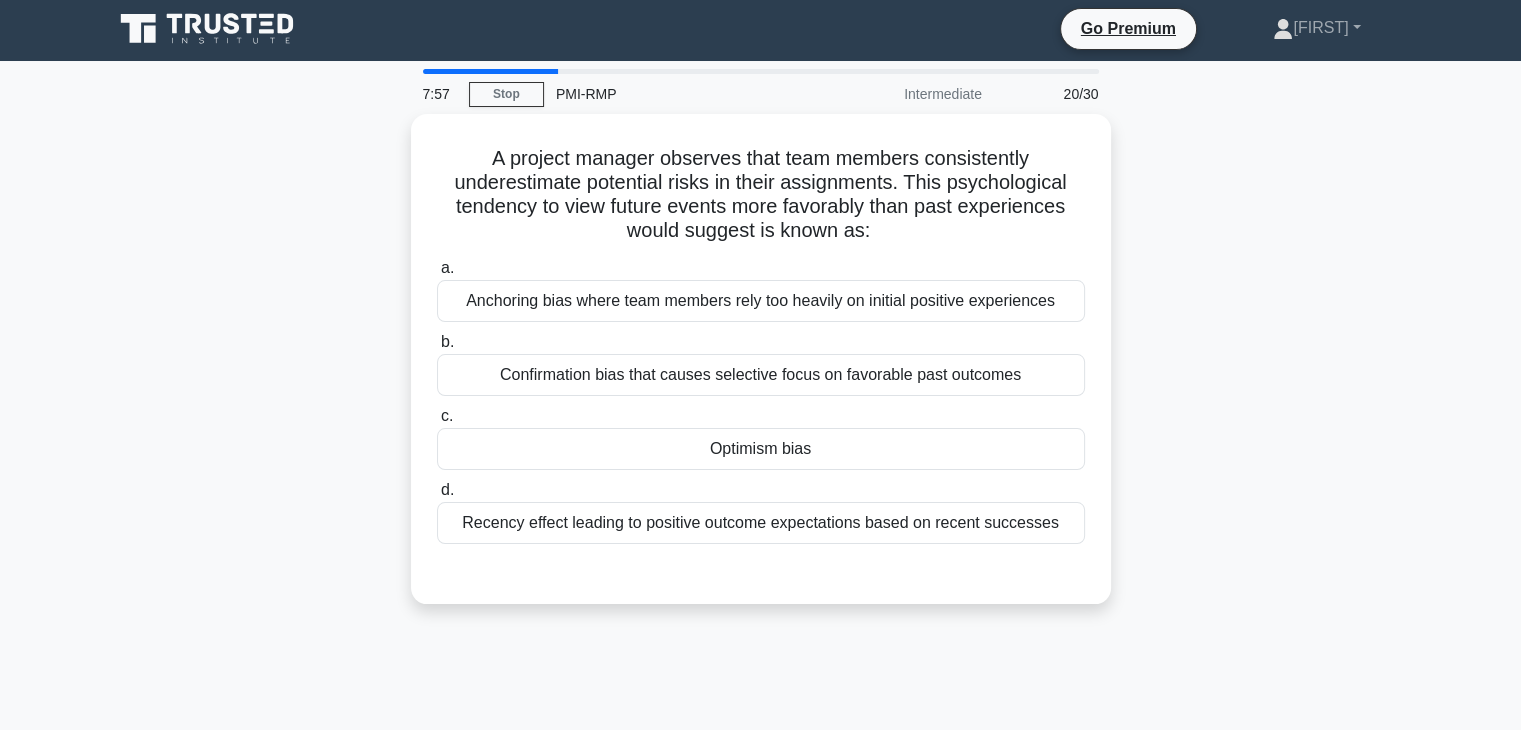 scroll, scrollTop: 0, scrollLeft: 0, axis: both 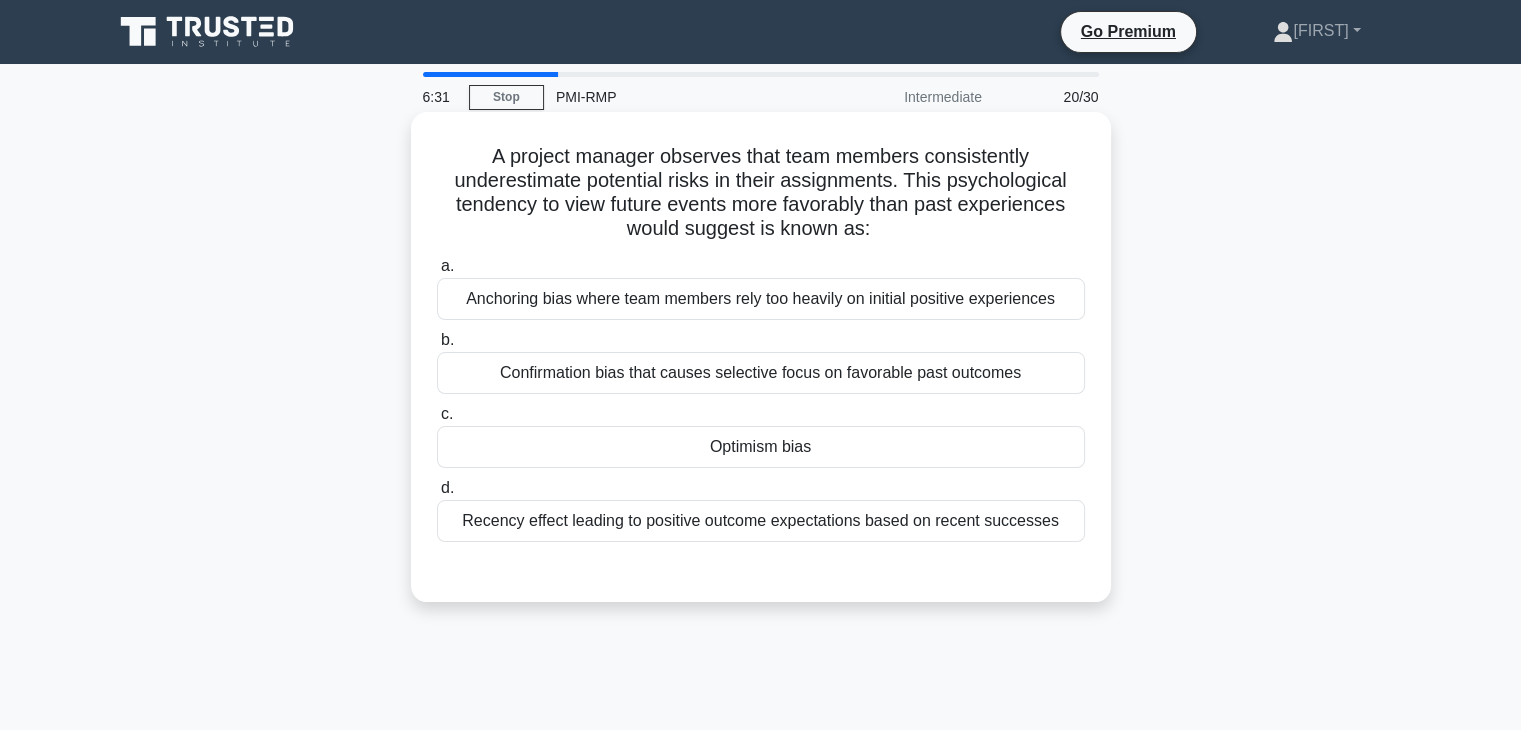 click on "Optimism bias" at bounding box center [761, 447] 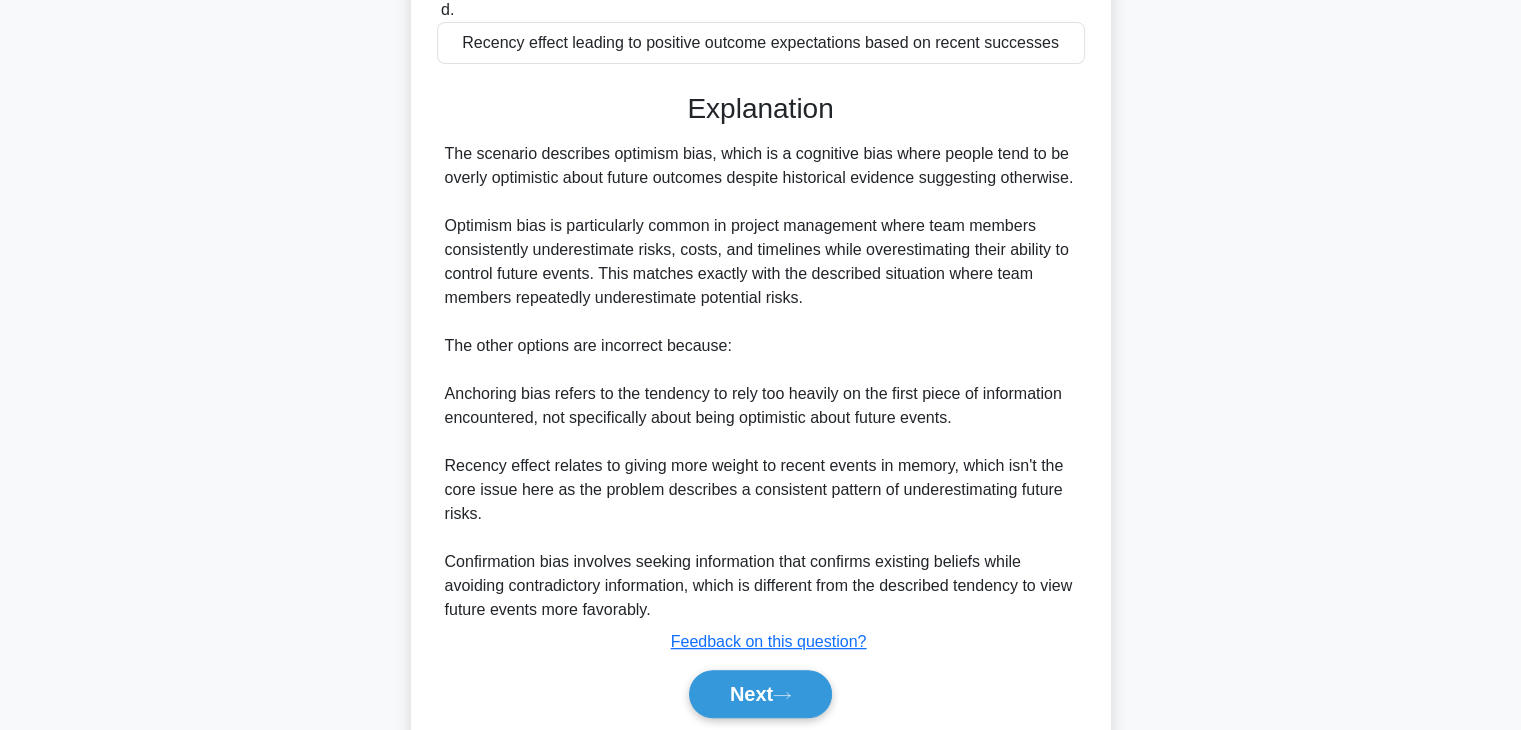 scroll, scrollTop: 550, scrollLeft: 0, axis: vertical 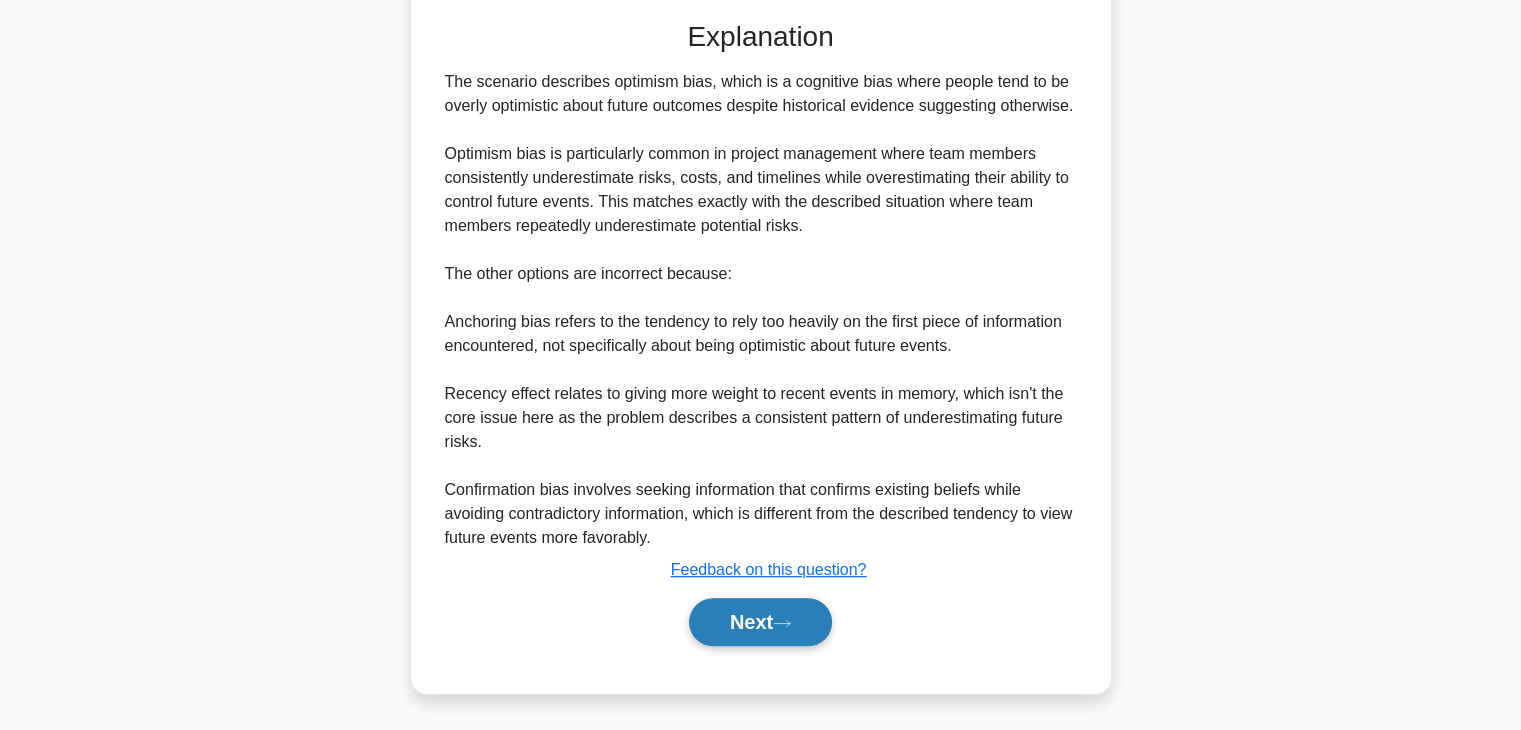 click on "Next" at bounding box center [760, 622] 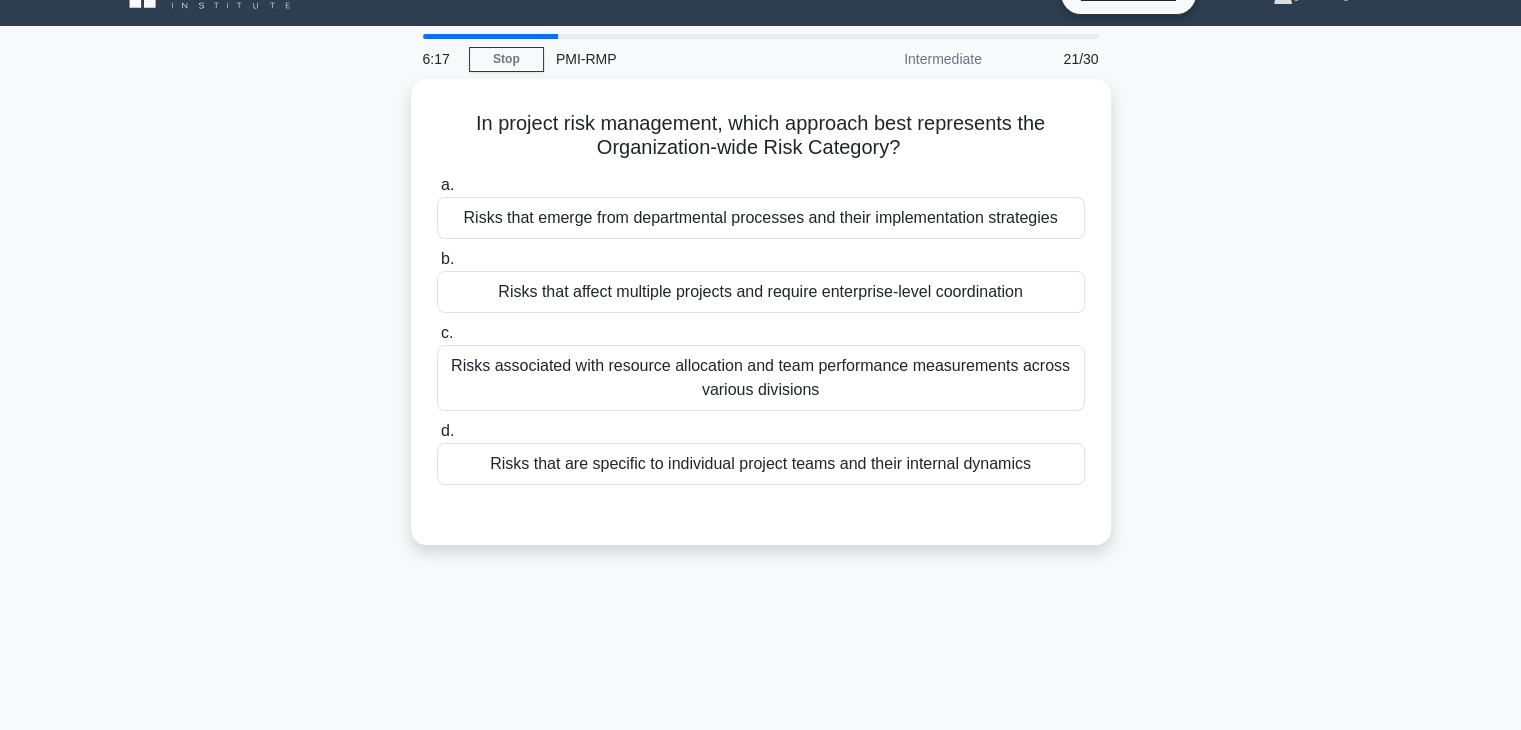 scroll, scrollTop: 0, scrollLeft: 0, axis: both 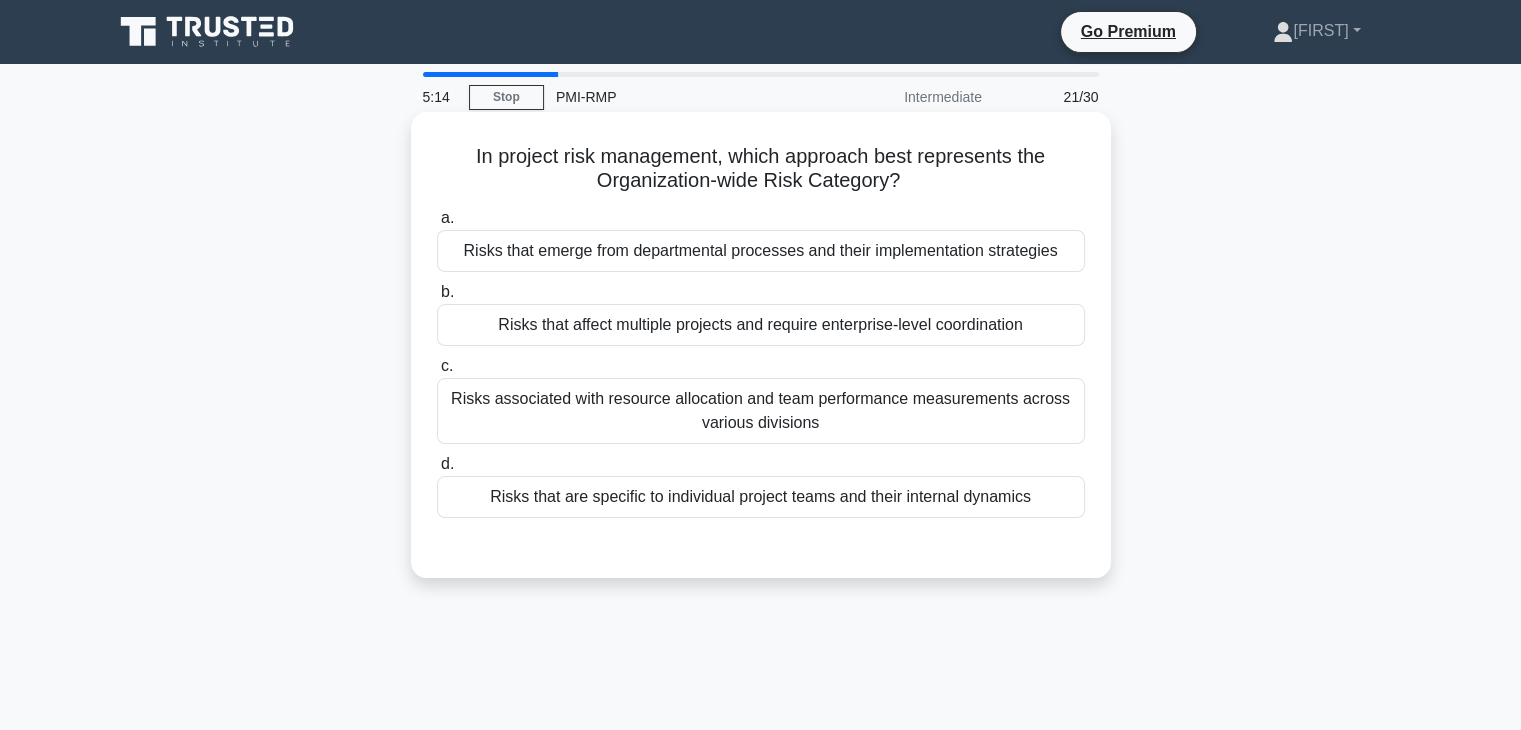 click on "Risks that emerge from departmental processes and their implementation strategies" at bounding box center (761, 251) 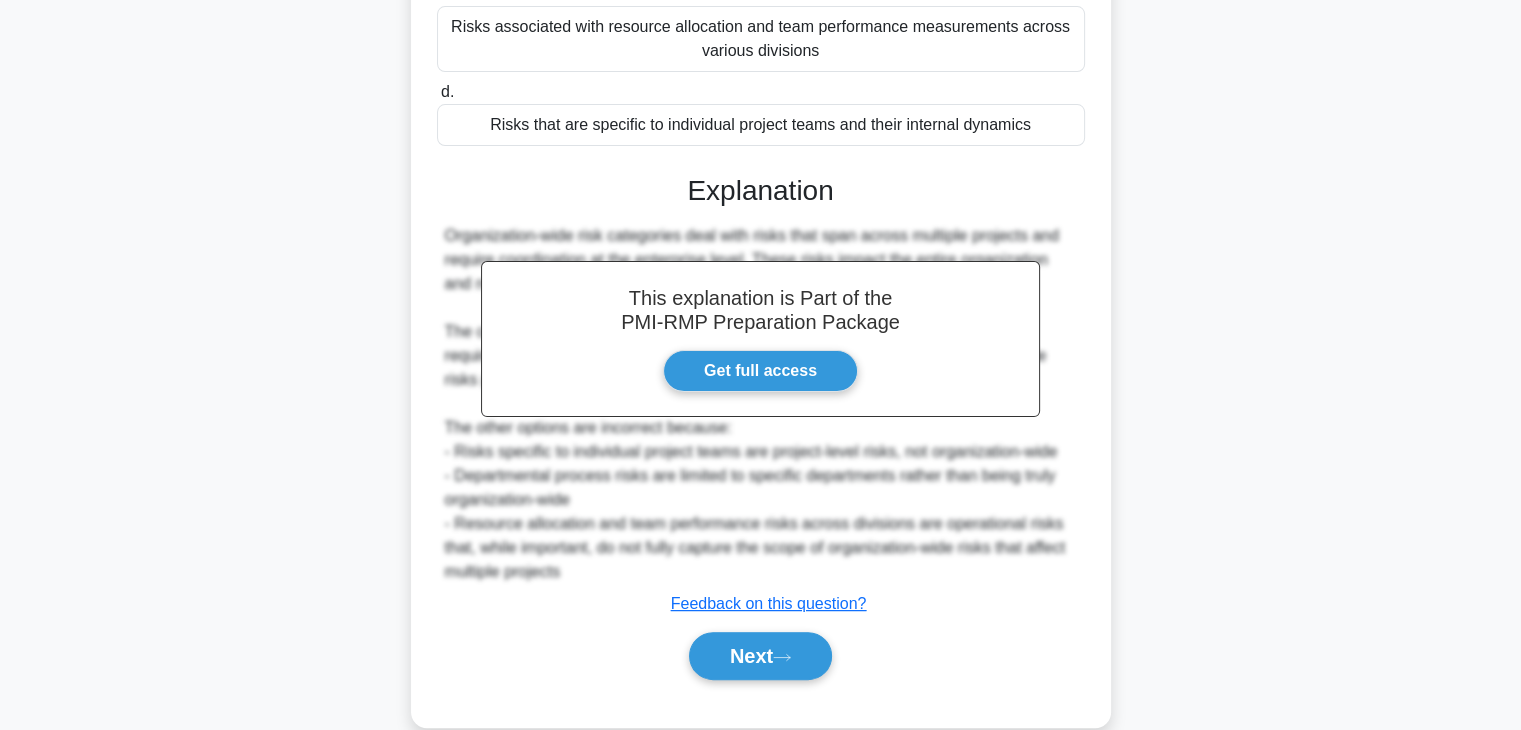 scroll, scrollTop: 408, scrollLeft: 0, axis: vertical 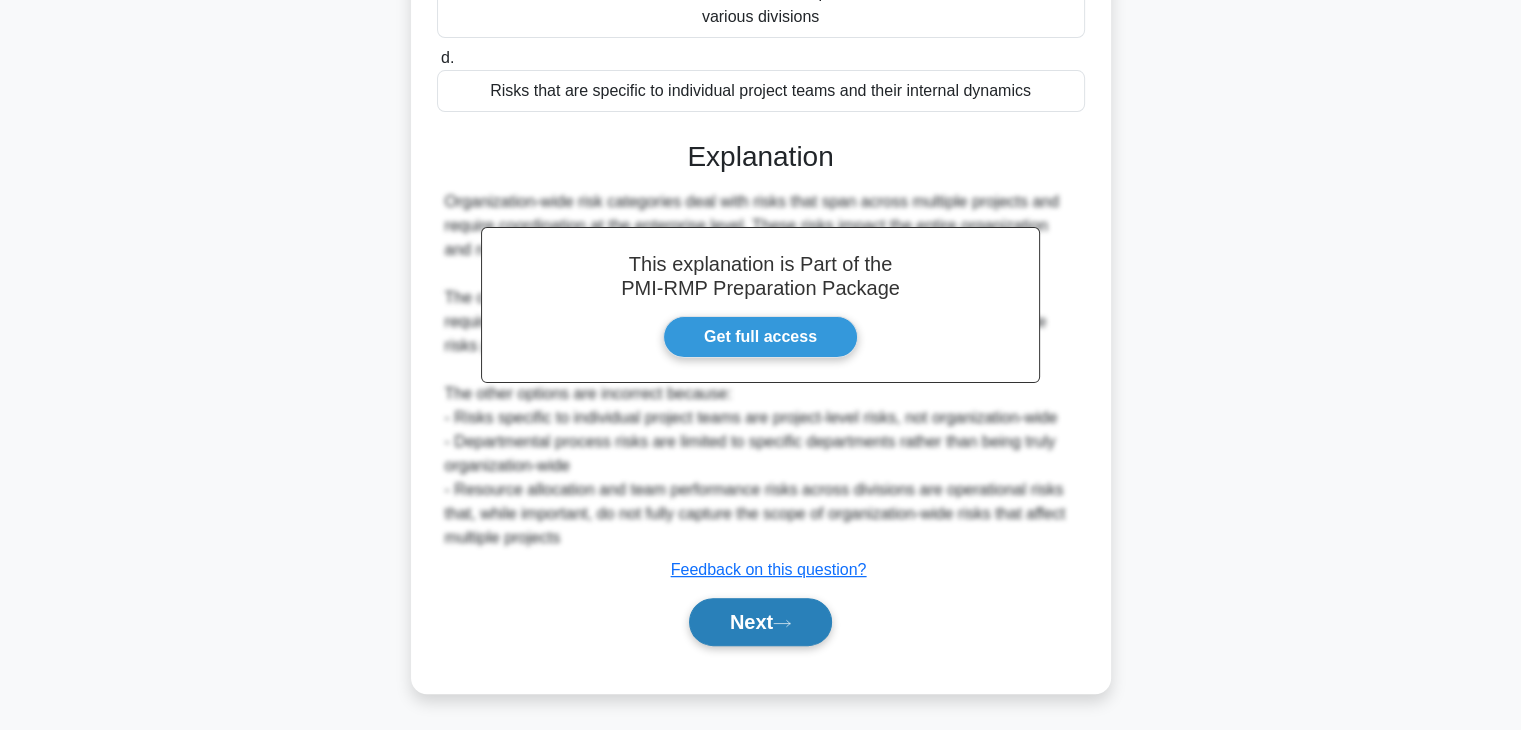 click on "Next" at bounding box center [760, 622] 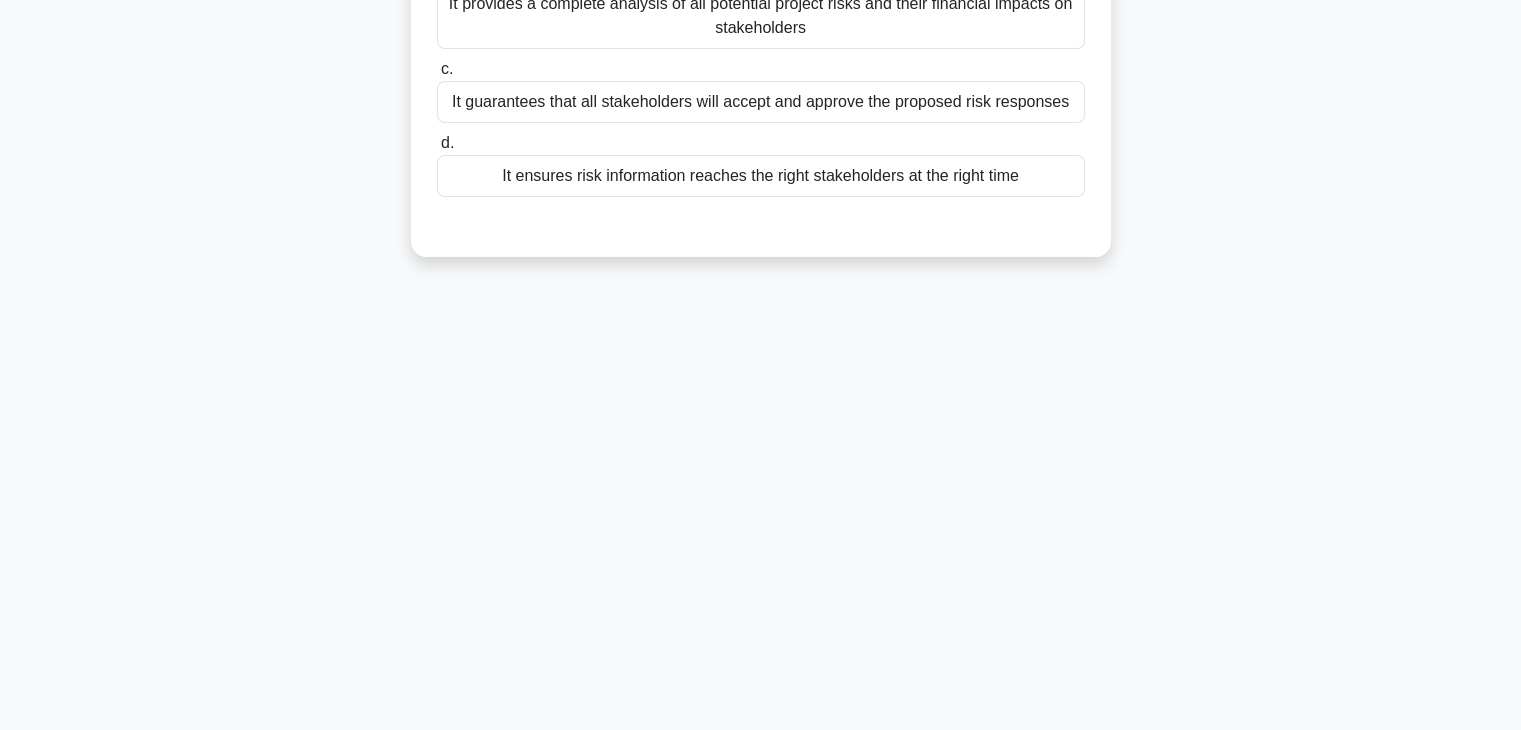 scroll, scrollTop: 0, scrollLeft: 0, axis: both 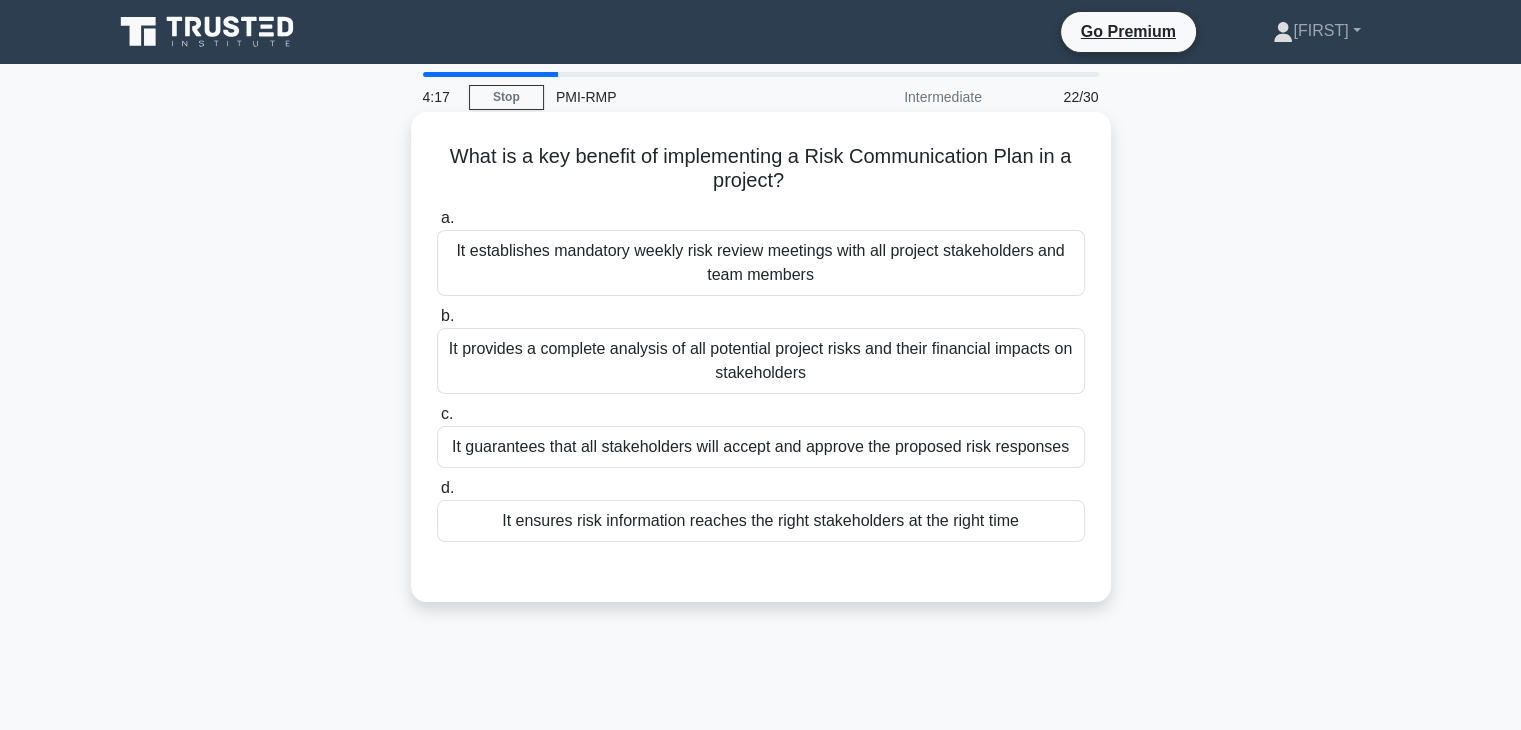 click on "It ensures risk information reaches the right stakeholders at the right time" at bounding box center (761, 521) 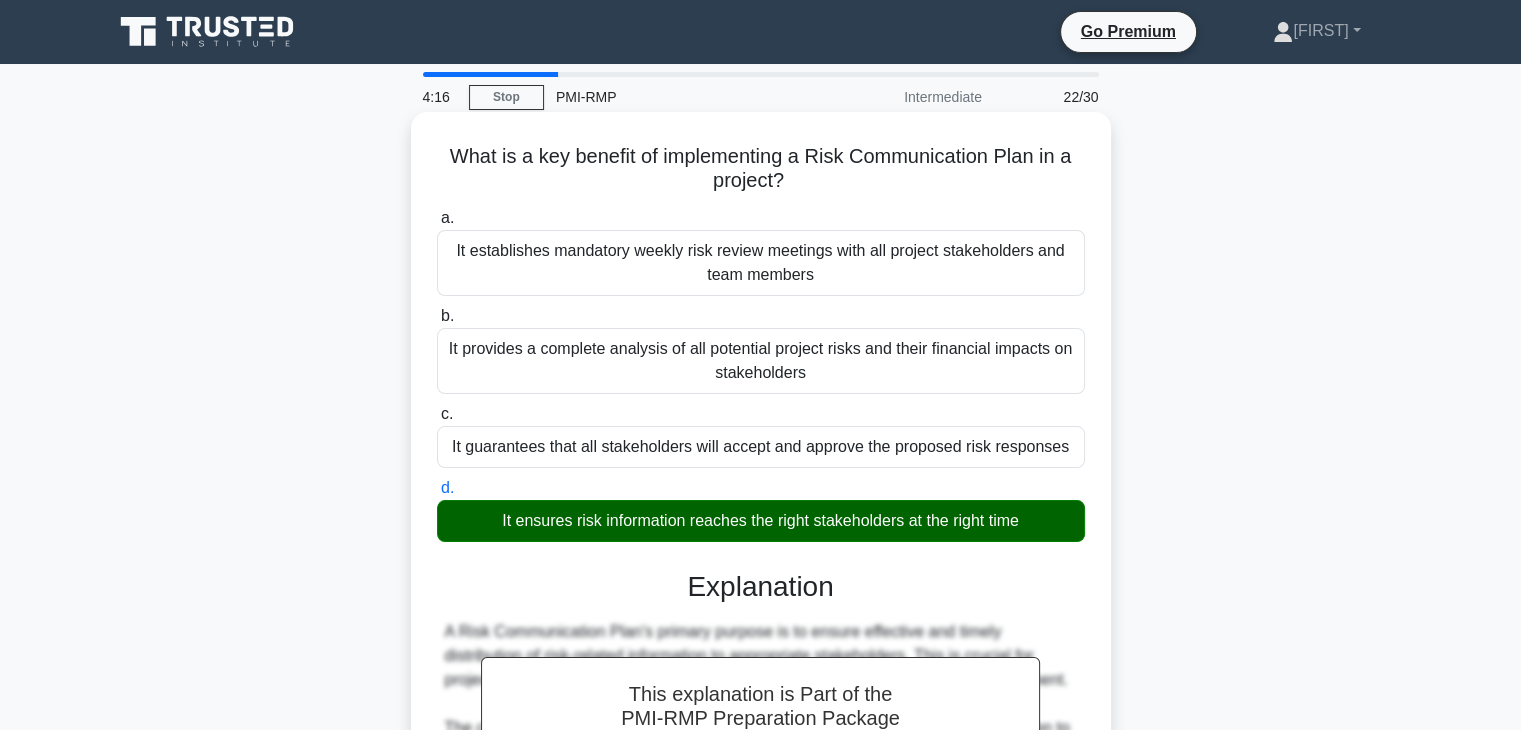 scroll, scrollTop: 502, scrollLeft: 0, axis: vertical 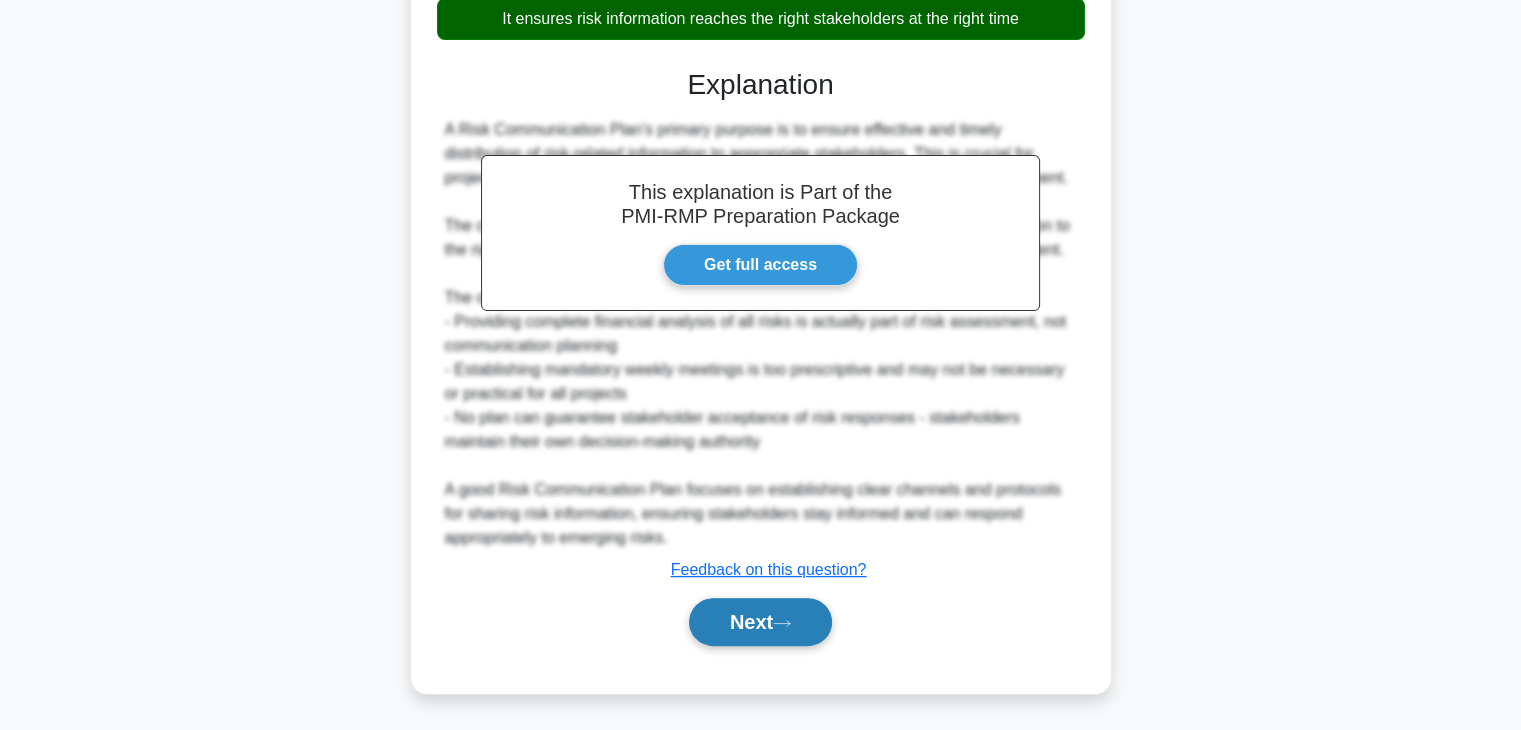 click on "Next" at bounding box center (760, 622) 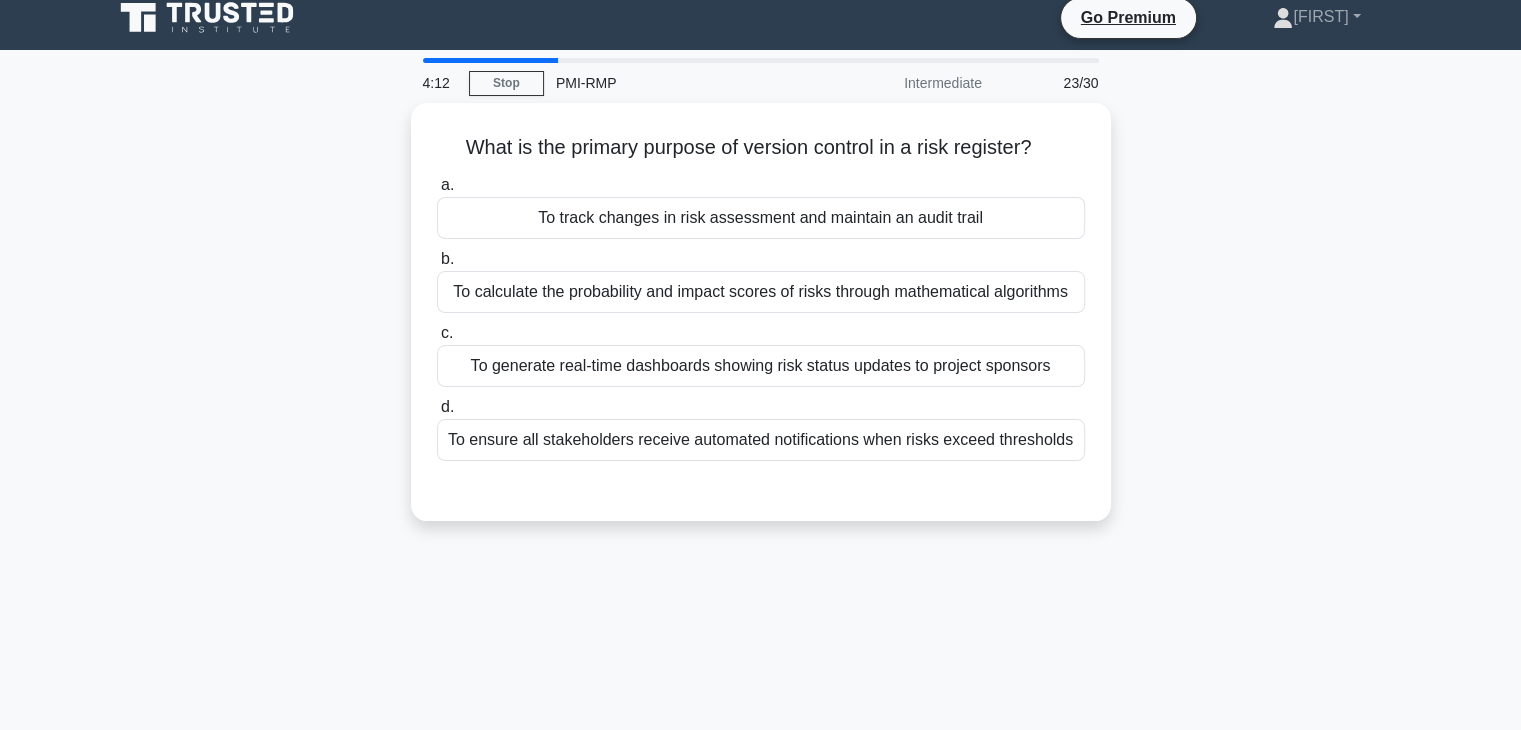 scroll, scrollTop: 0, scrollLeft: 0, axis: both 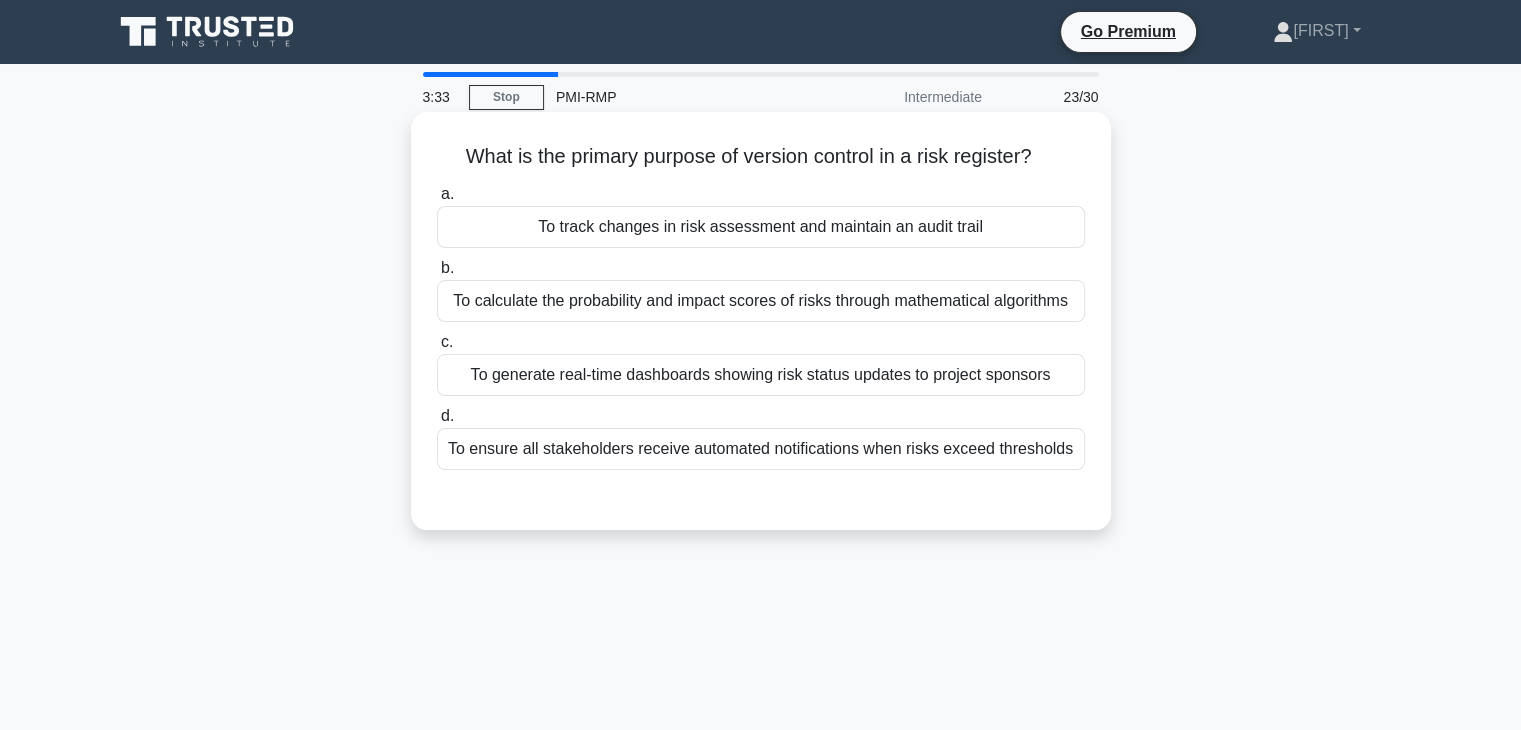 click on "To track changes in risk assessment and maintain an audit trail" at bounding box center (761, 227) 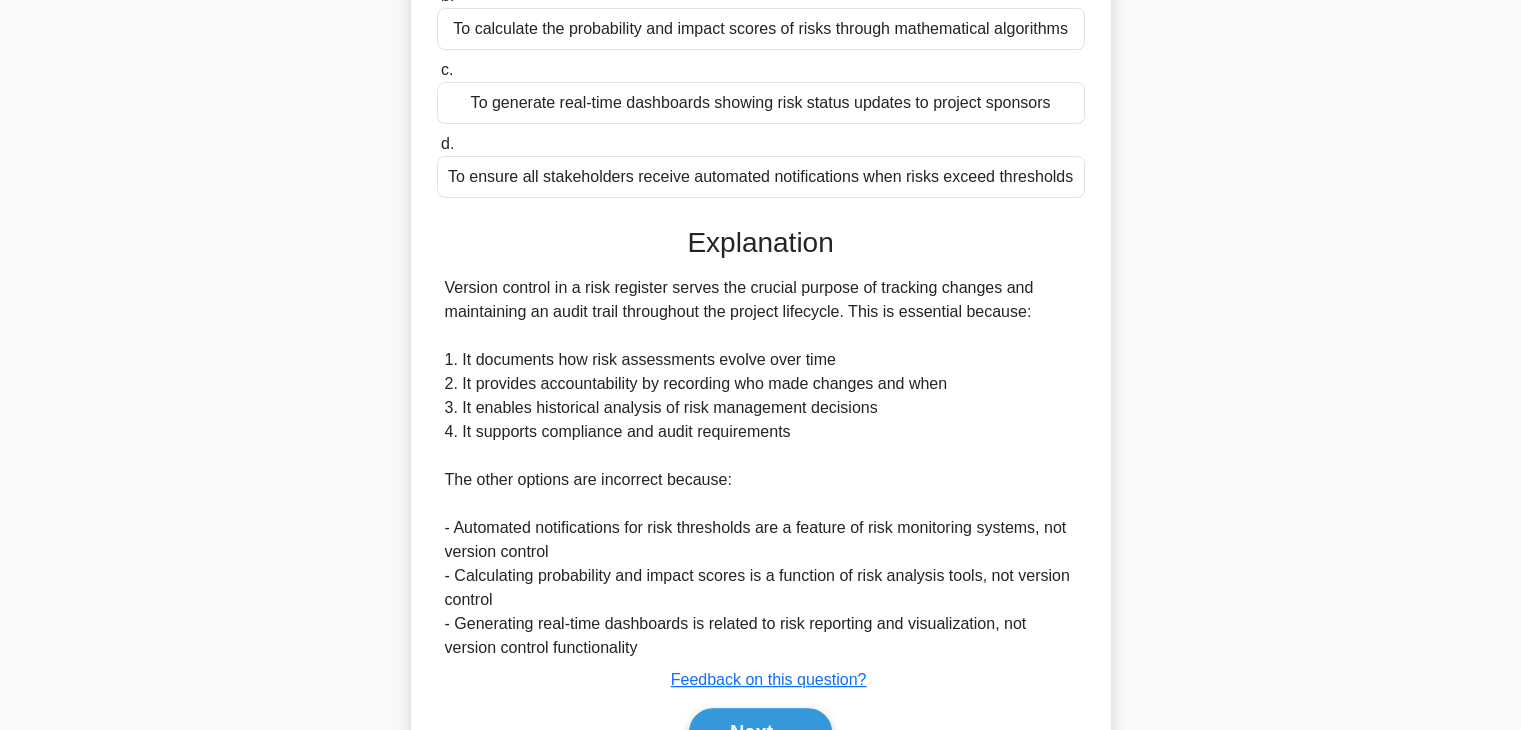 scroll, scrollTop: 382, scrollLeft: 0, axis: vertical 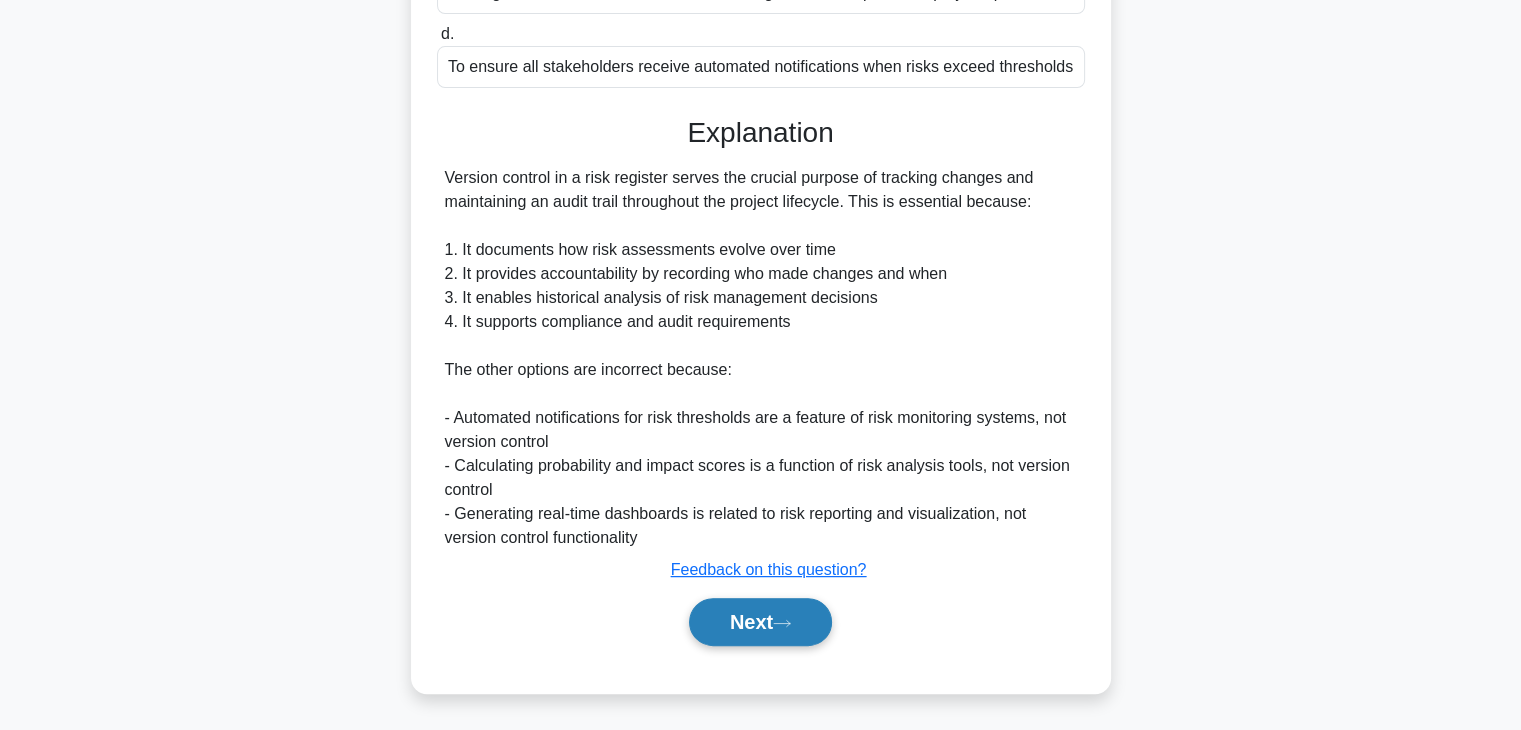 click on "Next" at bounding box center (760, 622) 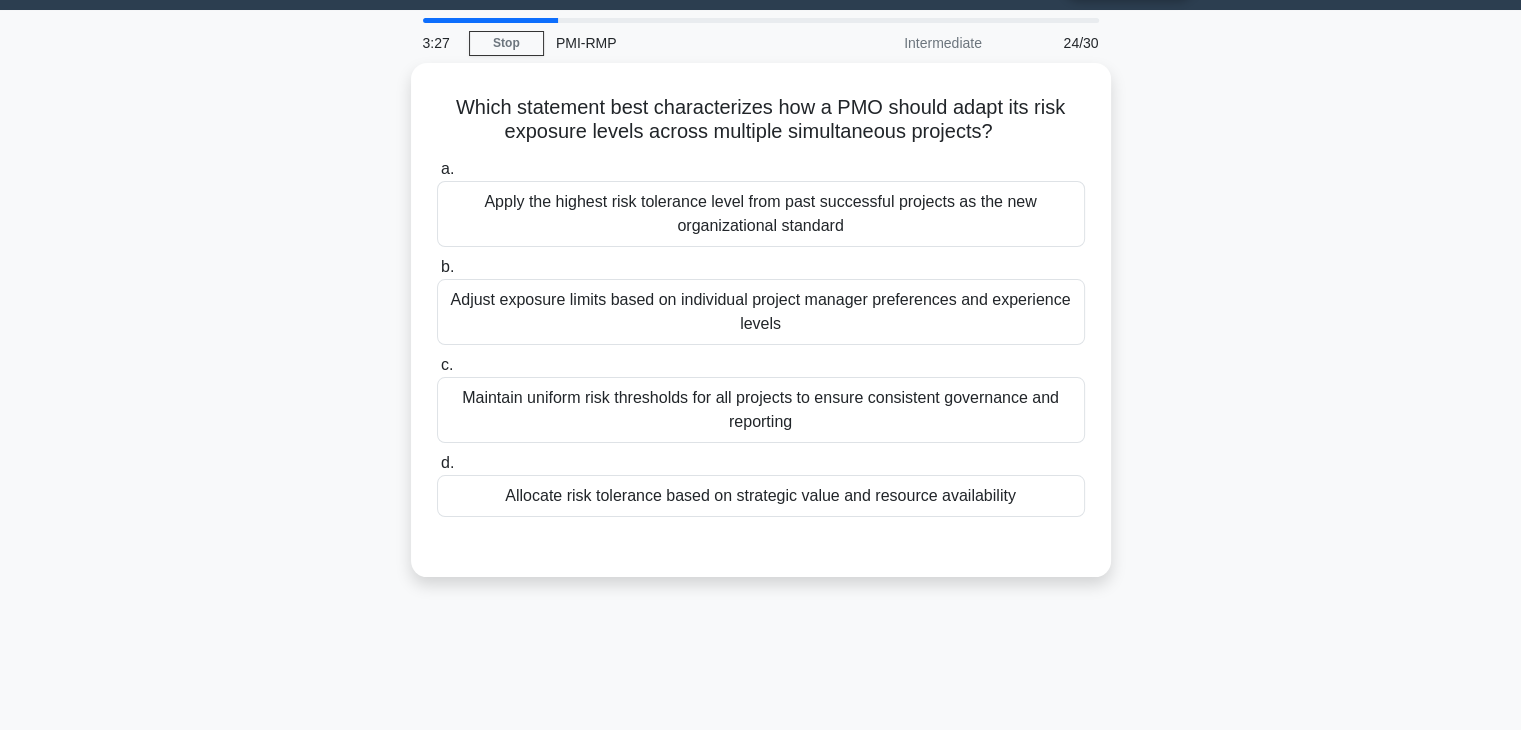 scroll, scrollTop: 0, scrollLeft: 0, axis: both 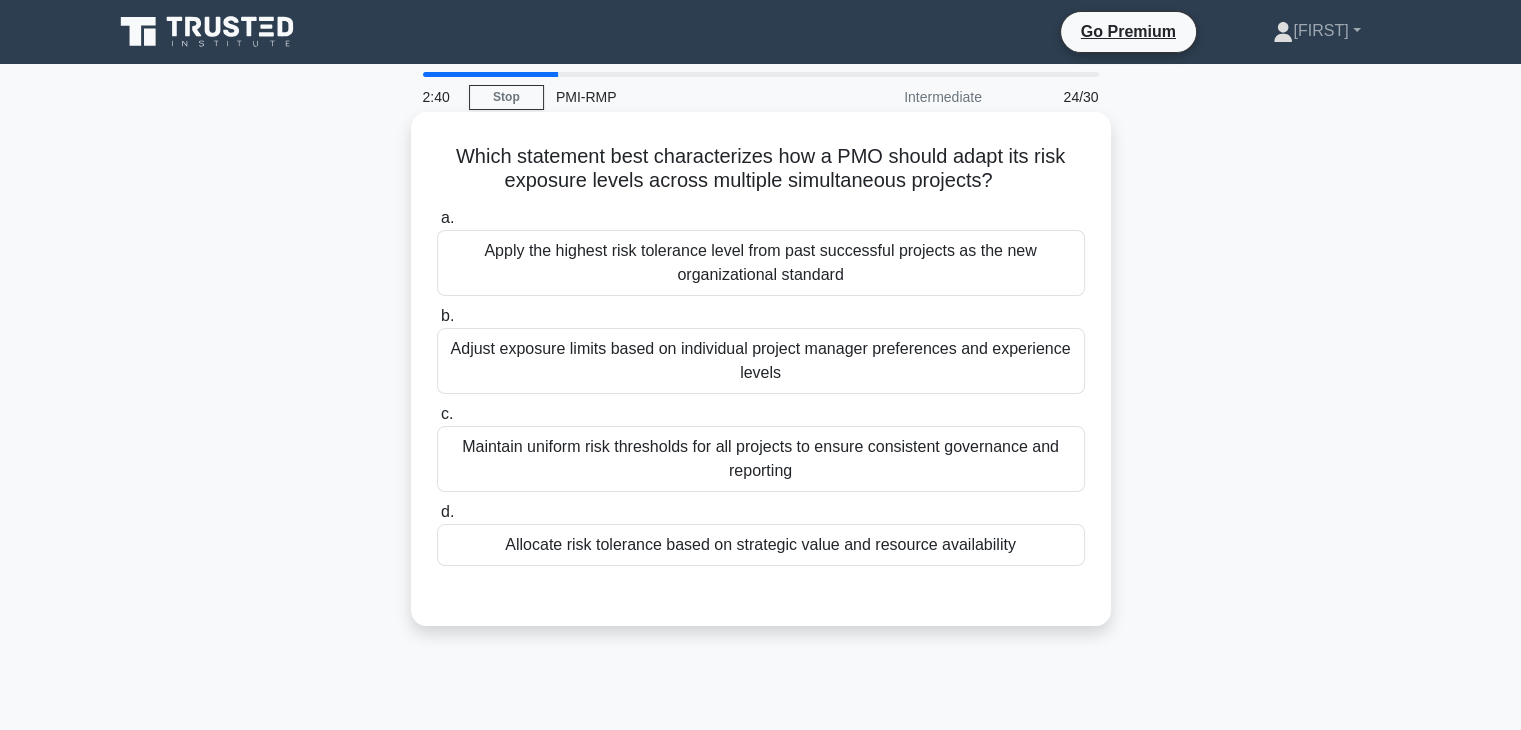 click on "Allocate risk tolerance based on strategic value and resource availability" at bounding box center [761, 545] 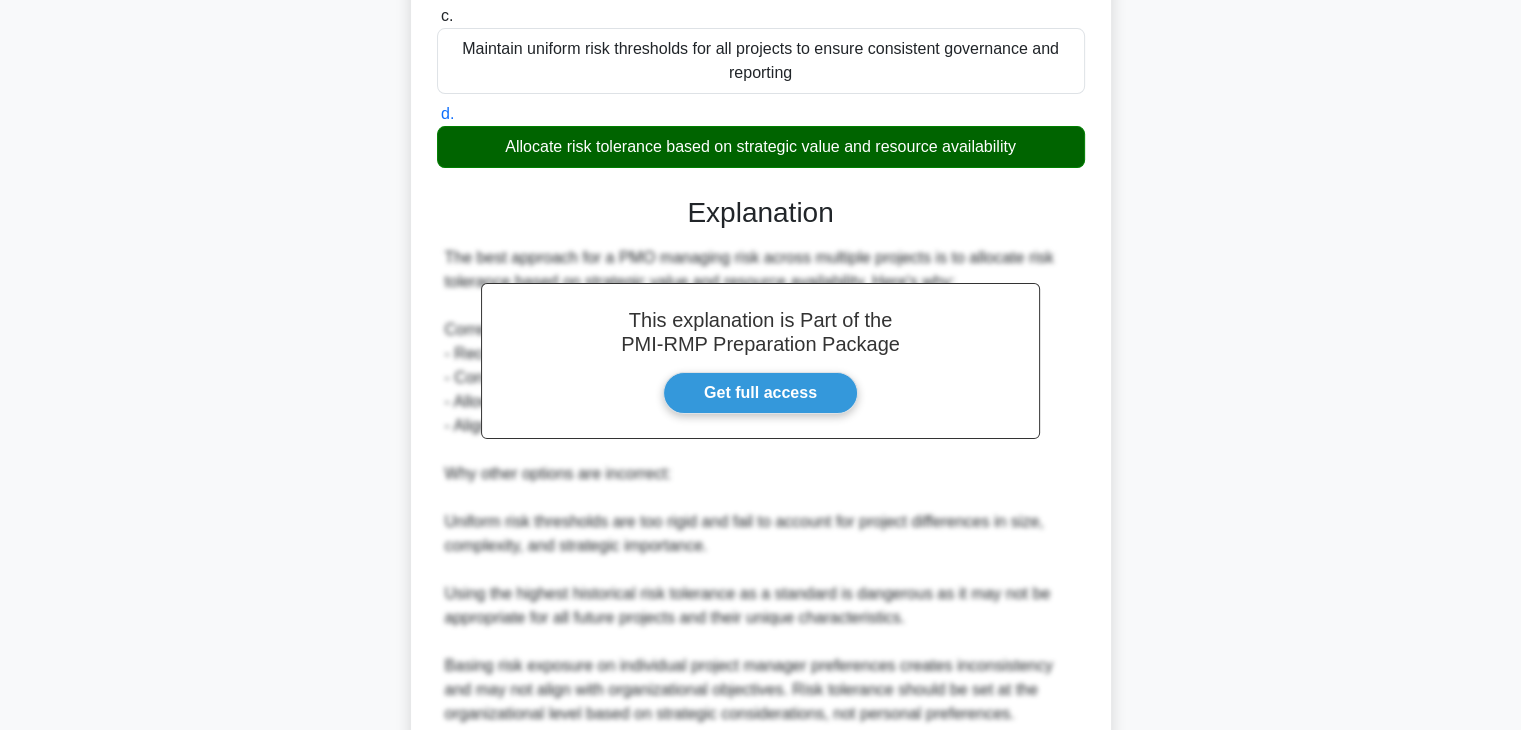 scroll, scrollTop: 574, scrollLeft: 0, axis: vertical 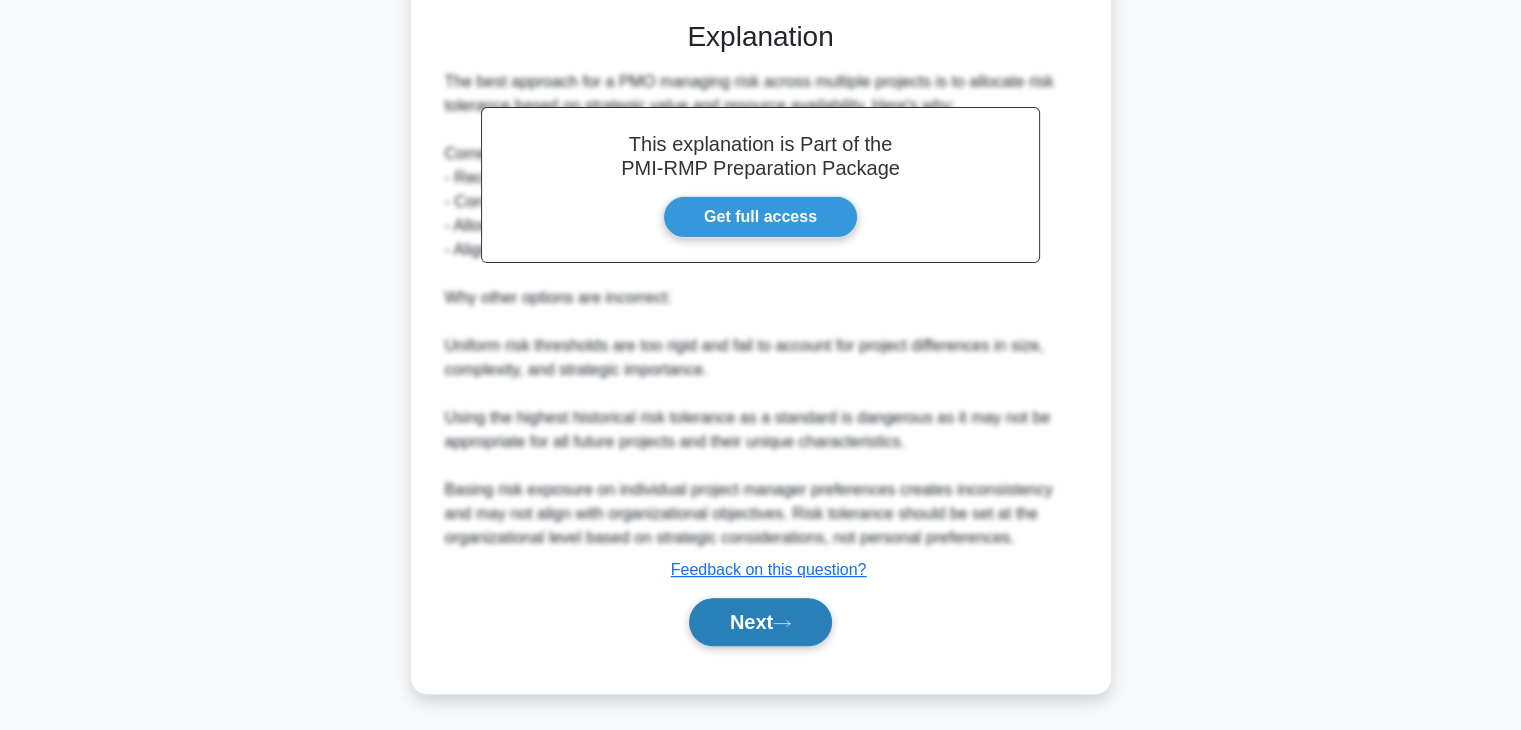 click on "Next" at bounding box center (760, 622) 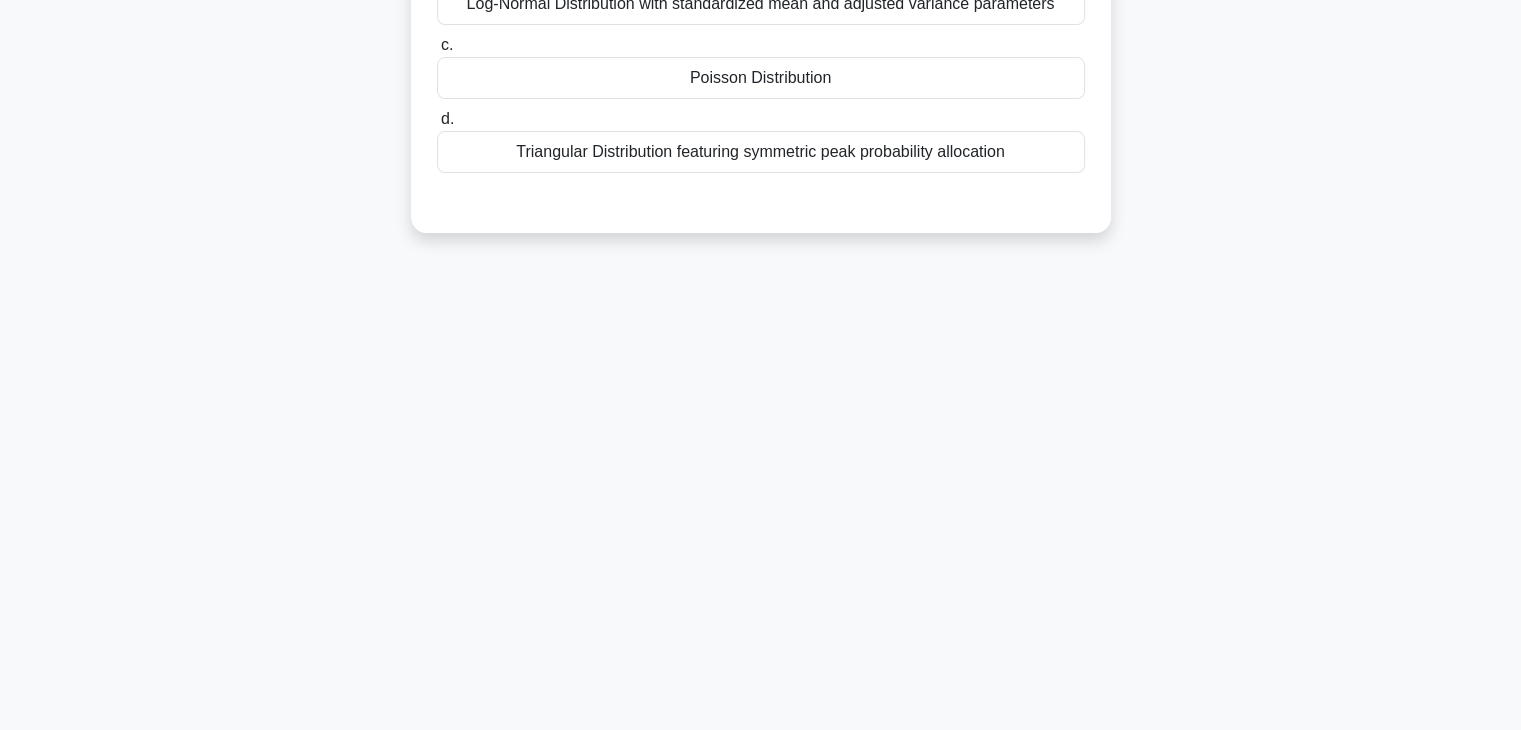 scroll, scrollTop: 0, scrollLeft: 0, axis: both 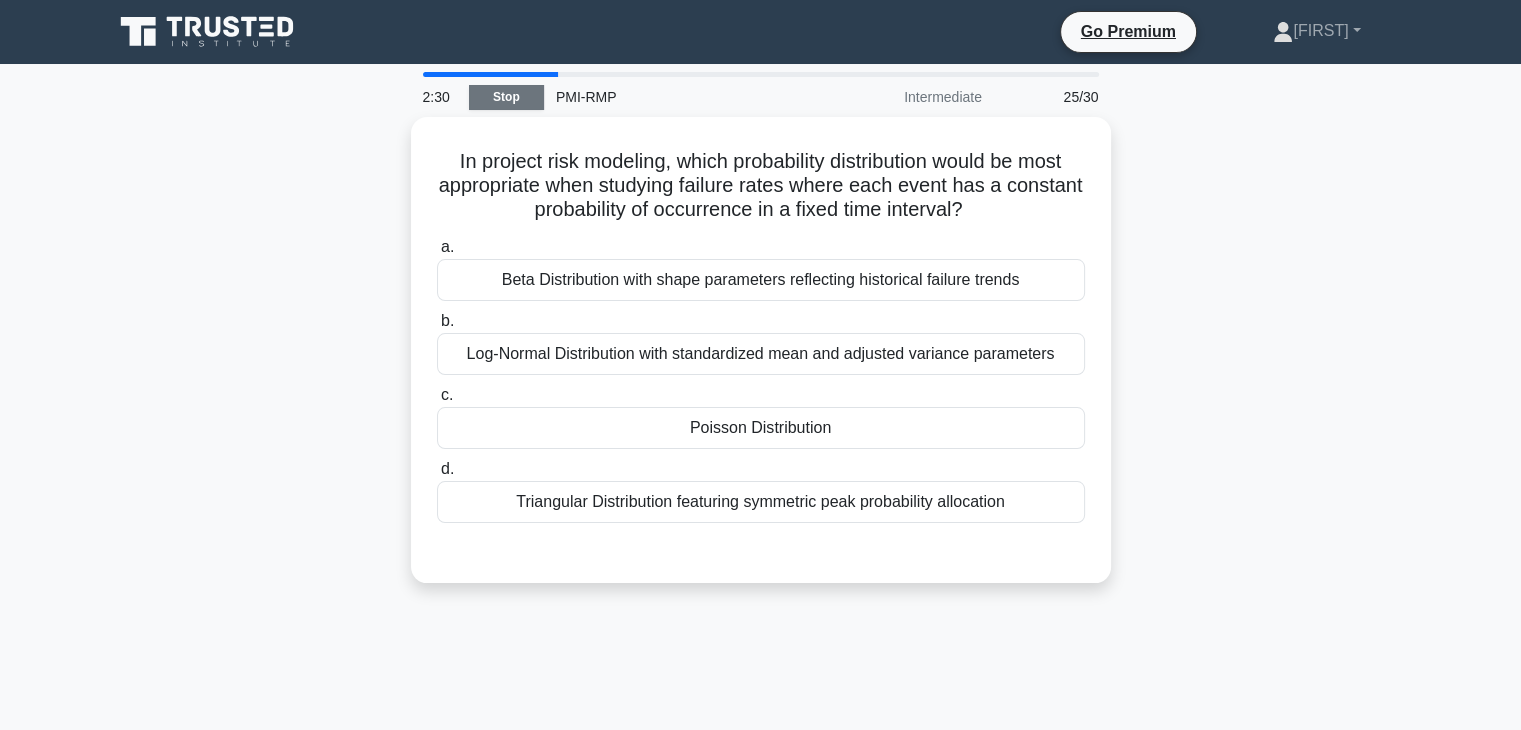 click on "Stop" at bounding box center [506, 97] 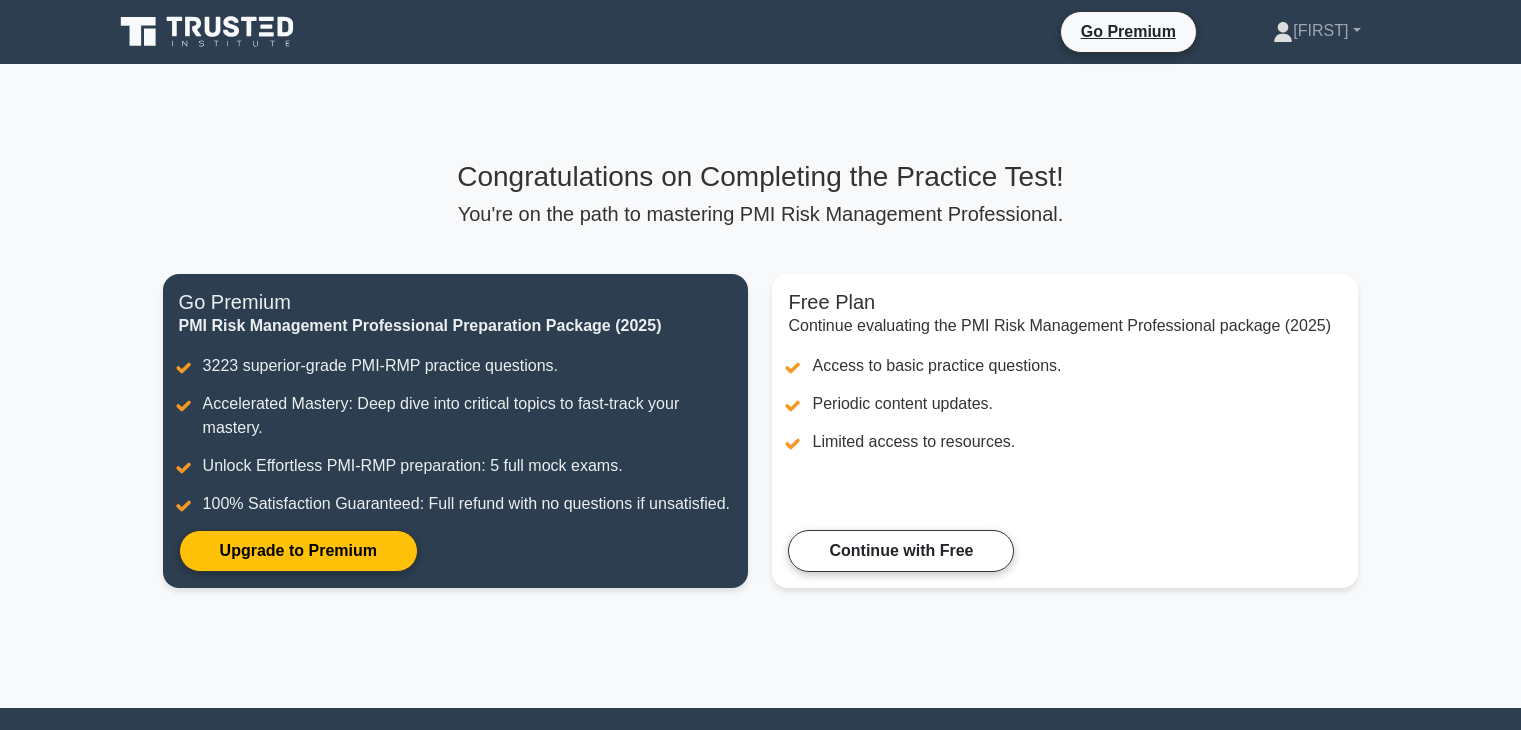 scroll, scrollTop: 0, scrollLeft: 0, axis: both 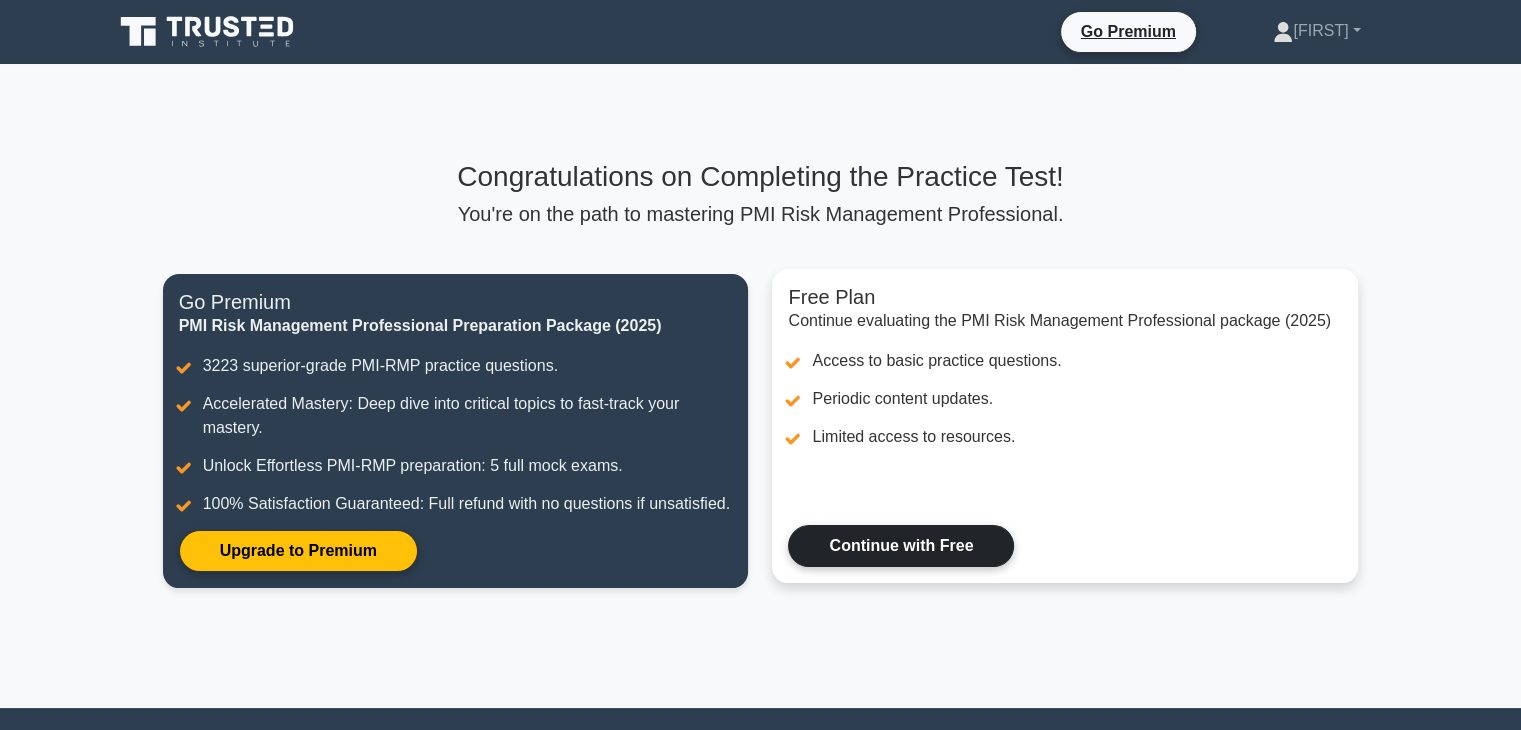 click on "Continue with Free" at bounding box center [901, 546] 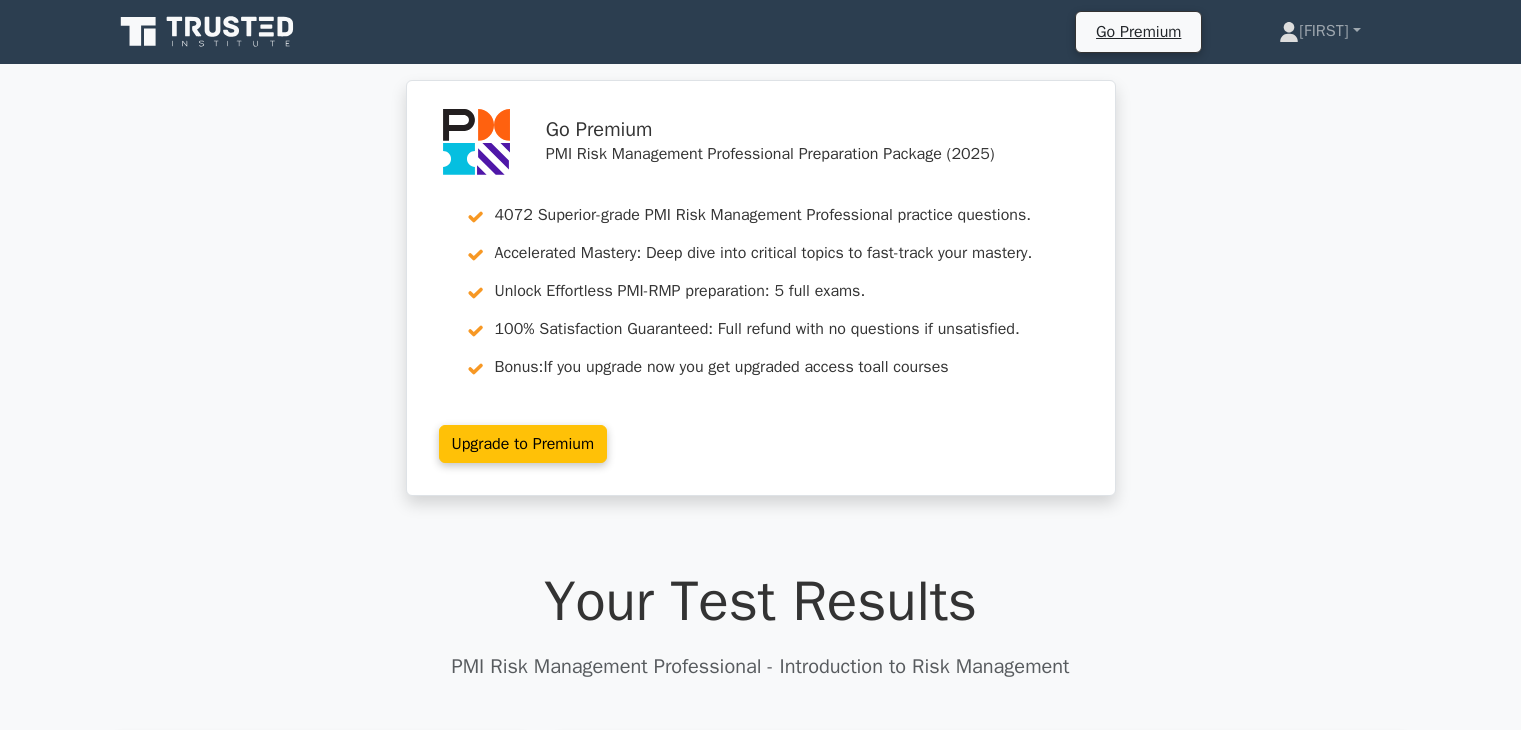 scroll, scrollTop: 0, scrollLeft: 0, axis: both 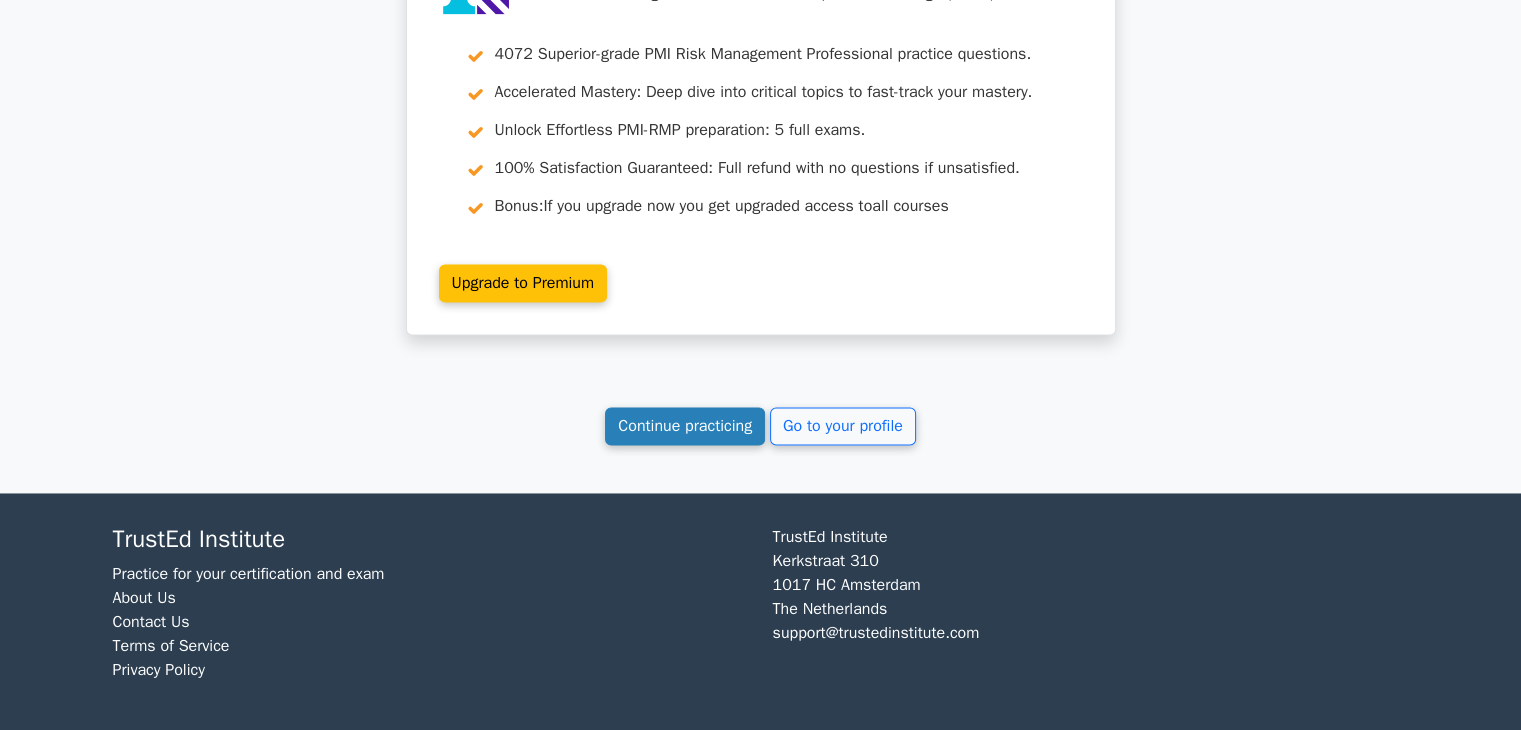 click on "Continue practicing" at bounding box center (685, 426) 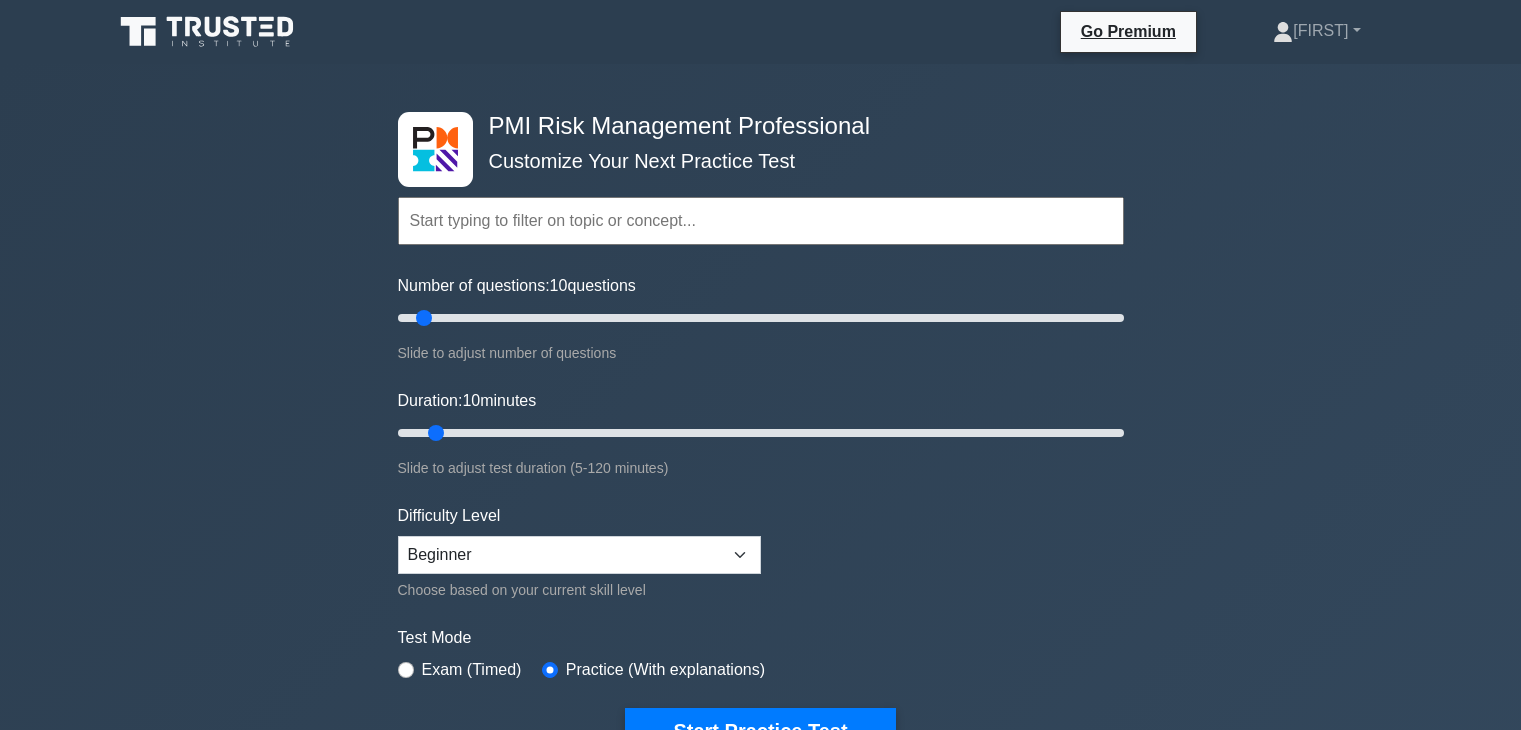 scroll, scrollTop: 0, scrollLeft: 0, axis: both 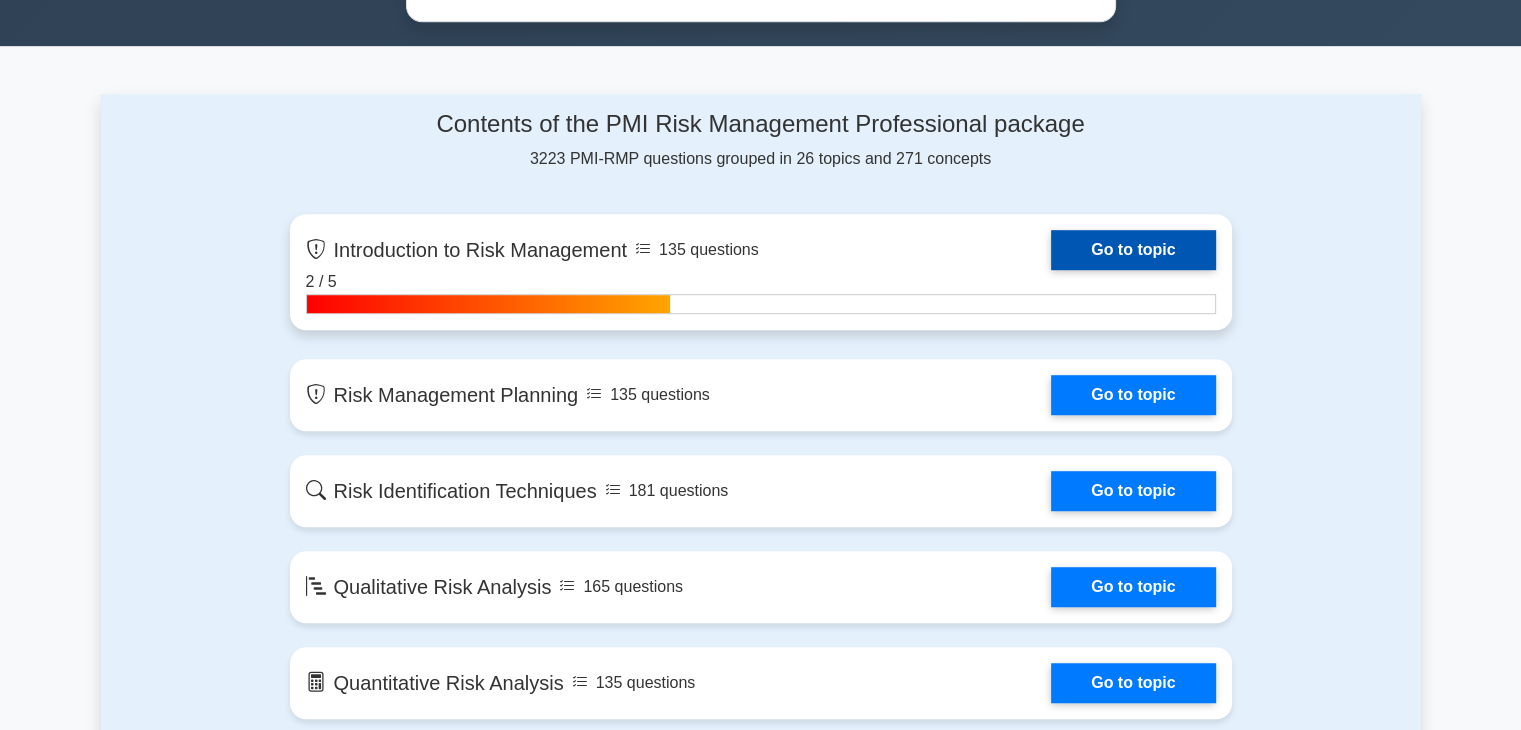 click on "Go to topic" at bounding box center (1133, 250) 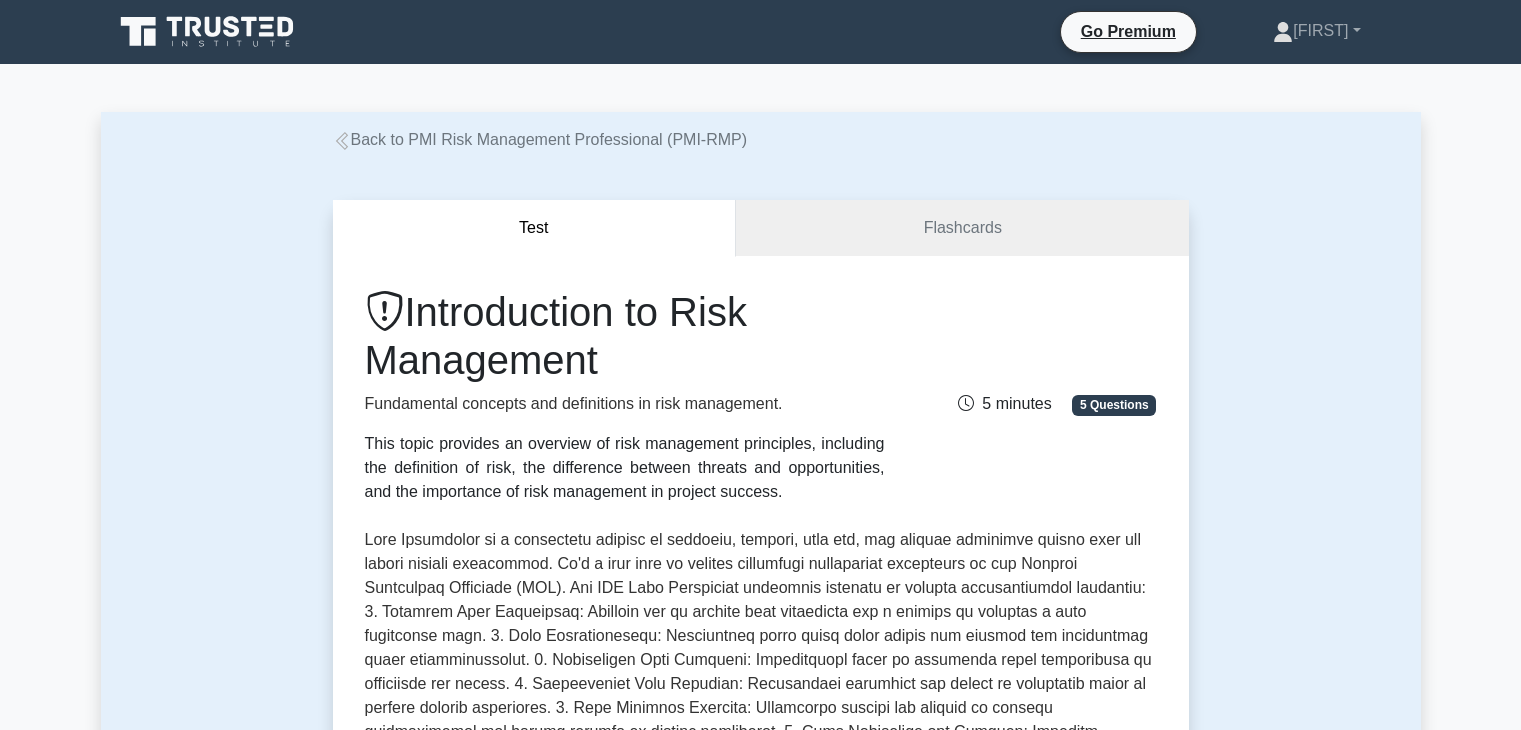 scroll, scrollTop: 0, scrollLeft: 0, axis: both 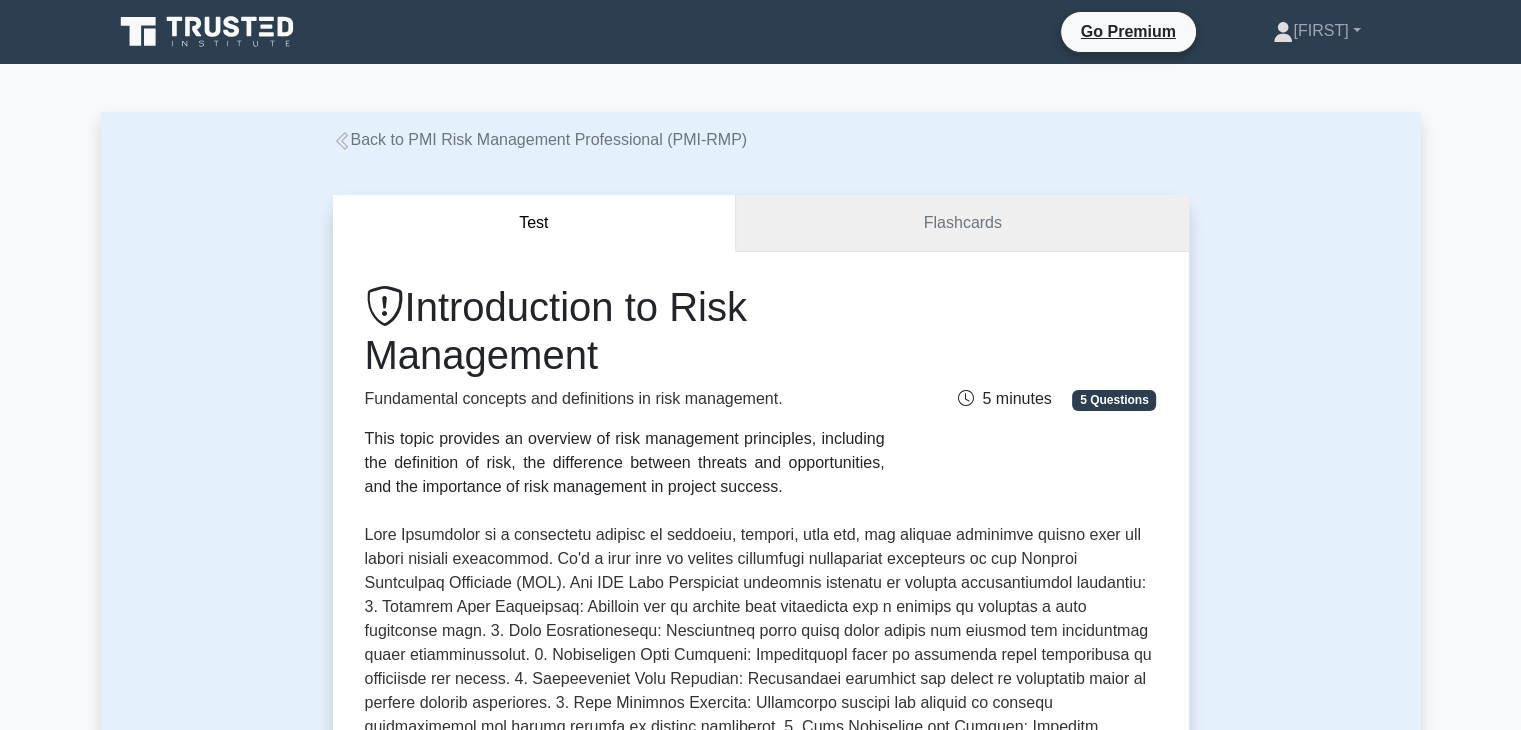 click on "Flashcards" at bounding box center (962, 223) 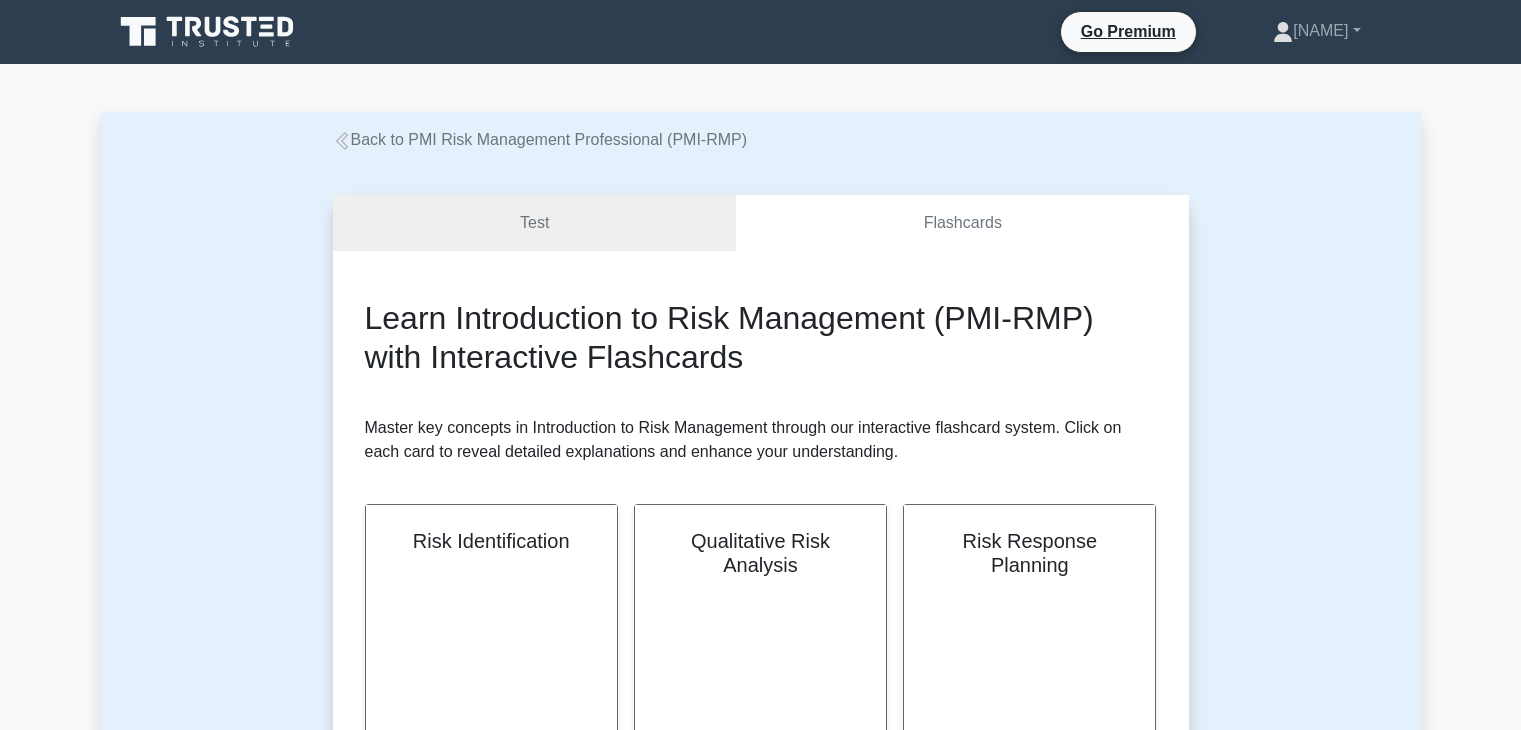 scroll, scrollTop: 0, scrollLeft: 0, axis: both 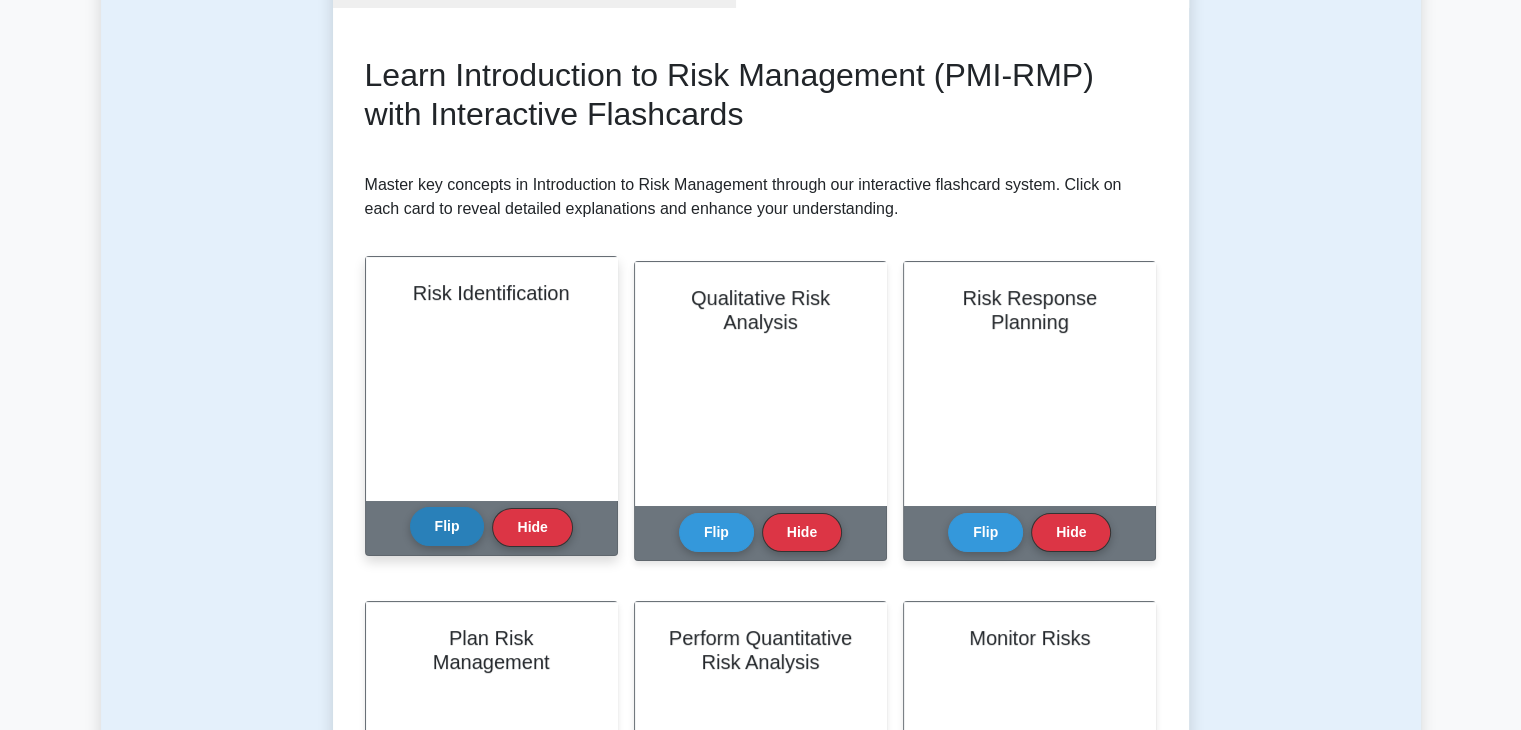 click on "Flip" at bounding box center (447, 526) 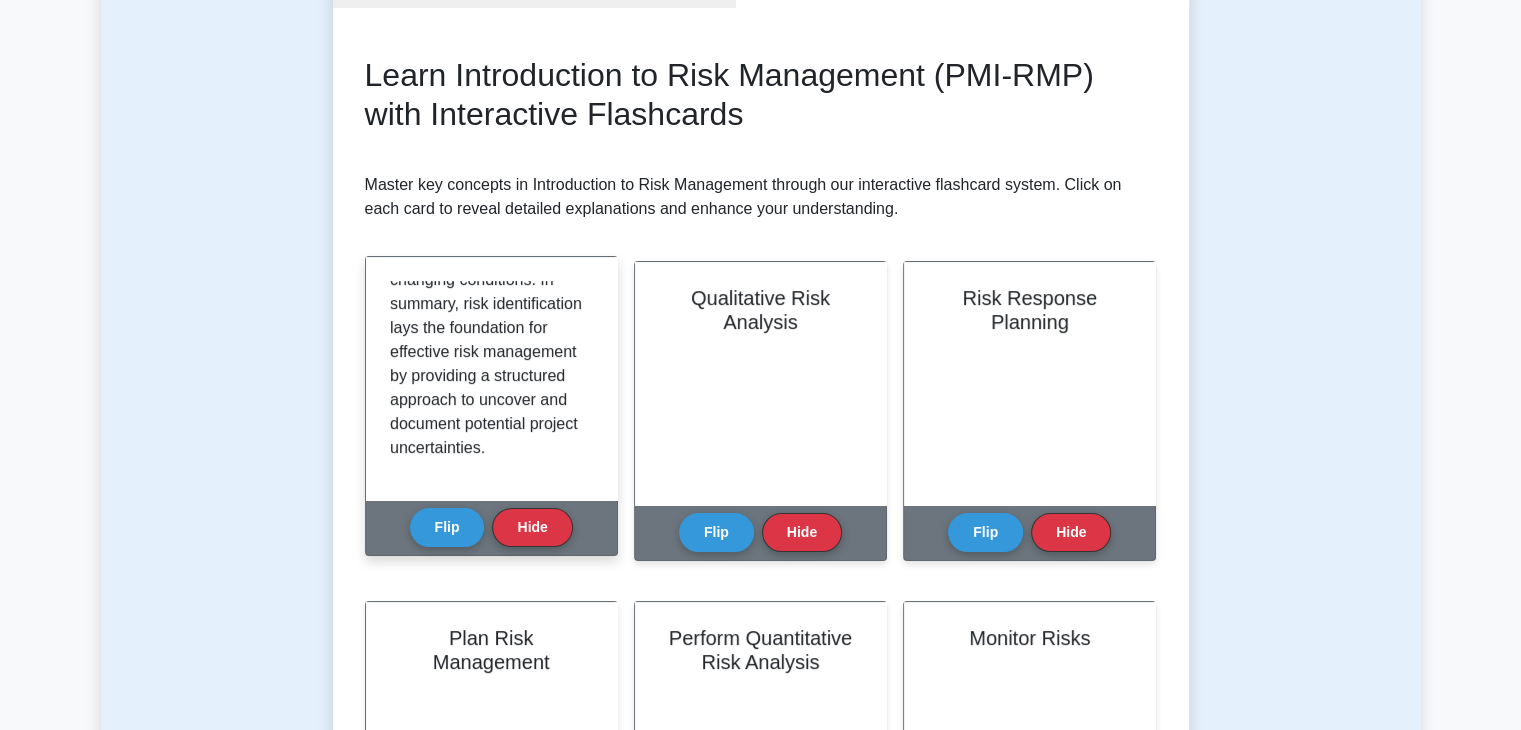 scroll, scrollTop: 1956, scrollLeft: 0, axis: vertical 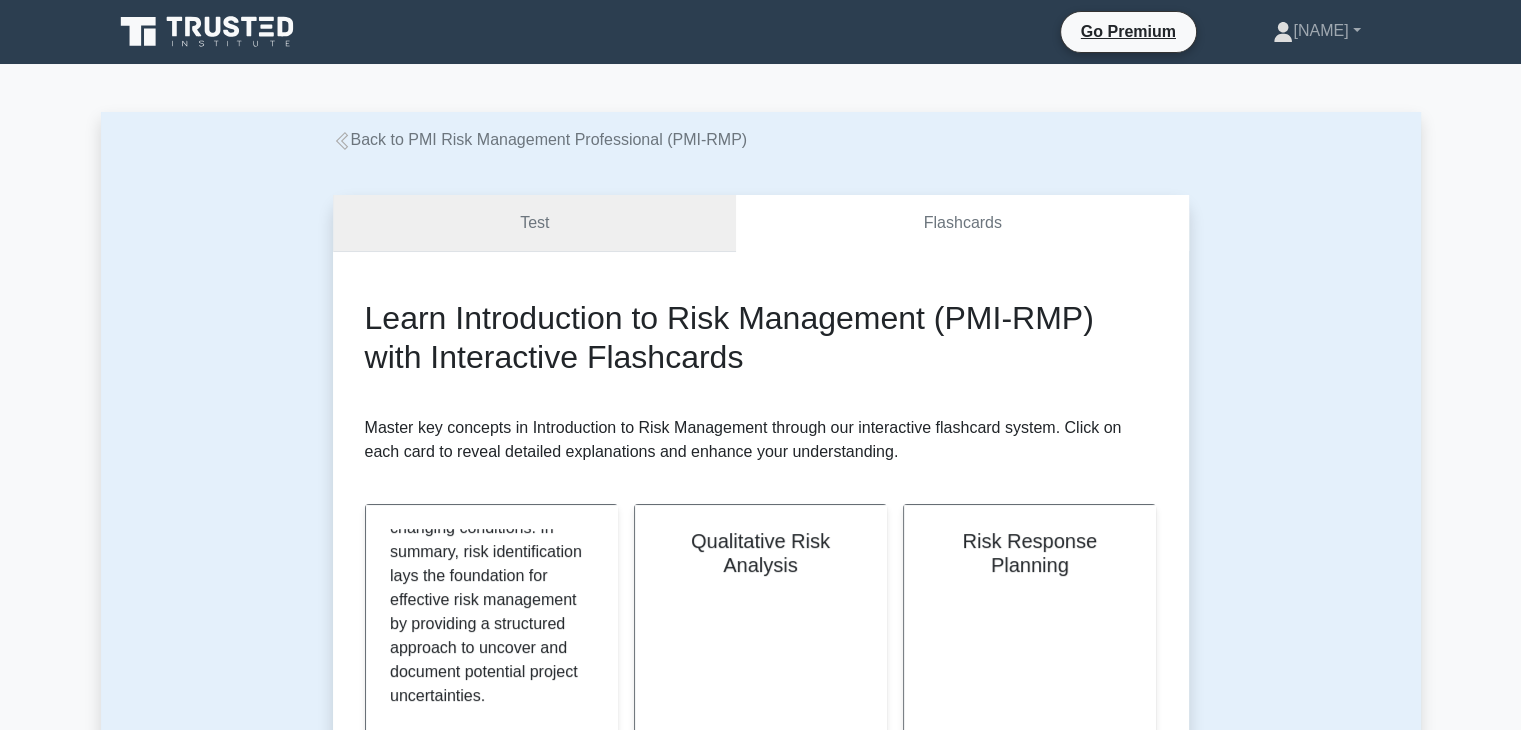 click on "Test" at bounding box center (535, 223) 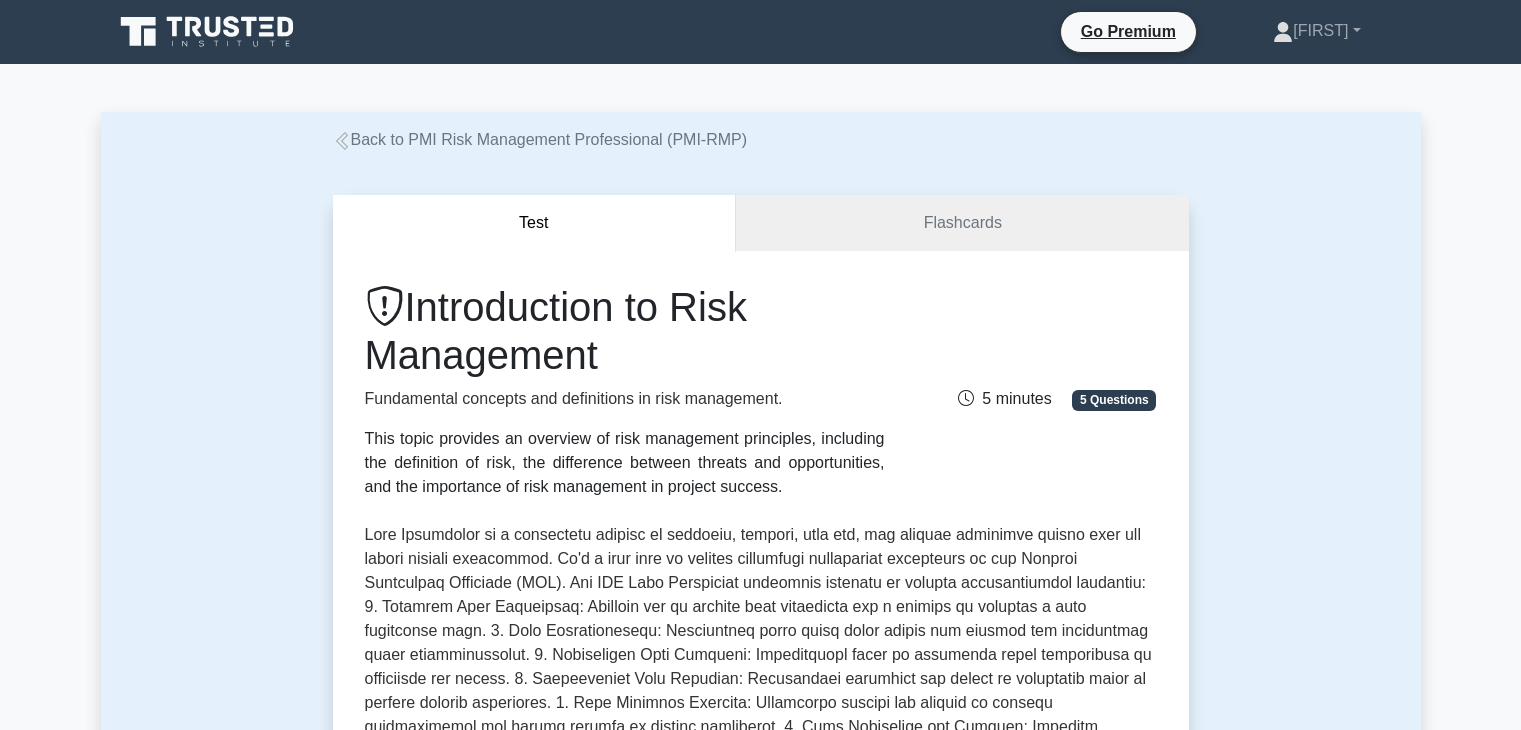 scroll, scrollTop: 0, scrollLeft: 0, axis: both 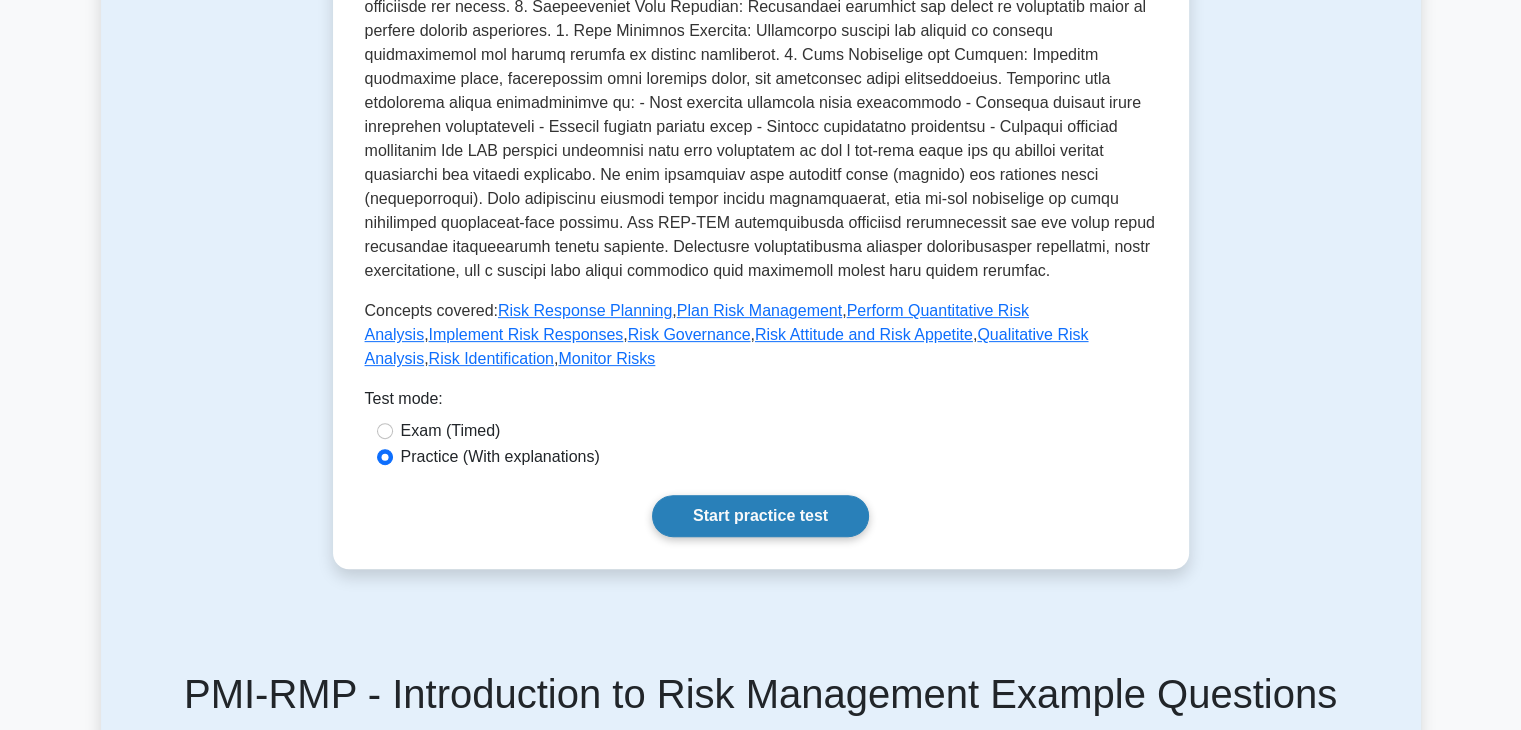 click on "Start practice test" at bounding box center [760, 516] 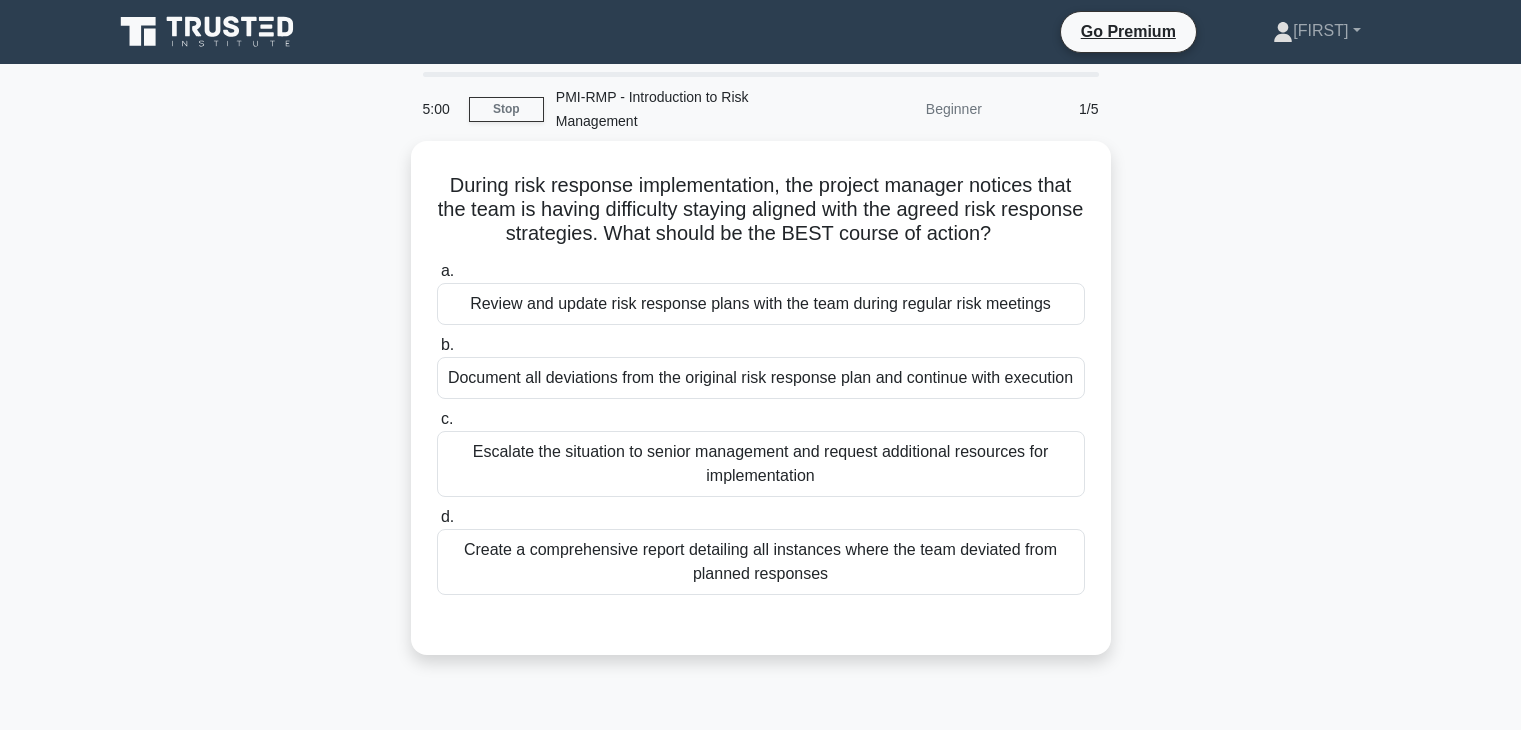 scroll, scrollTop: 0, scrollLeft: 0, axis: both 